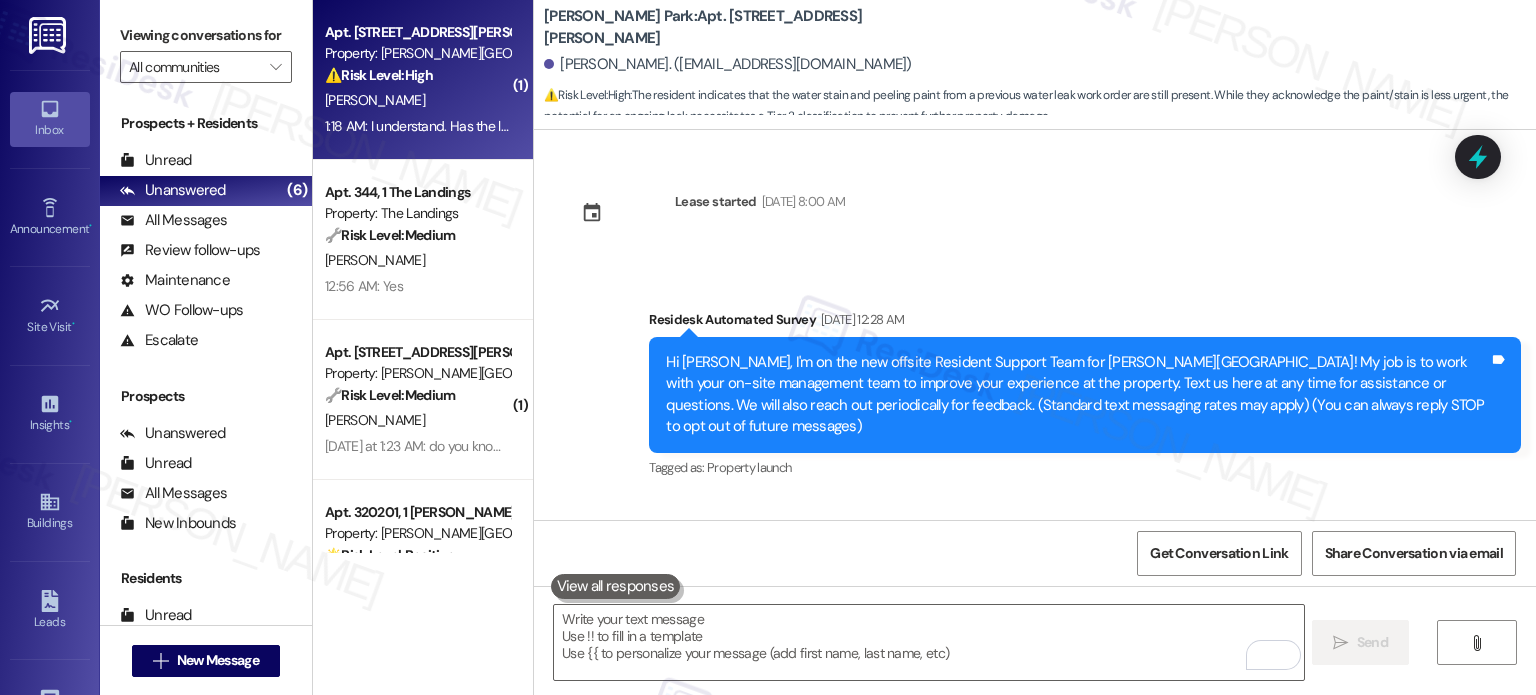 scroll, scrollTop: 0, scrollLeft: 0, axis: both 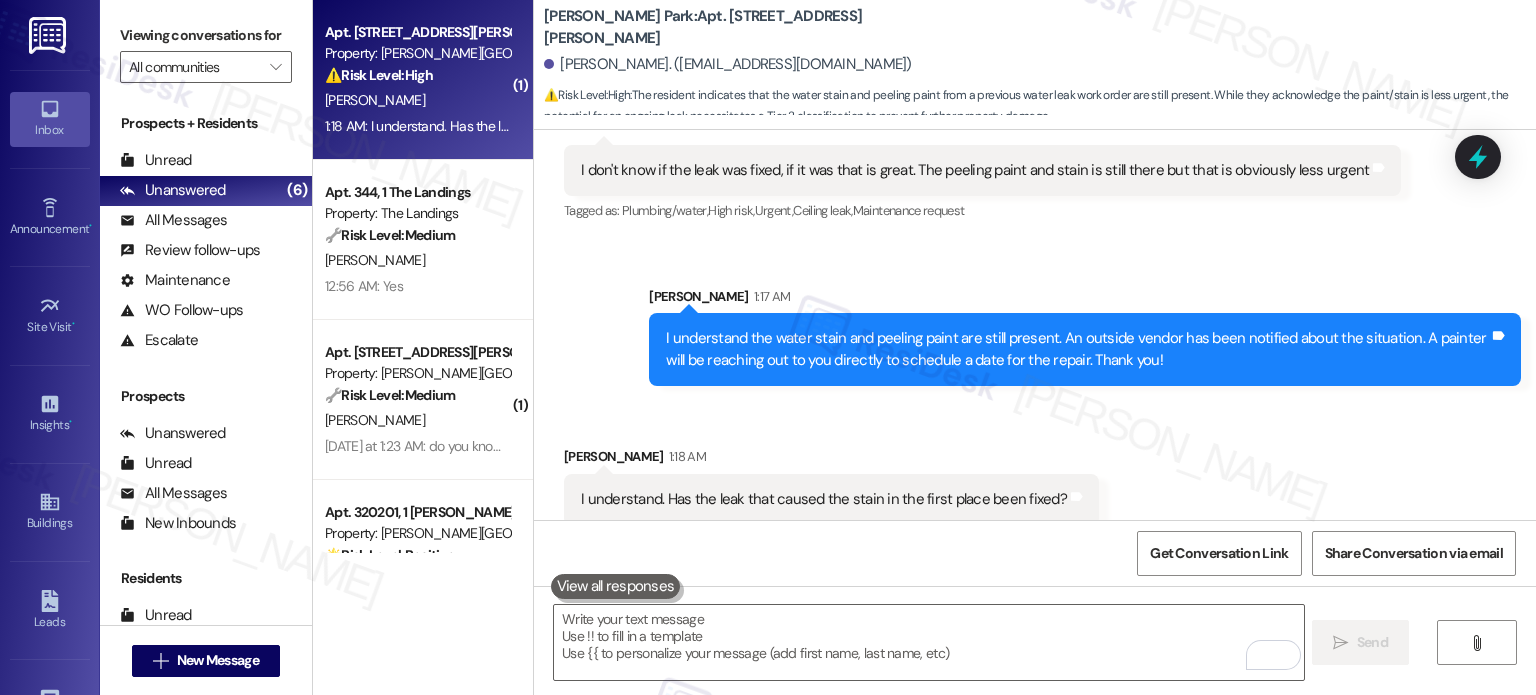 click on "[PERSON_NAME] 1:18 AM" at bounding box center (831, 460) 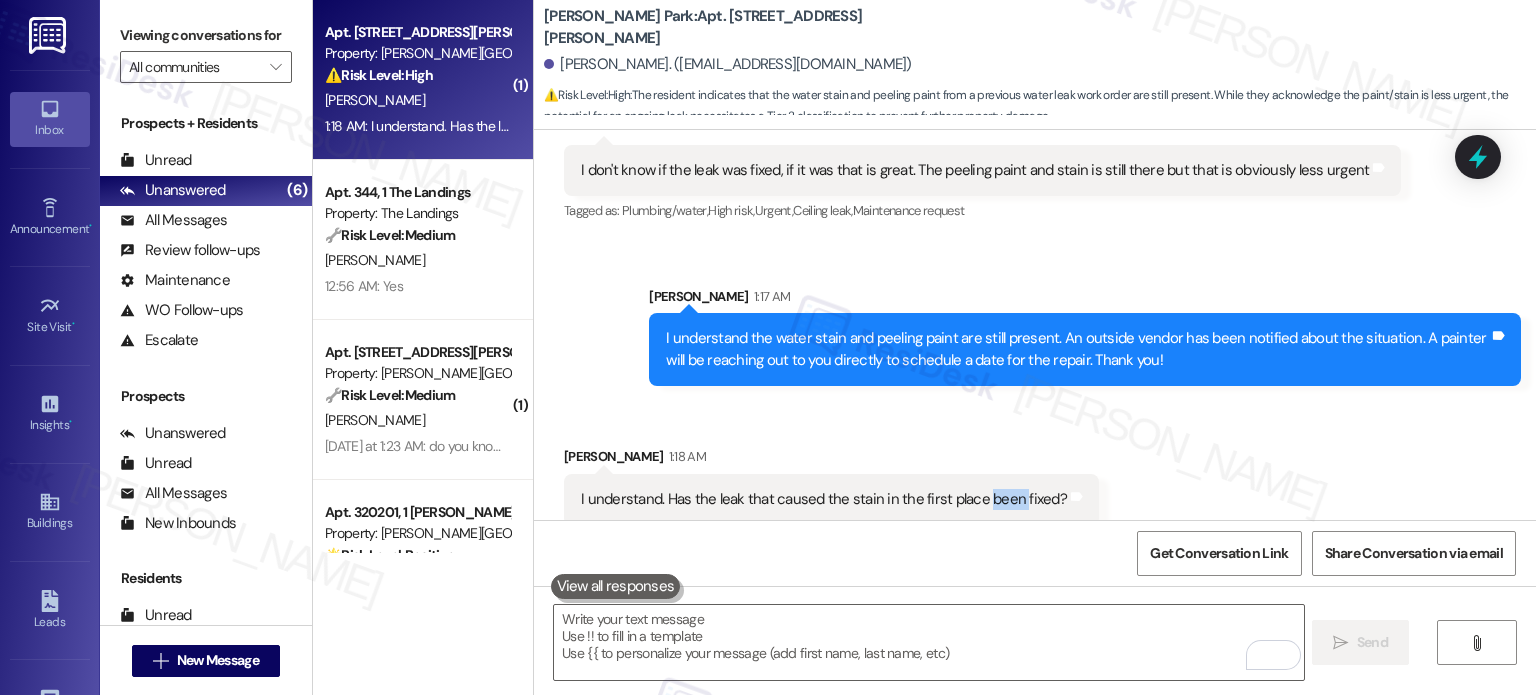 click on "I understand. Has the leak that caused the stain in the first place been fixed? Tags and notes" at bounding box center [831, 499] 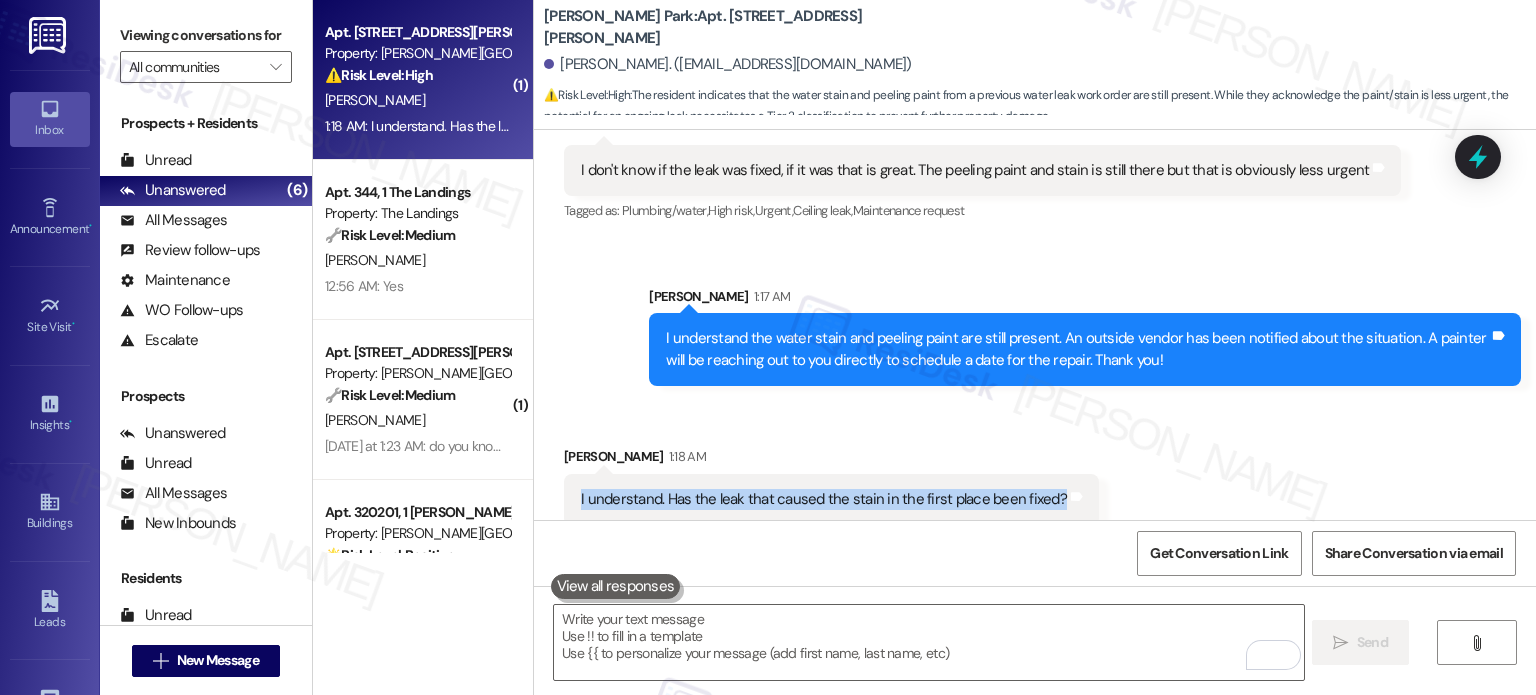 click on "I understand. Has the leak that caused the stain in the first place been fixed? Tags and notes" at bounding box center (831, 499) 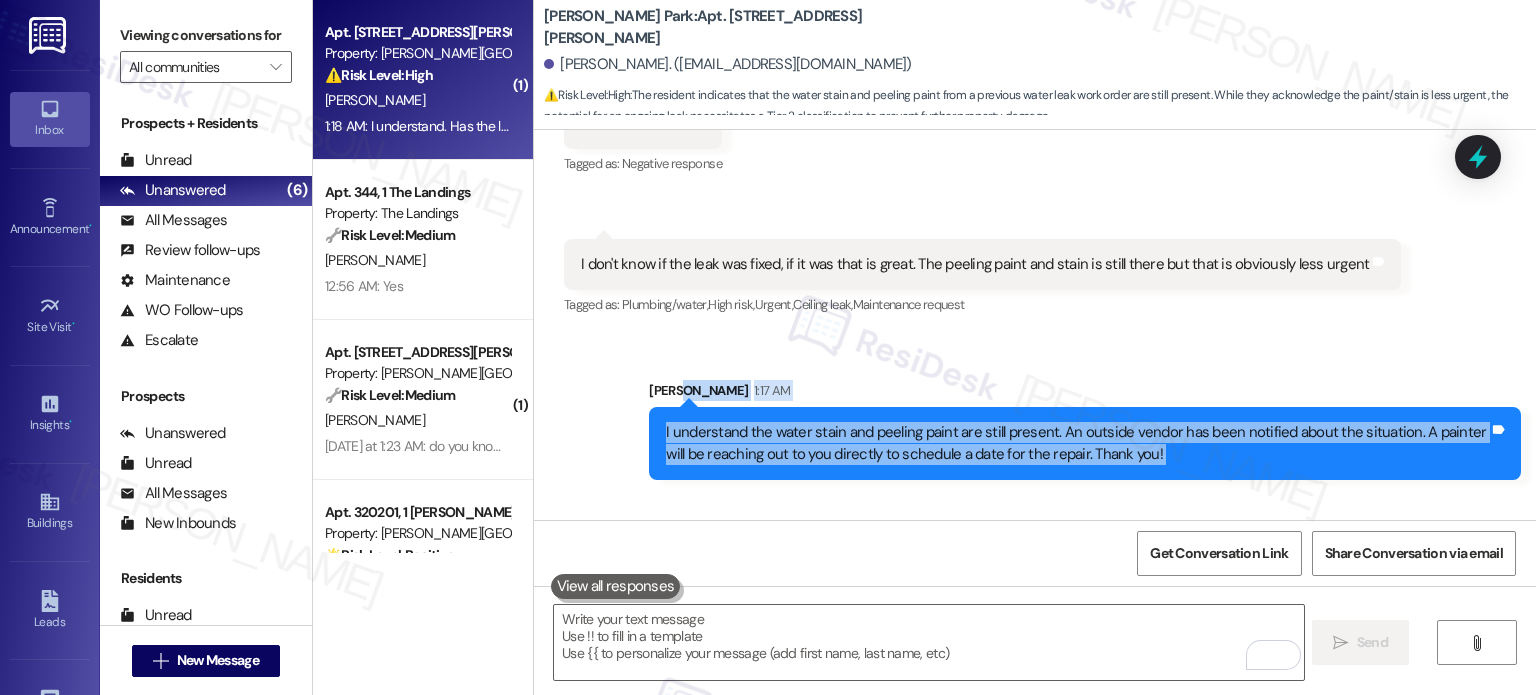 scroll, scrollTop: 2824, scrollLeft: 0, axis: vertical 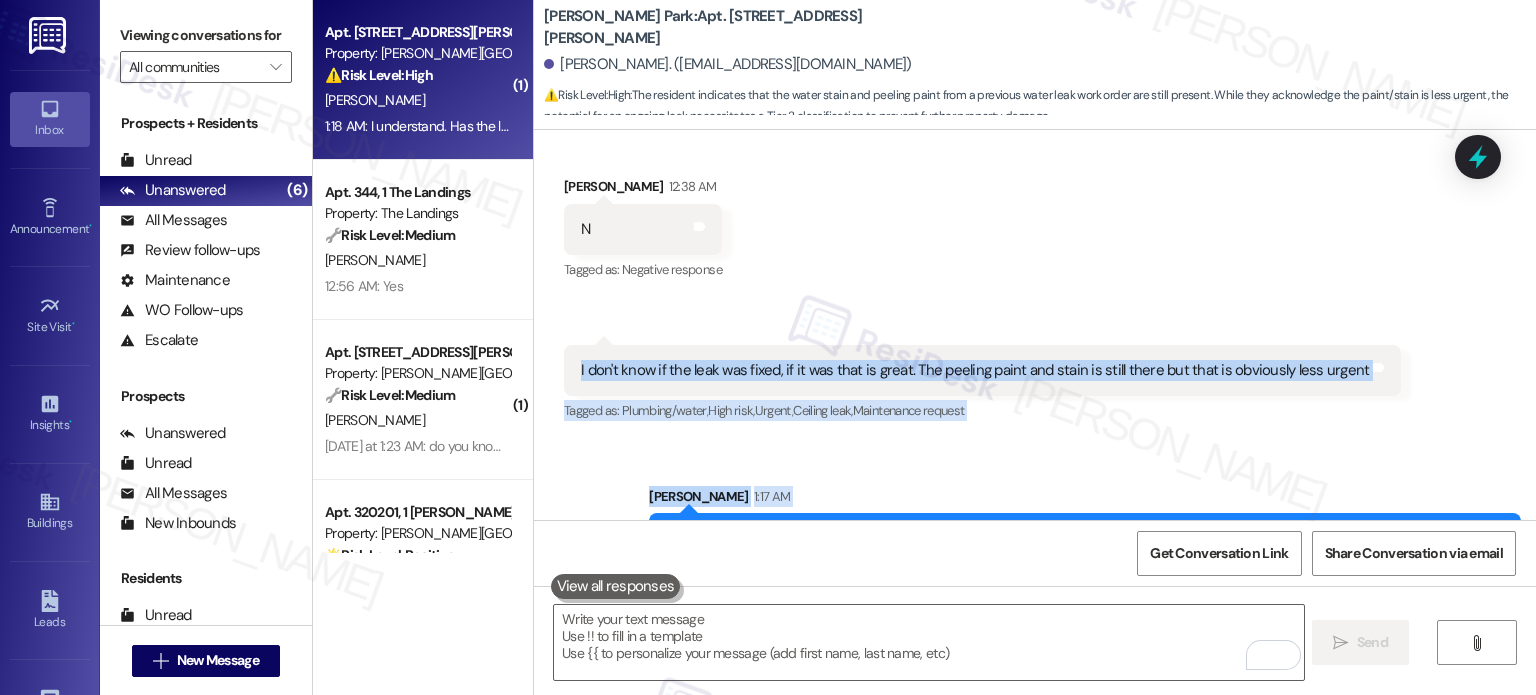 drag, startPoint x: 1040, startPoint y: 485, endPoint x: 567, endPoint y: 350, distance: 491.88818 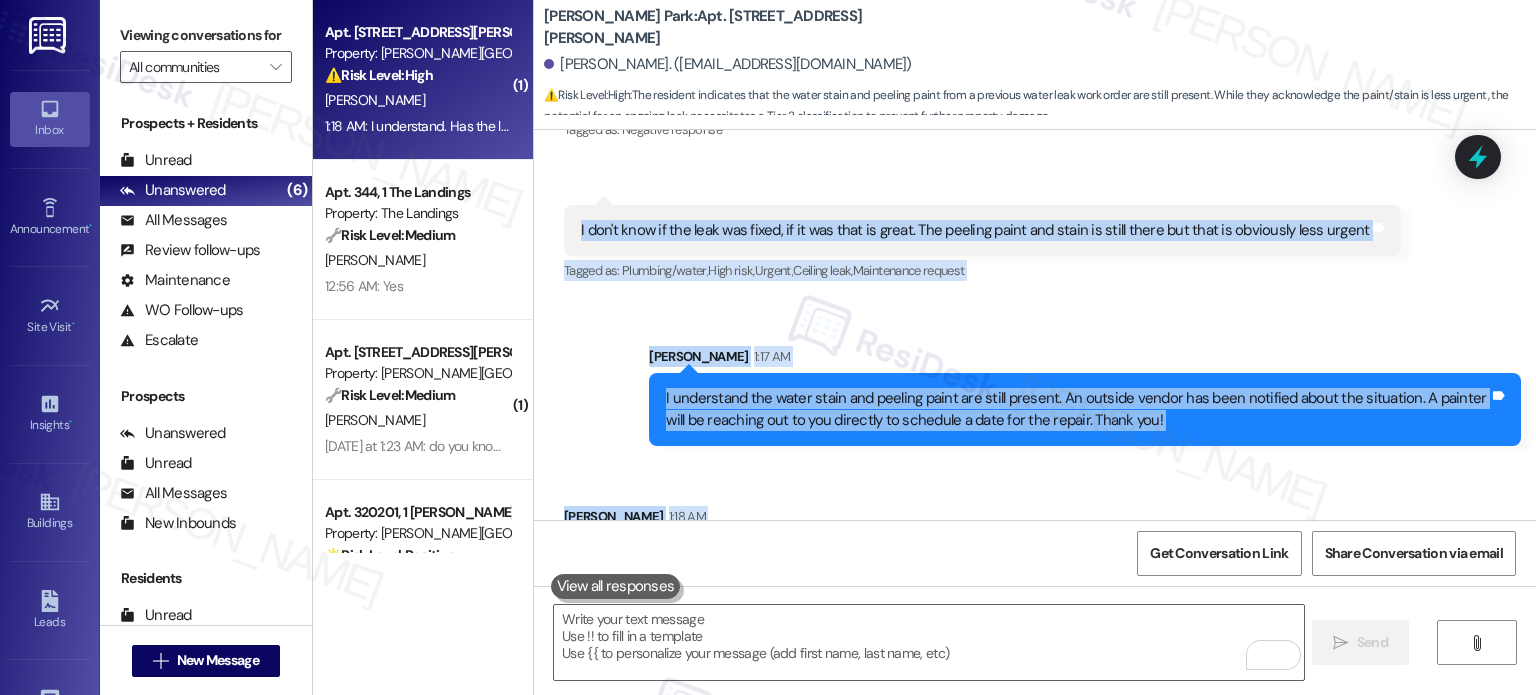 scroll, scrollTop: 3024, scrollLeft: 0, axis: vertical 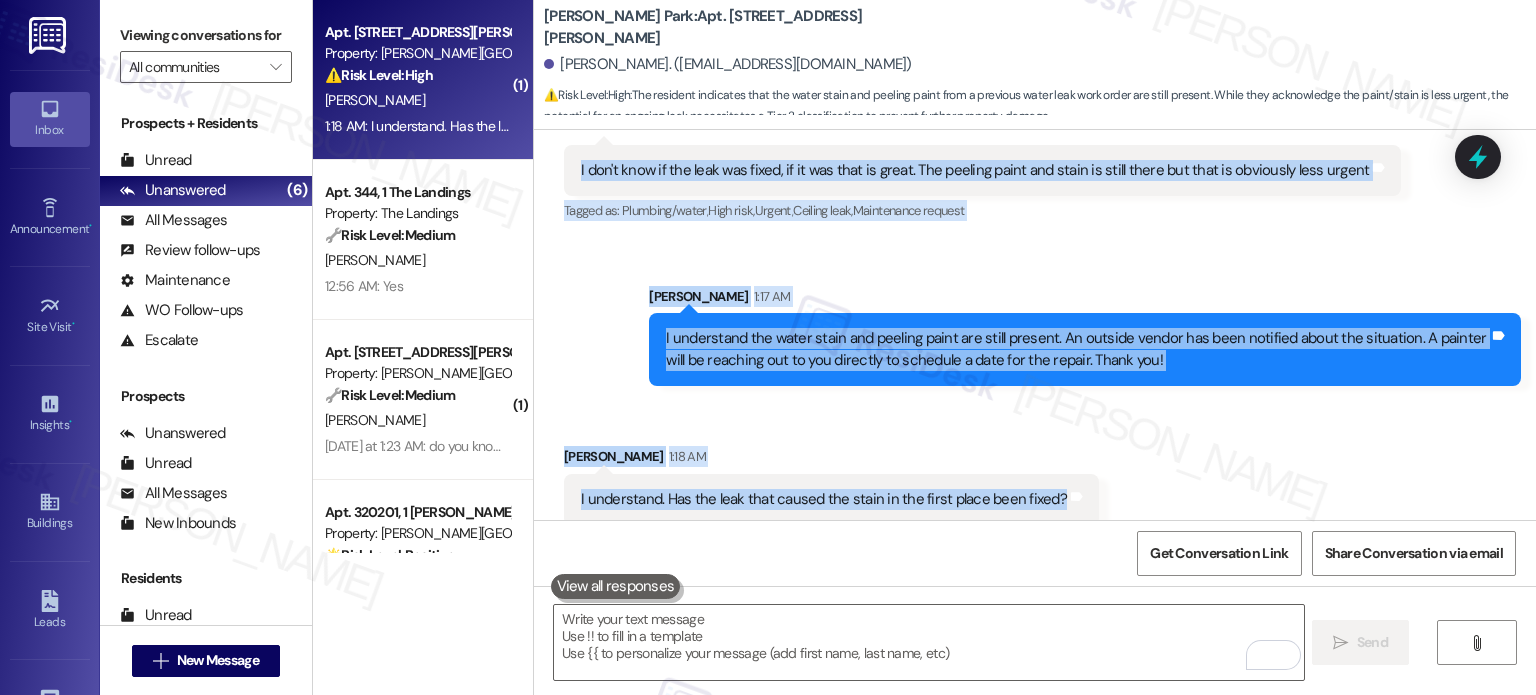 drag, startPoint x: 1121, startPoint y: 419, endPoint x: 1116, endPoint y: 432, distance: 13.928389 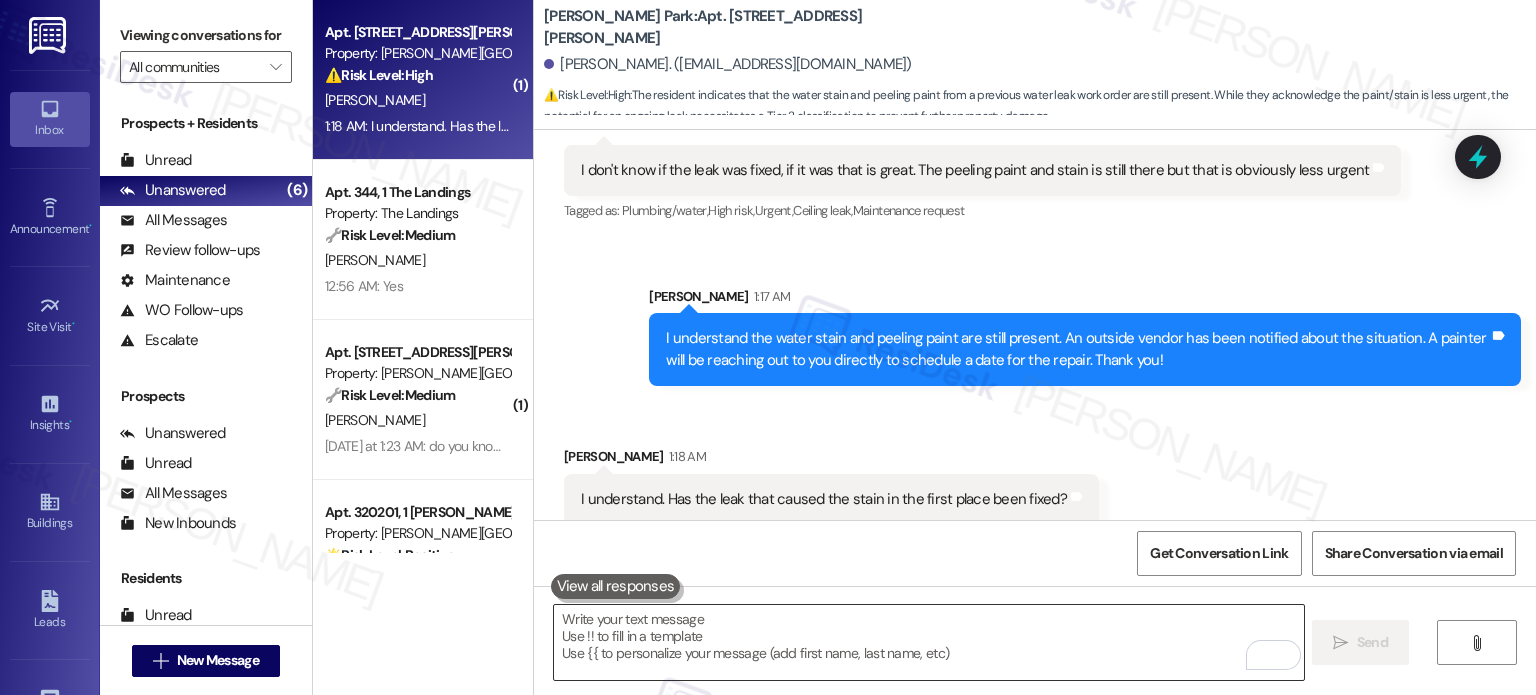 click at bounding box center (928, 642) 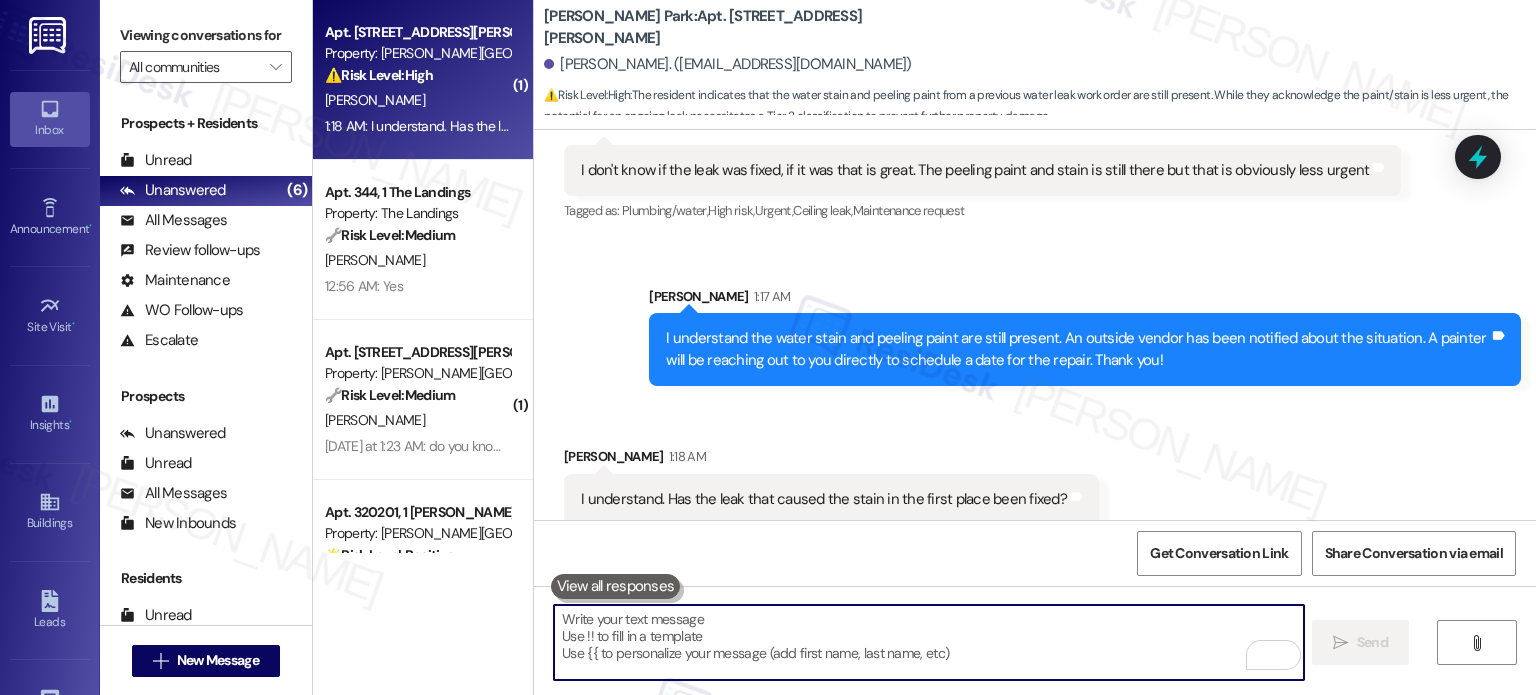paste on "Since the note on the work order specifically mentioned the paint and stain, it's likely that the original leak was already addressed before the painting was scheduled. However, I’ll double-check with the team to confirm and let you know if there's any additional update." 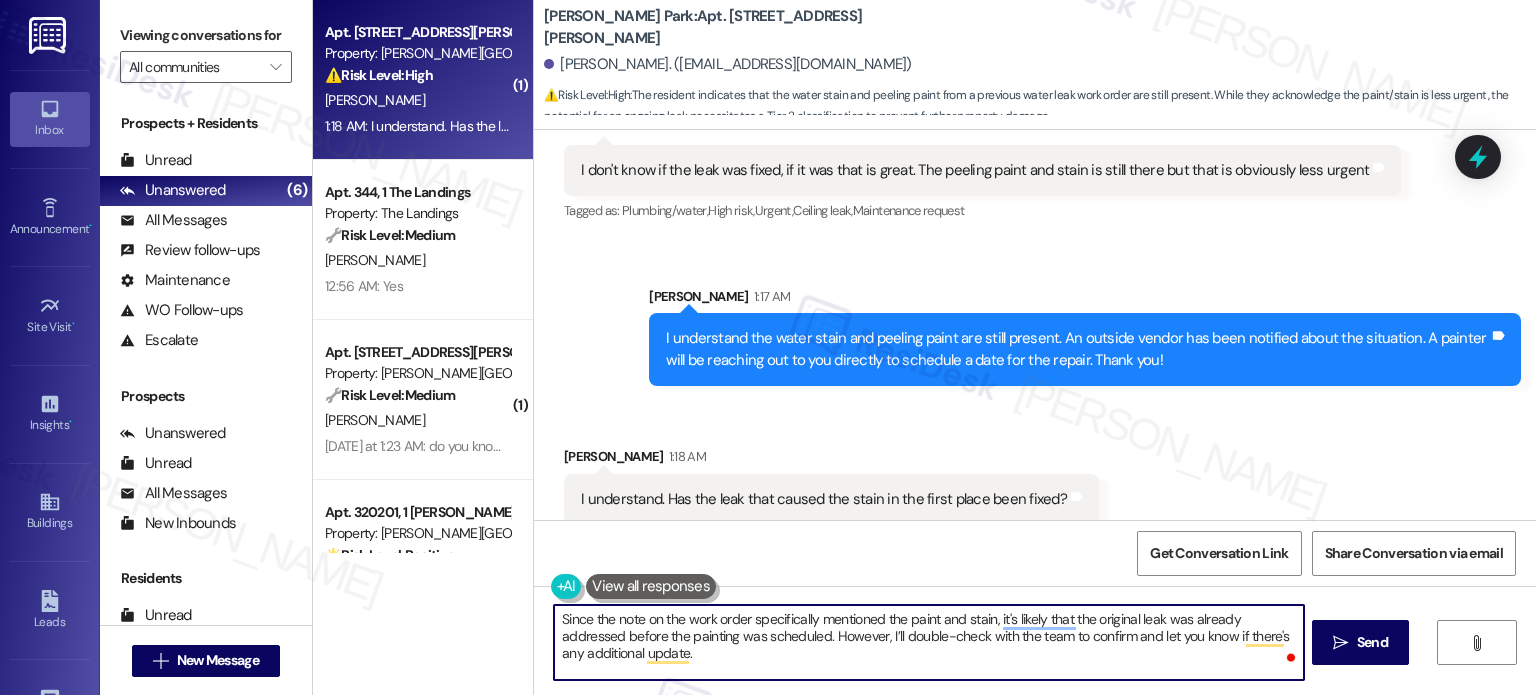 click on "Since the note on the work order specifically mentioned the paint and stain, it's likely that the original leak was already addressed before the painting was scheduled. However, I’ll double-check with the team to confirm and let you know if there's any additional update." at bounding box center [928, 642] 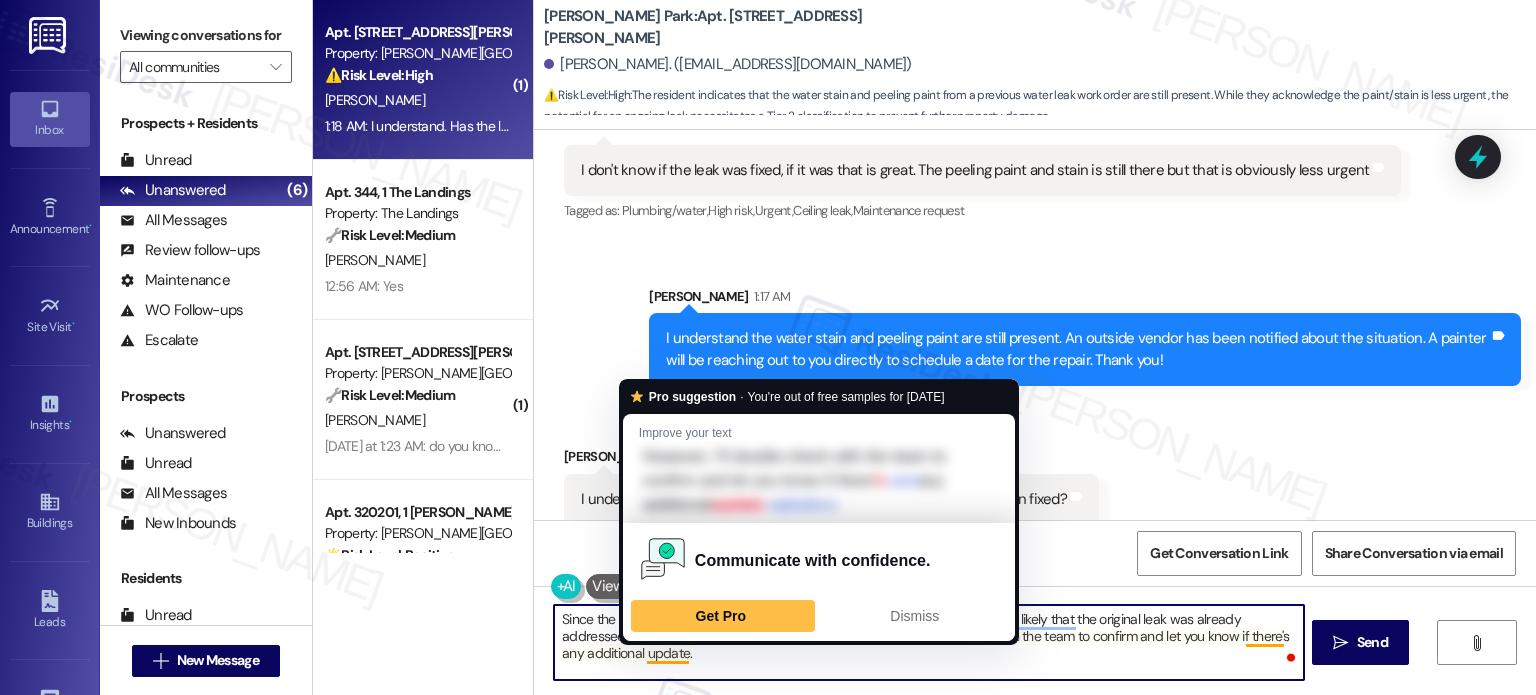 click on "Since the note on the work order specifically mentioned the paint and stain, it's likely that the original leak was already addressed before the painting was scheduled. However, I’ll double-check with the team to confirm and let you know if there's any additional update." at bounding box center (928, 642) 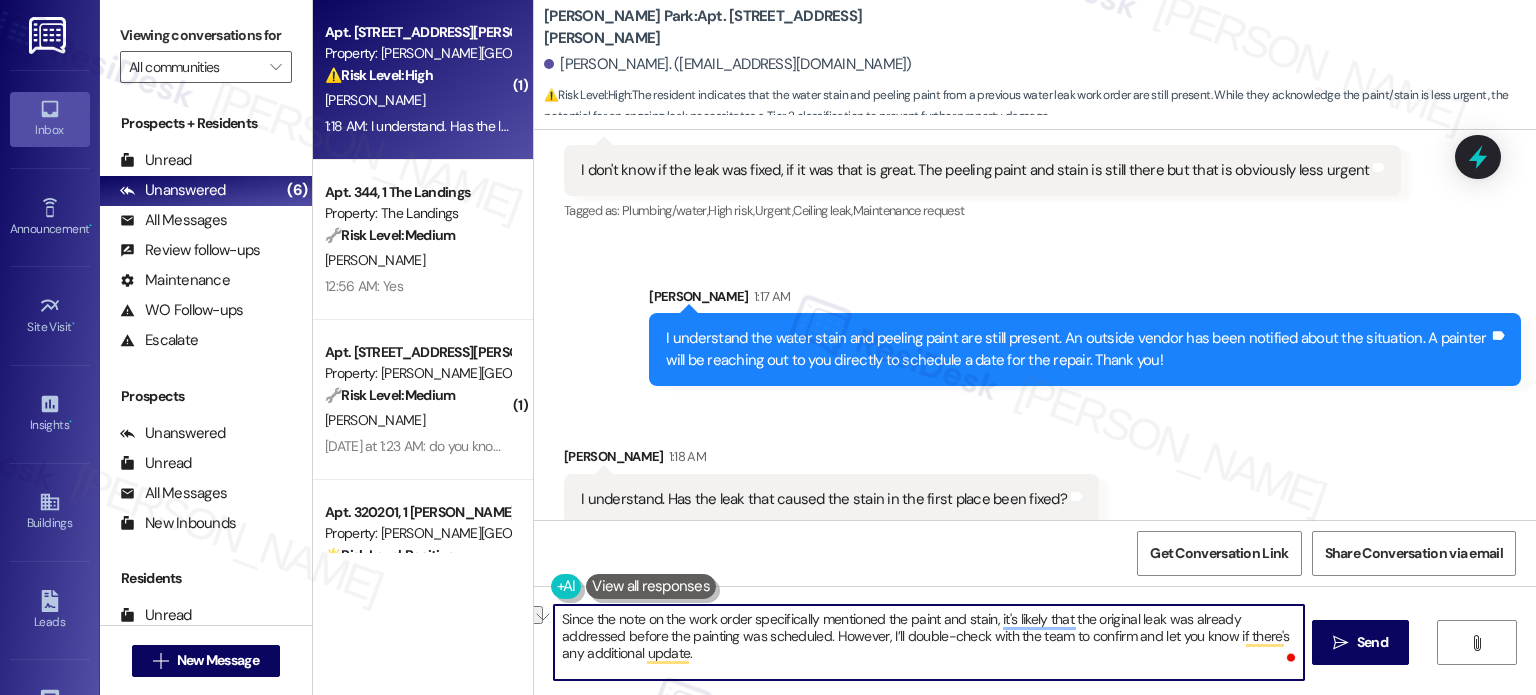 drag, startPoint x: 1144, startPoint y: 640, endPoint x: 887, endPoint y: 641, distance: 257.00195 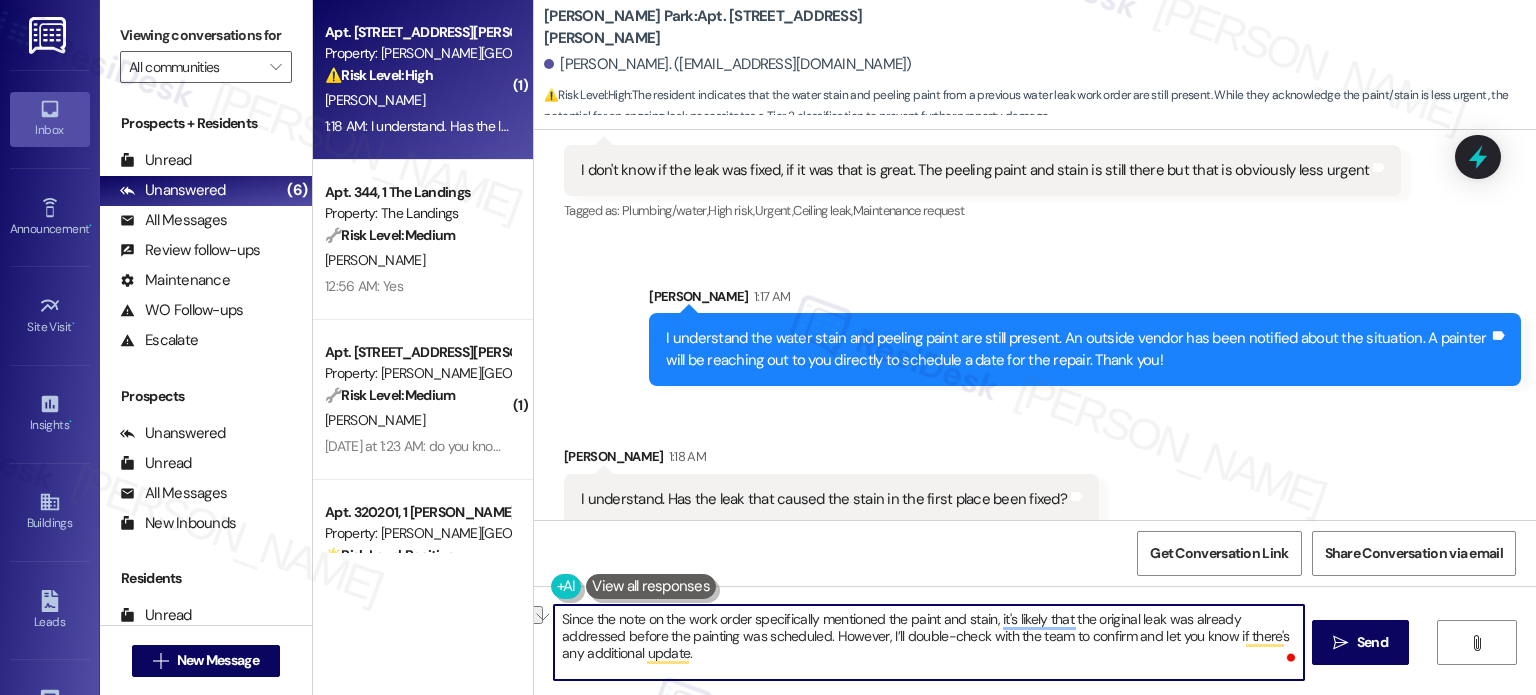 click on "Since the note on the work order specifically mentioned the paint and stain, it's likely that the original leak was already addressed before the painting was scheduled. However, I’ll double-check with the team to confirm and let you know if there's any additional update." at bounding box center (928, 642) 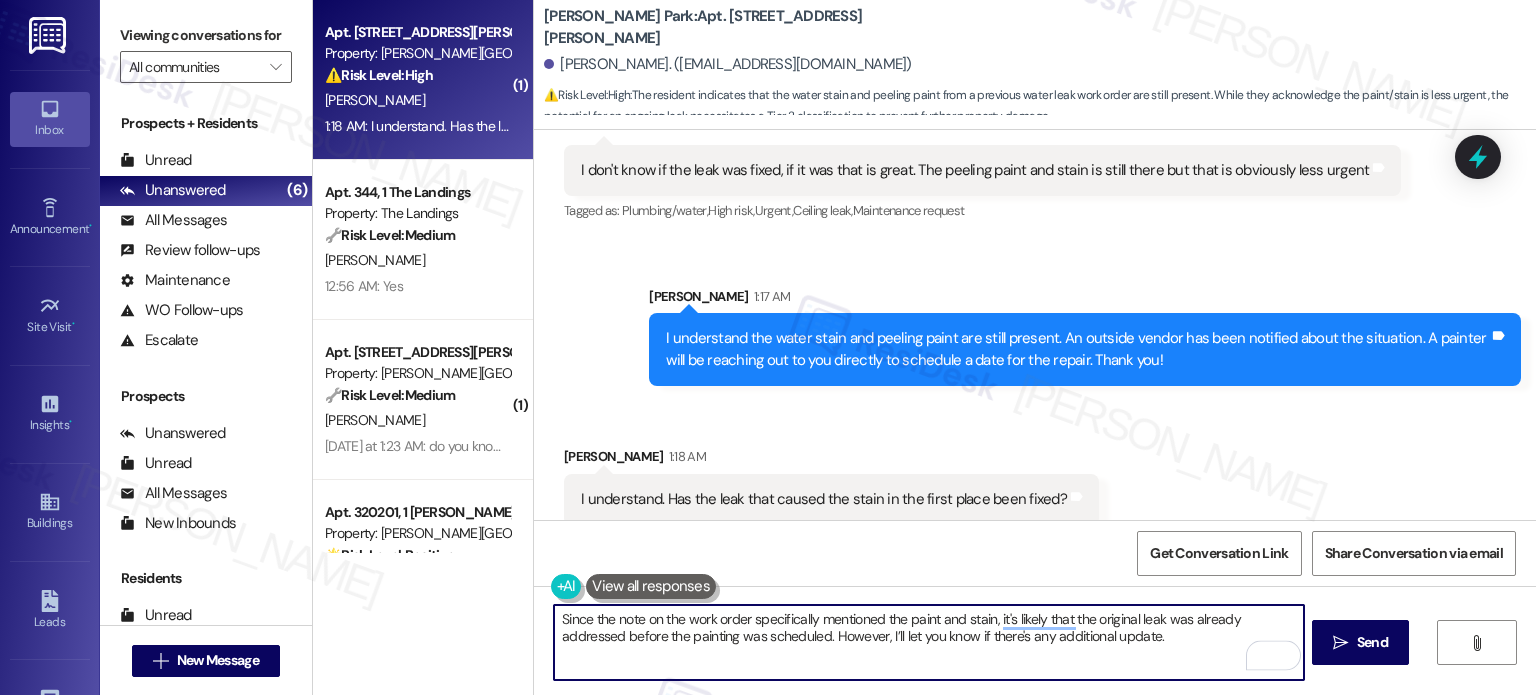 click on "Since the note on the work order specifically mentioned the paint and stain, it's likely that the original leak was already addressed before the painting was scheduled. However, I’ll let you know if there's any additional update." at bounding box center [928, 642] 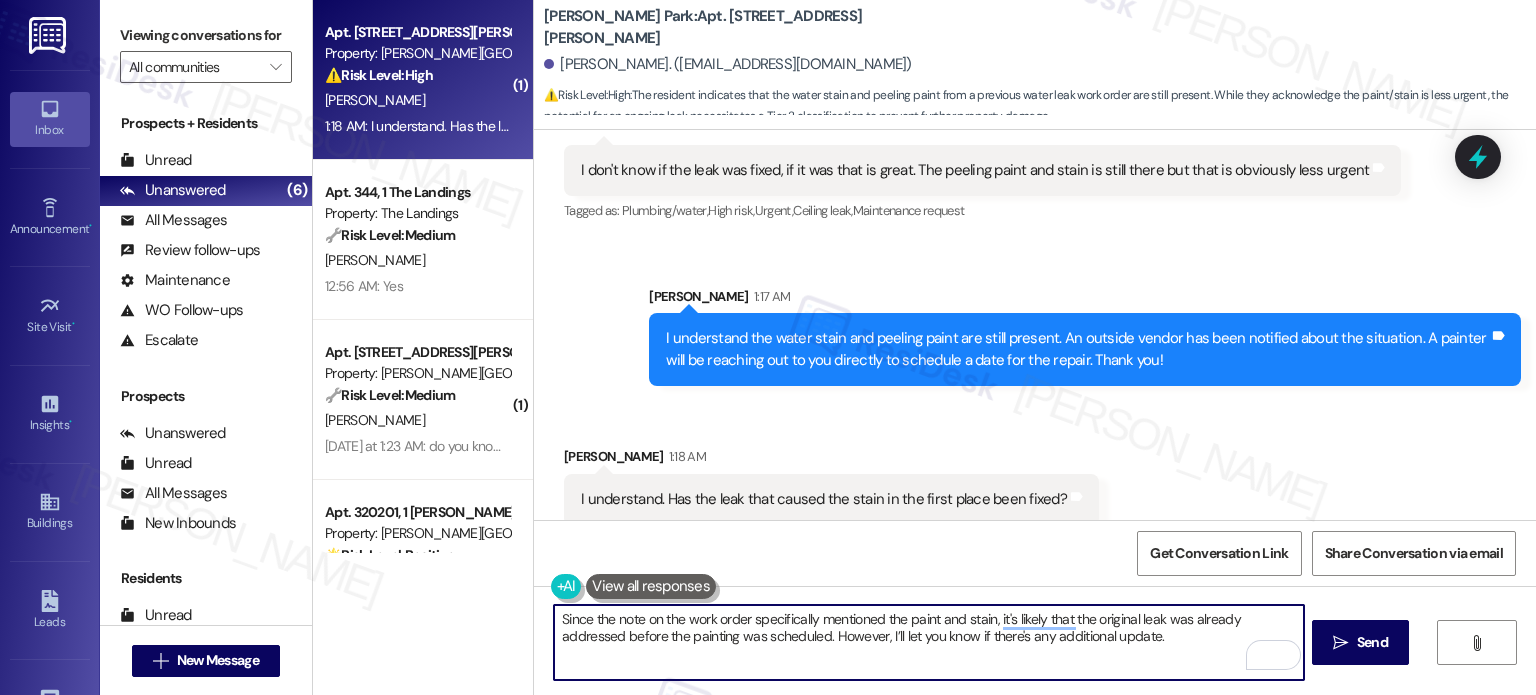 click on "Since the note on the work order specifically mentioned the paint and stain, it's likely that the original leak was already addressed before the painting was scheduled. However, I’ll let you know if there's any additional update." at bounding box center [928, 642] 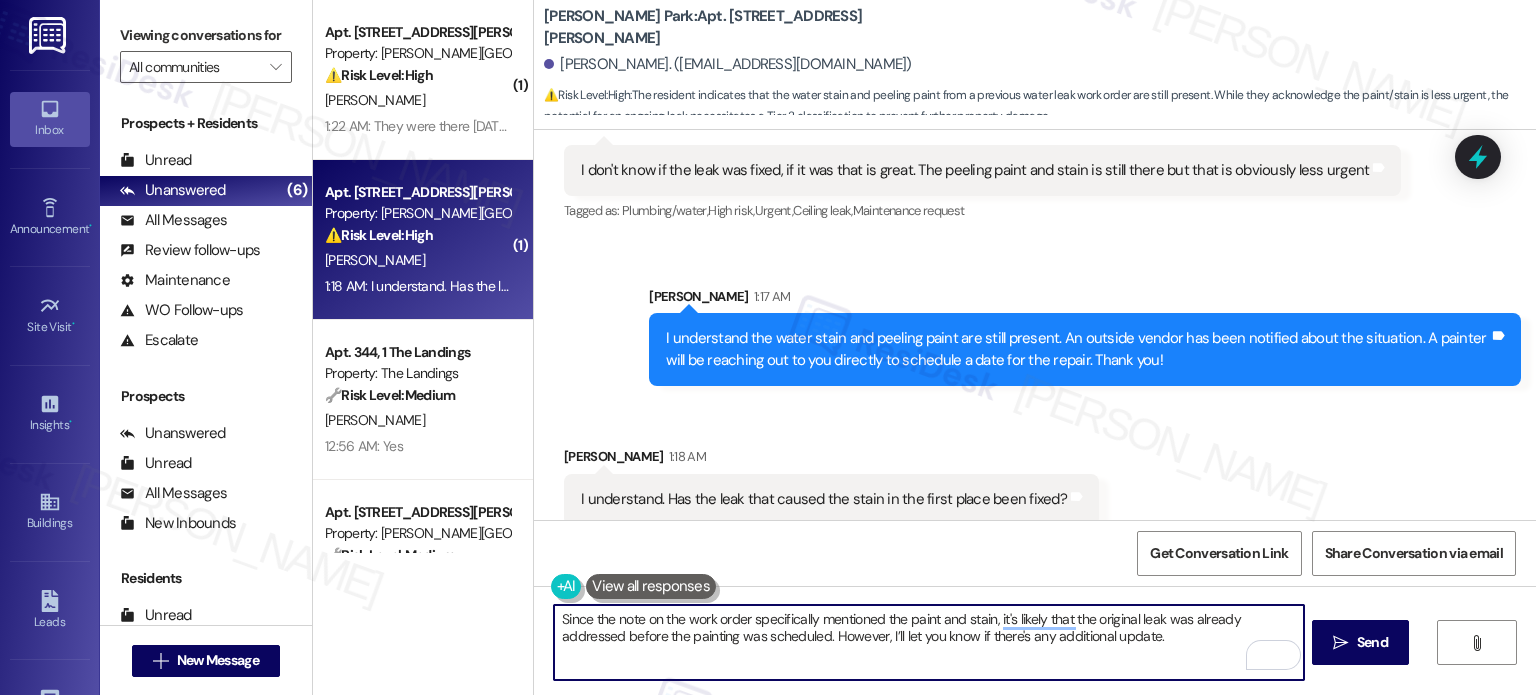 click on "Since the note on the work order specifically mentioned the paint and stain, it's likely that the original leak was already addressed before the painting was scheduled. However, I’ll let you know if there's any additional update." at bounding box center (928, 642) 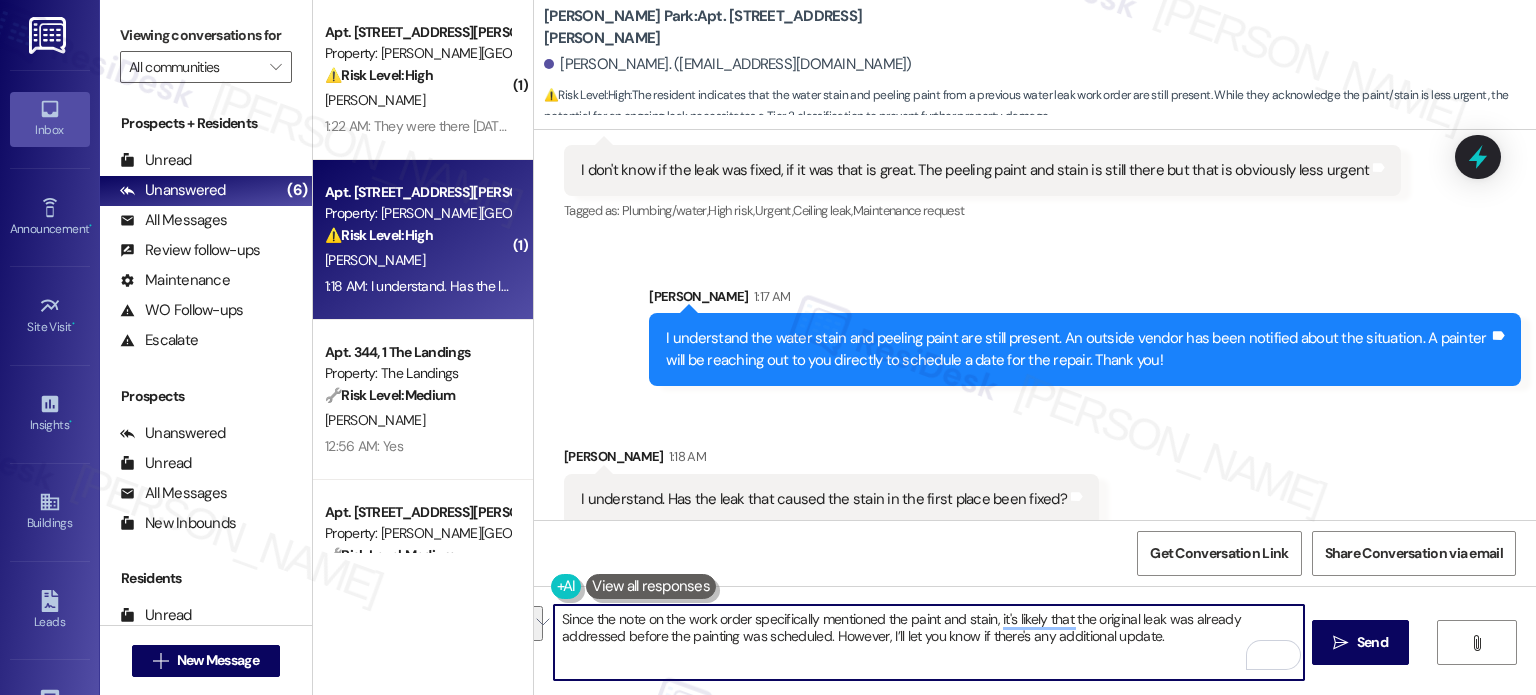 click on "Since the note on the work order specifically mentioned the paint and stain, it's likely that the original leak was already addressed before the painting was scheduled. However, I’ll let you know if there's any additional update." at bounding box center [928, 642] 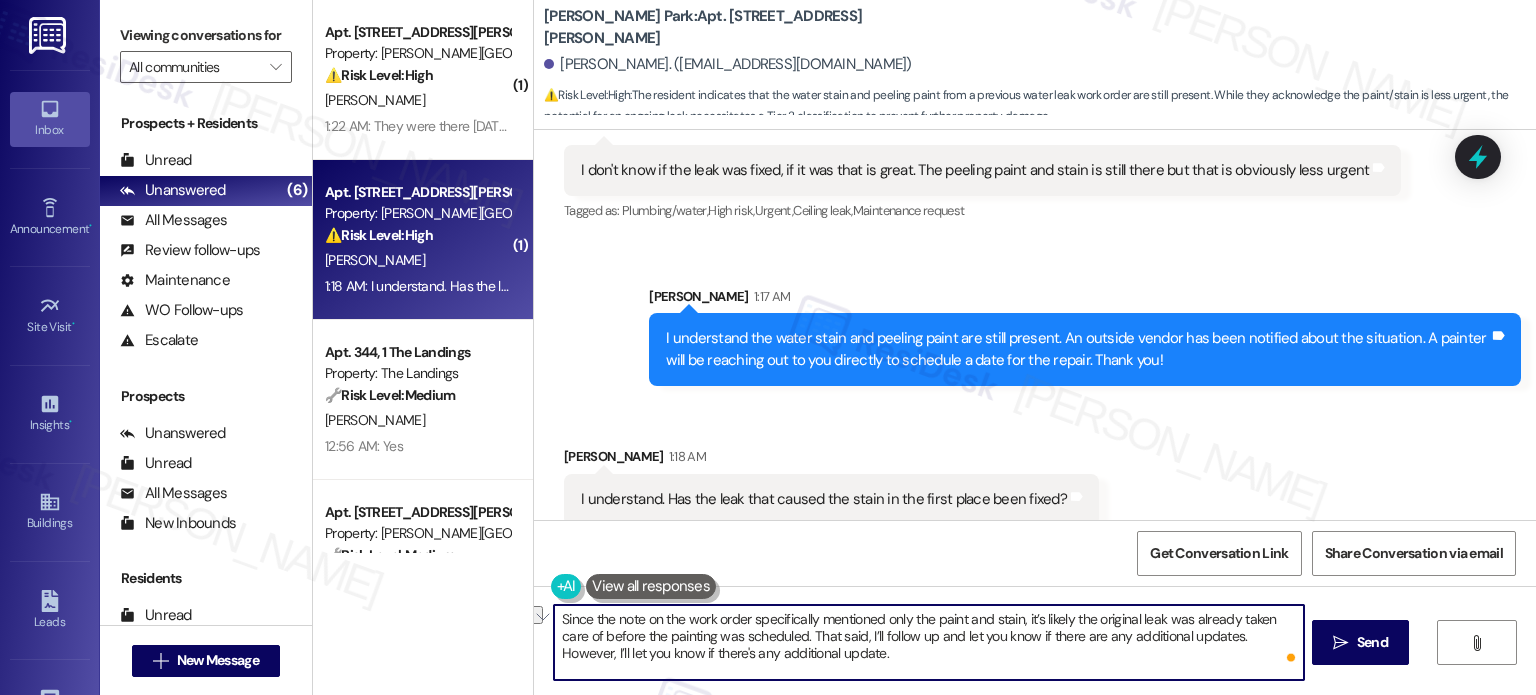 drag, startPoint x: 1198, startPoint y: 635, endPoint x: 781, endPoint y: 634, distance: 417.0012 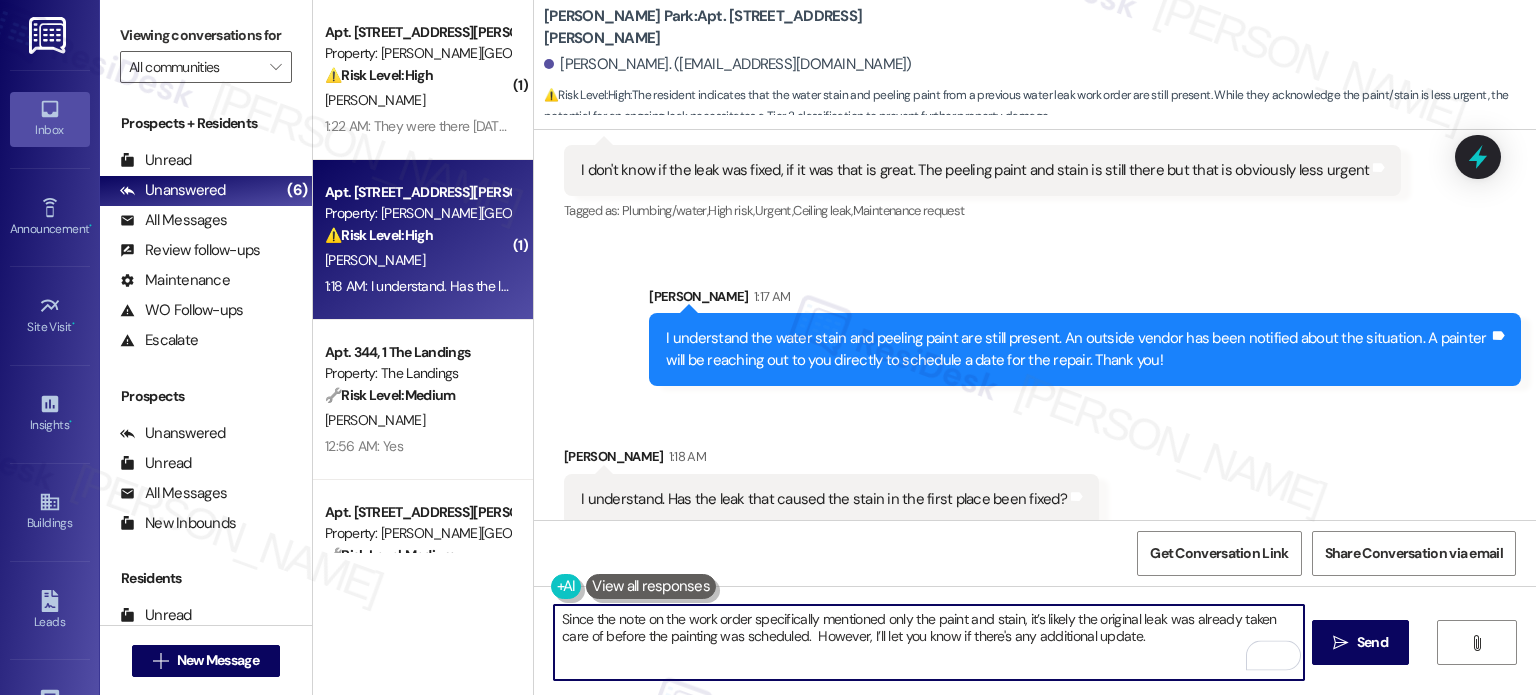 click on "Since the note on the work order specifically mentioned only the paint and stain, it’s likely the original leak was already taken care of before the painting was scheduled.  However, I’ll let you know if there's any additional update." at bounding box center [928, 642] 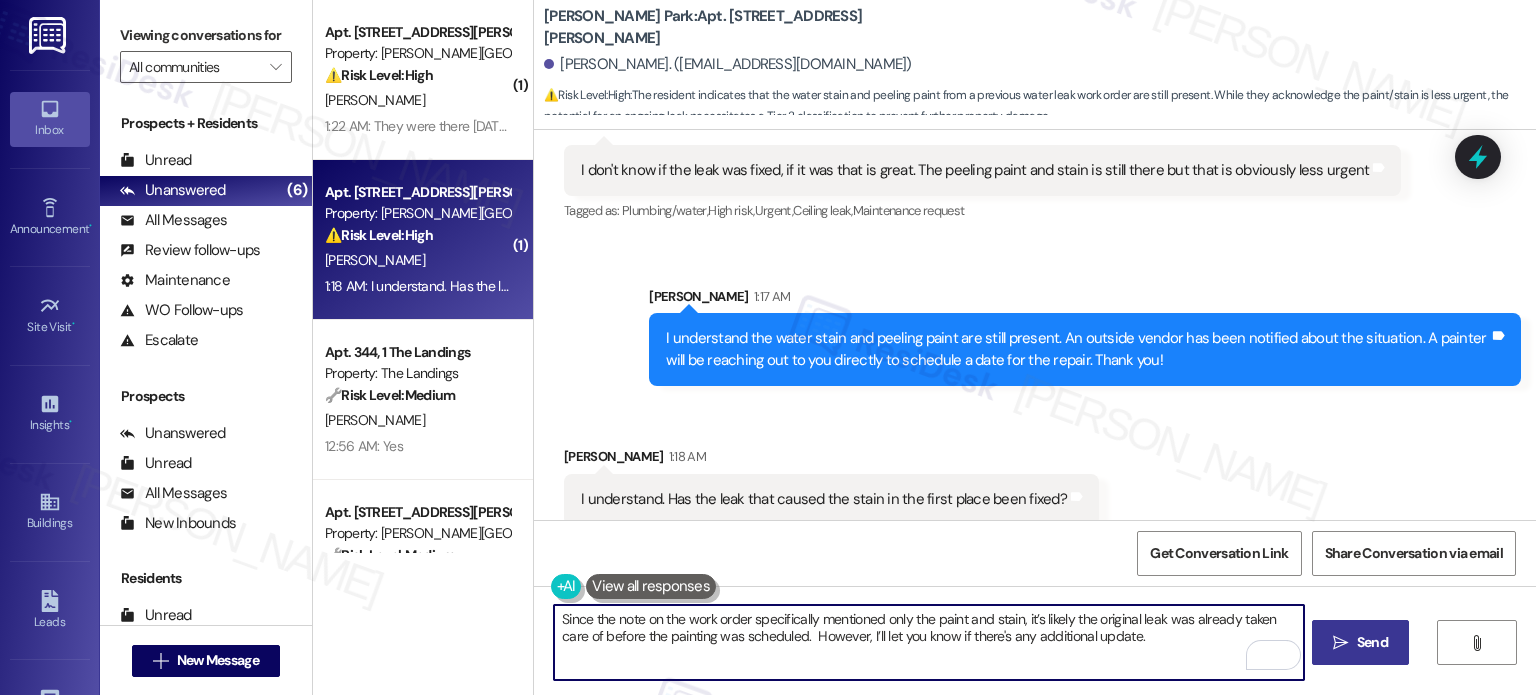 type on "Since the note on the work order specifically mentioned only the paint and stain, it’s likely the original leak was already taken care of before the painting was scheduled.  However, I’ll let you know if there's any additional update." 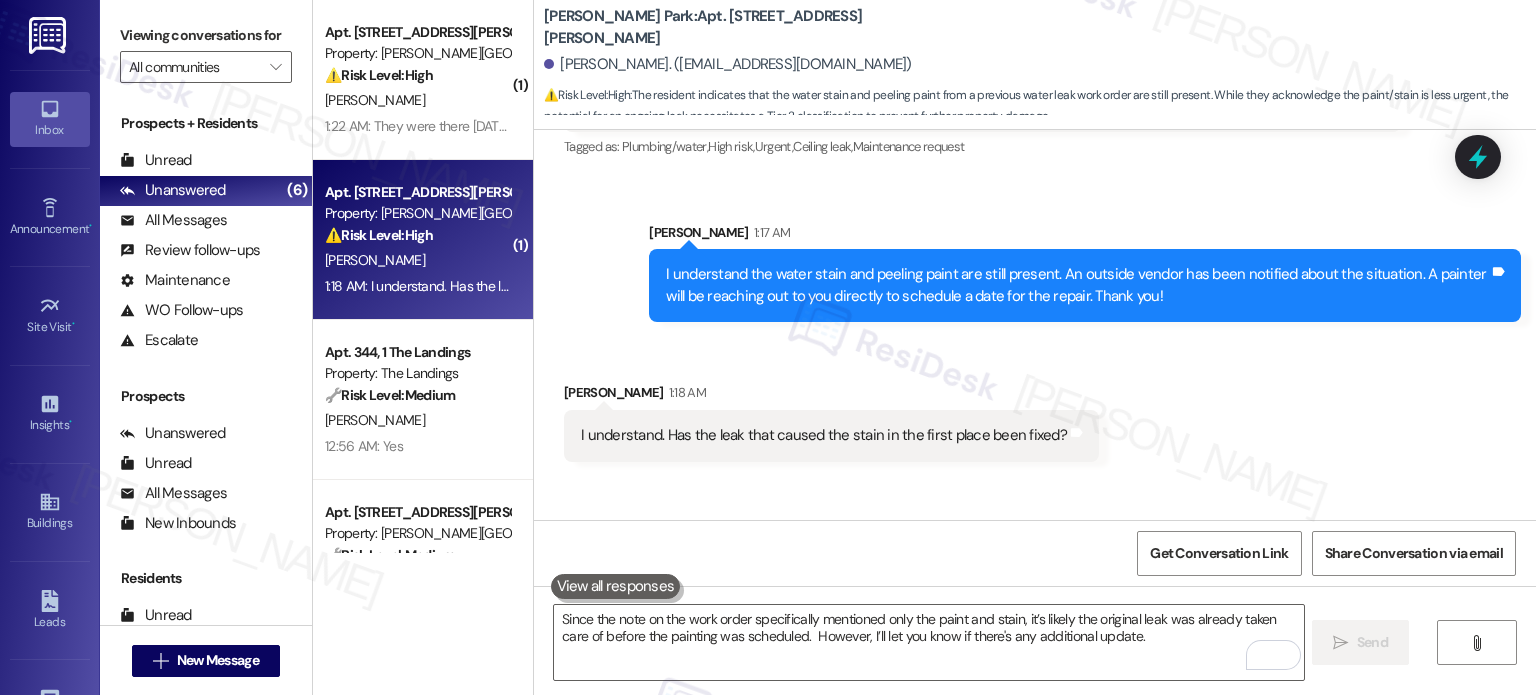 scroll, scrollTop: 3184, scrollLeft: 0, axis: vertical 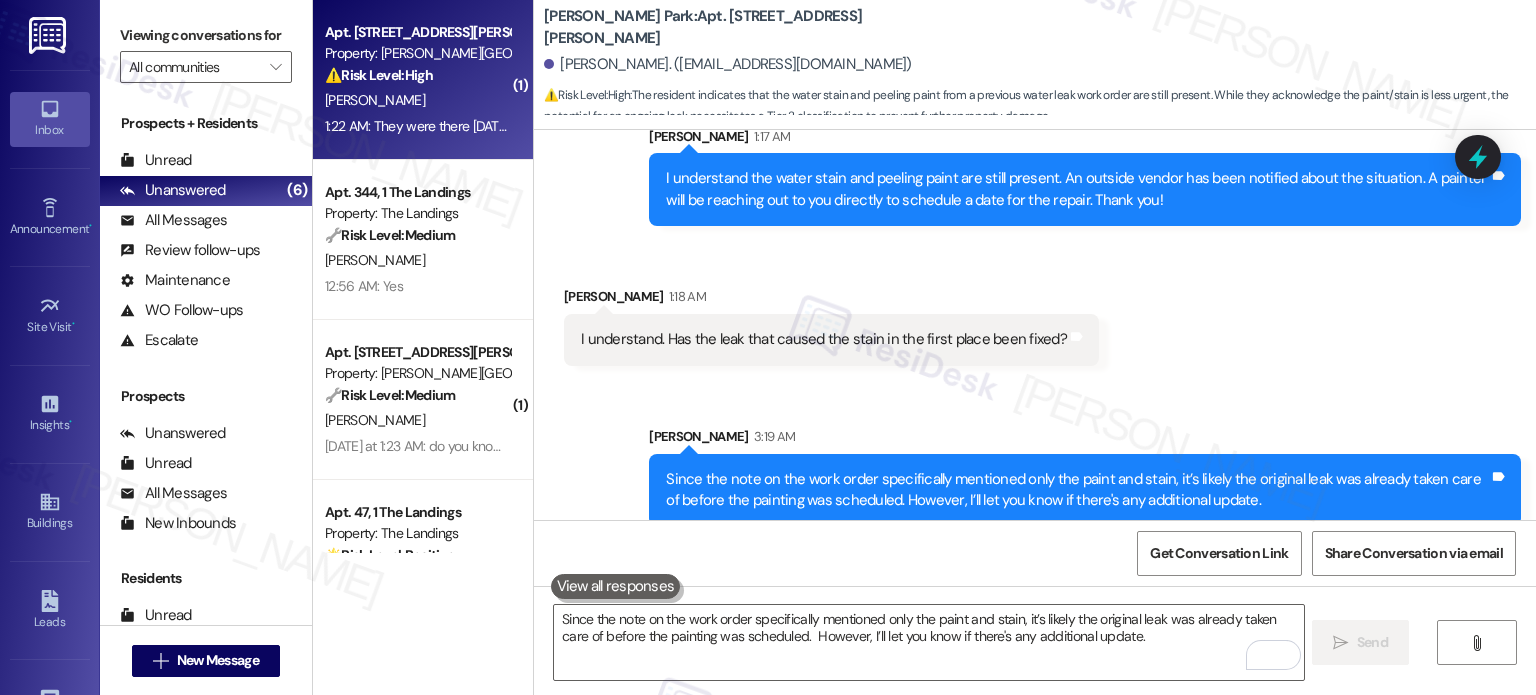 click on "[PERSON_NAME]" at bounding box center [417, 100] 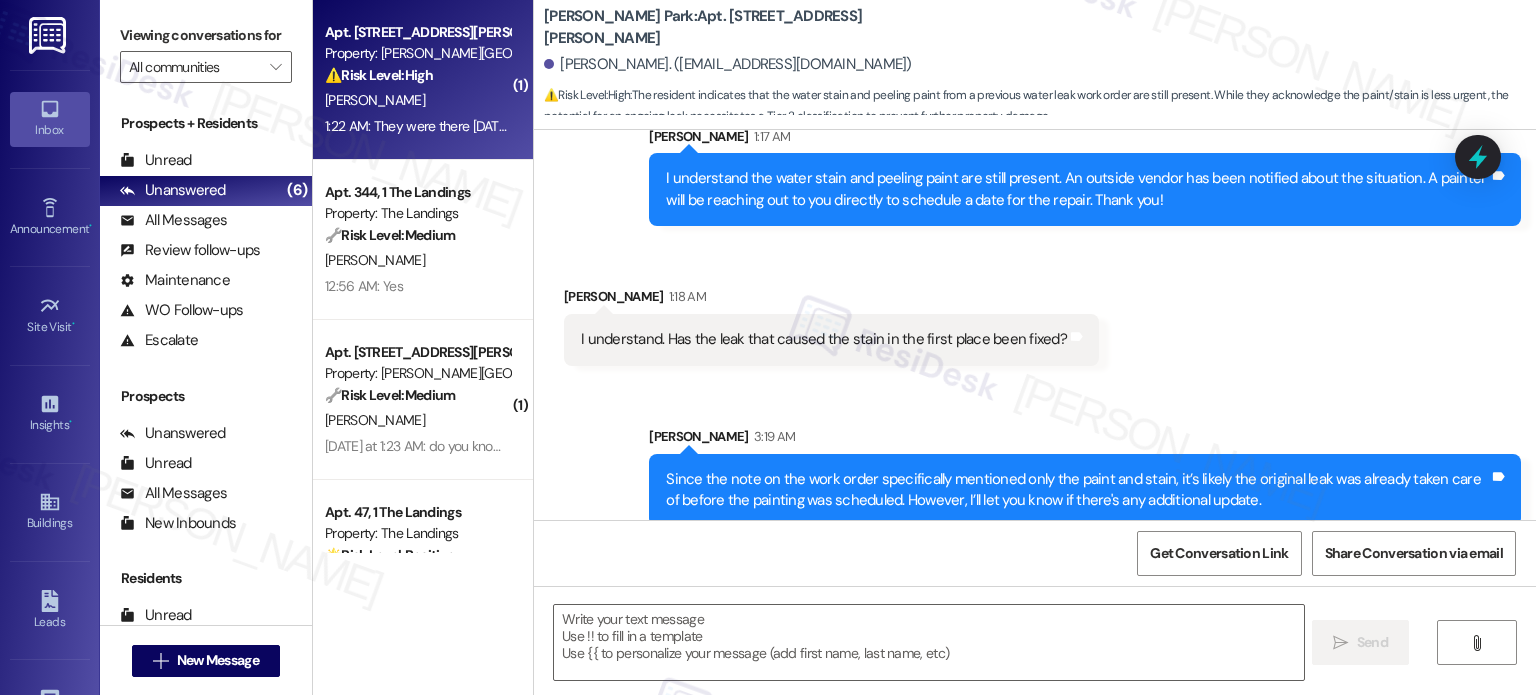 type on "Fetching suggested responses. Please feel free to read through the conversation in the meantime." 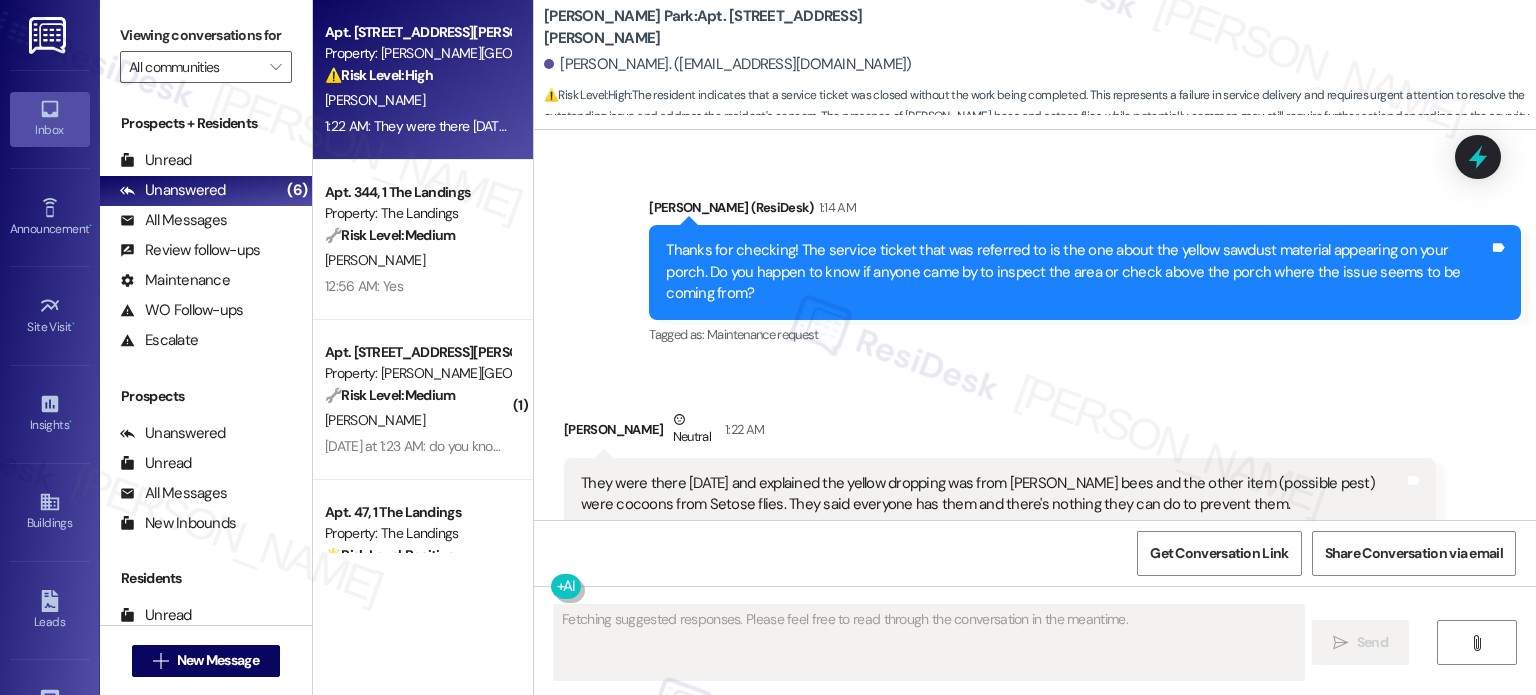 scroll, scrollTop: 2656, scrollLeft: 0, axis: vertical 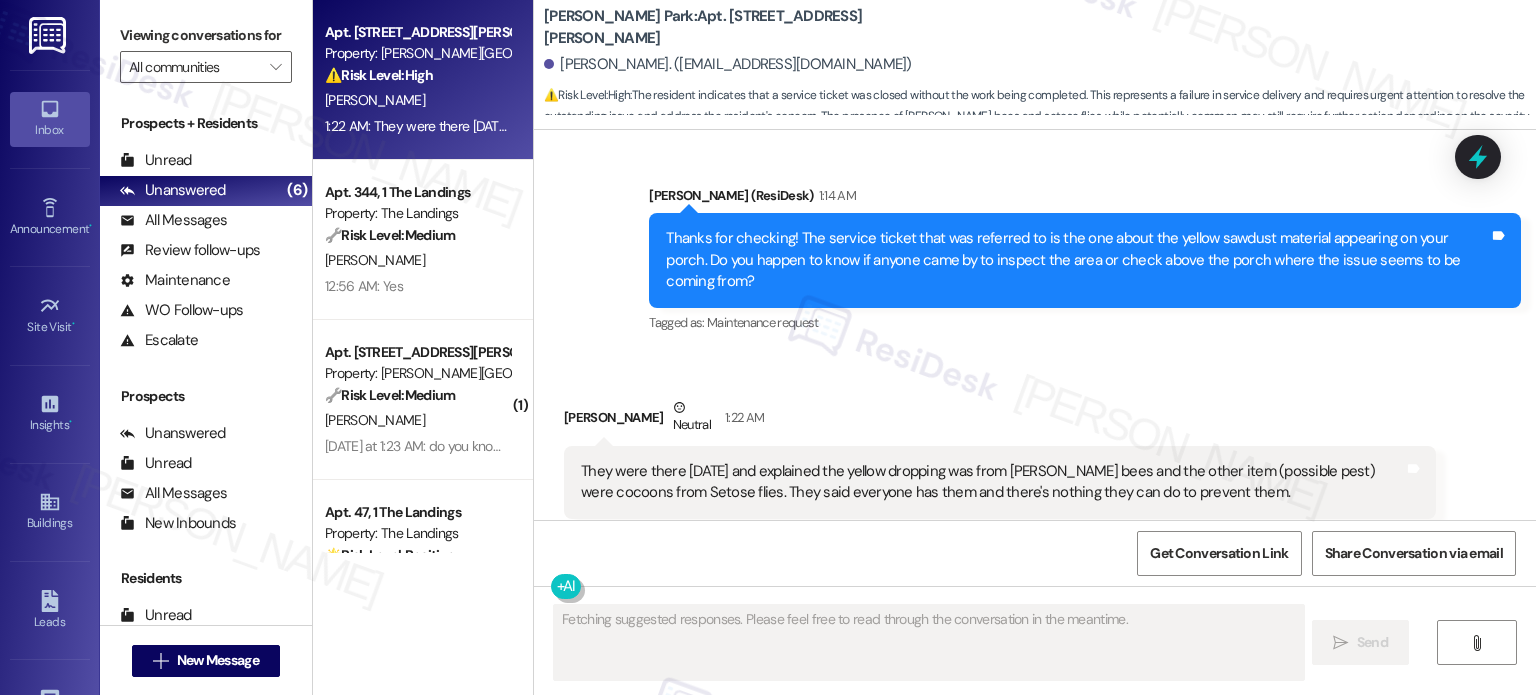 click on "They were there [DATE] and explained the yellow dropping was from [PERSON_NAME] bees and the other item (possible pest) were cocoons from Setose flies. They said everyone has them and there's nothing they can do to prevent them." at bounding box center [992, 482] 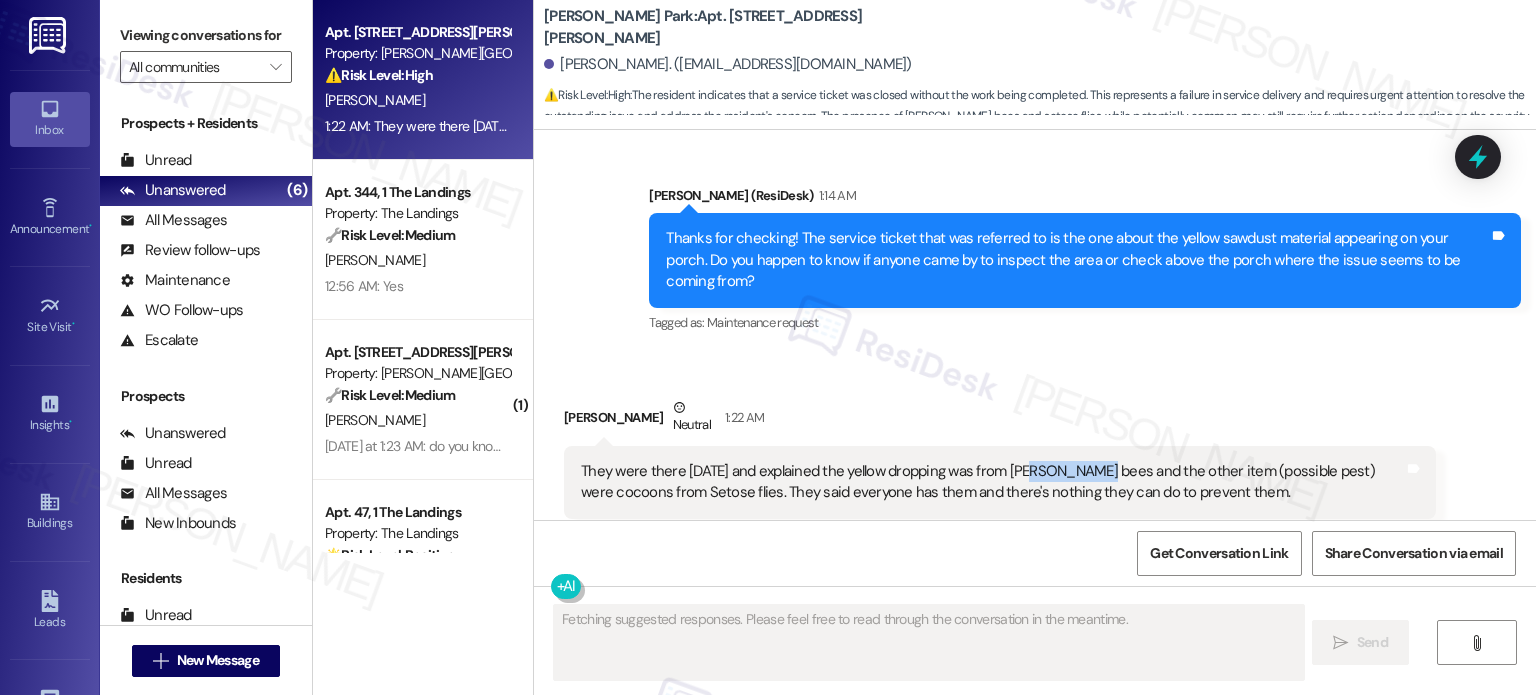 click on "They were there [DATE] and explained the yellow dropping was from [PERSON_NAME] bees and the other item (possible pest) were cocoons from Setose flies. They said everyone has them and there's nothing they can do to prevent them." at bounding box center [992, 482] 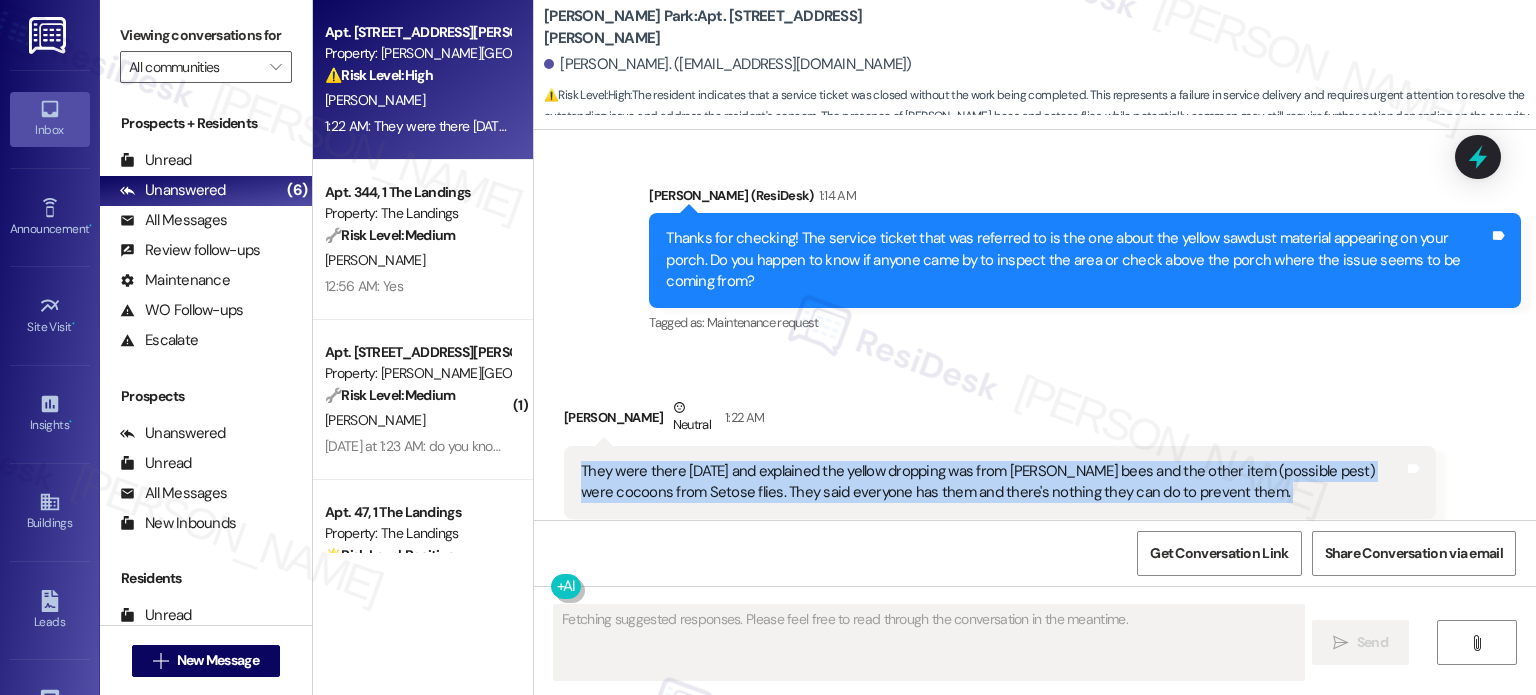 click on "They were there [DATE] and explained the yellow dropping was from [PERSON_NAME] bees and the other item (possible pest) were cocoons from Setose flies. They said everyone has them and there's nothing they can do to prevent them." at bounding box center (992, 482) 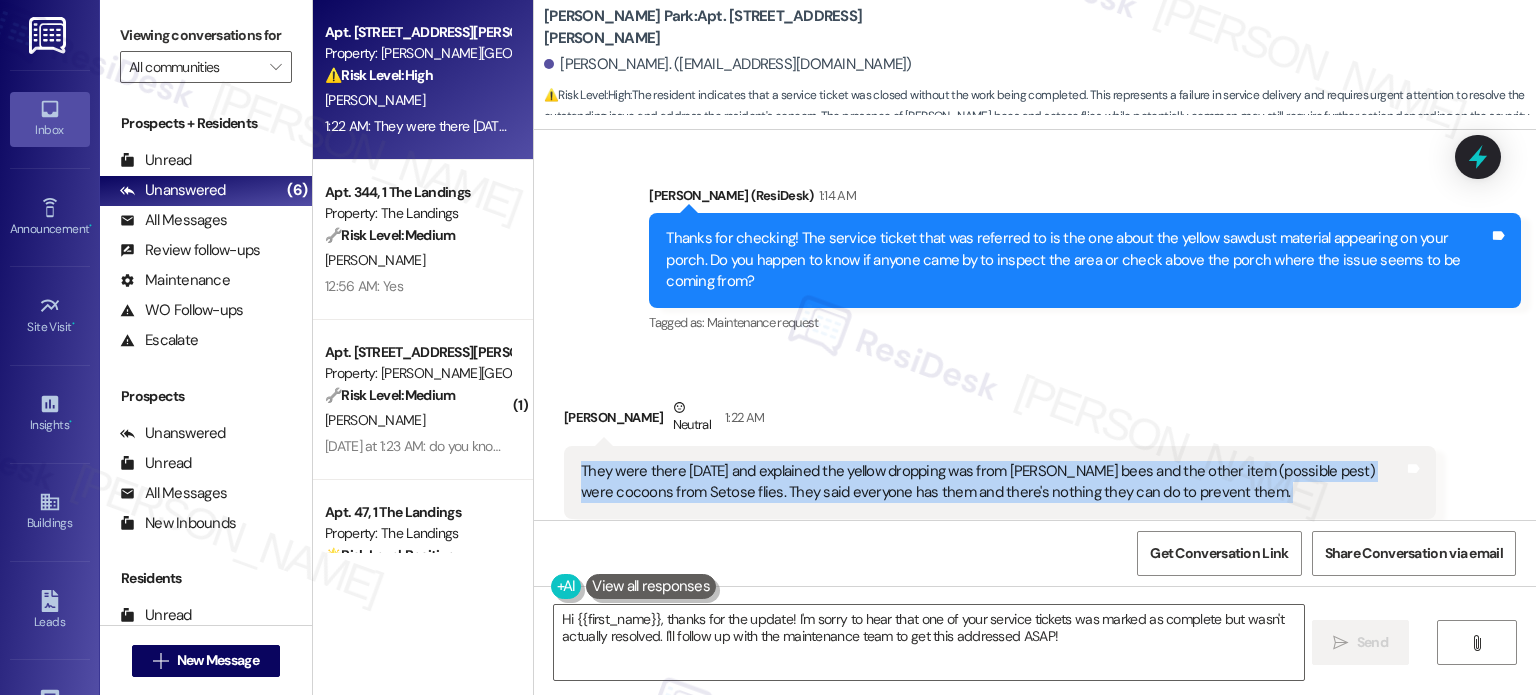 click on "They were there [DATE] and explained the yellow dropping was from [PERSON_NAME] bees and the other item (possible pest) were cocoons from Setose flies. They said everyone has them and there's nothing they can do to prevent them." at bounding box center [992, 482] 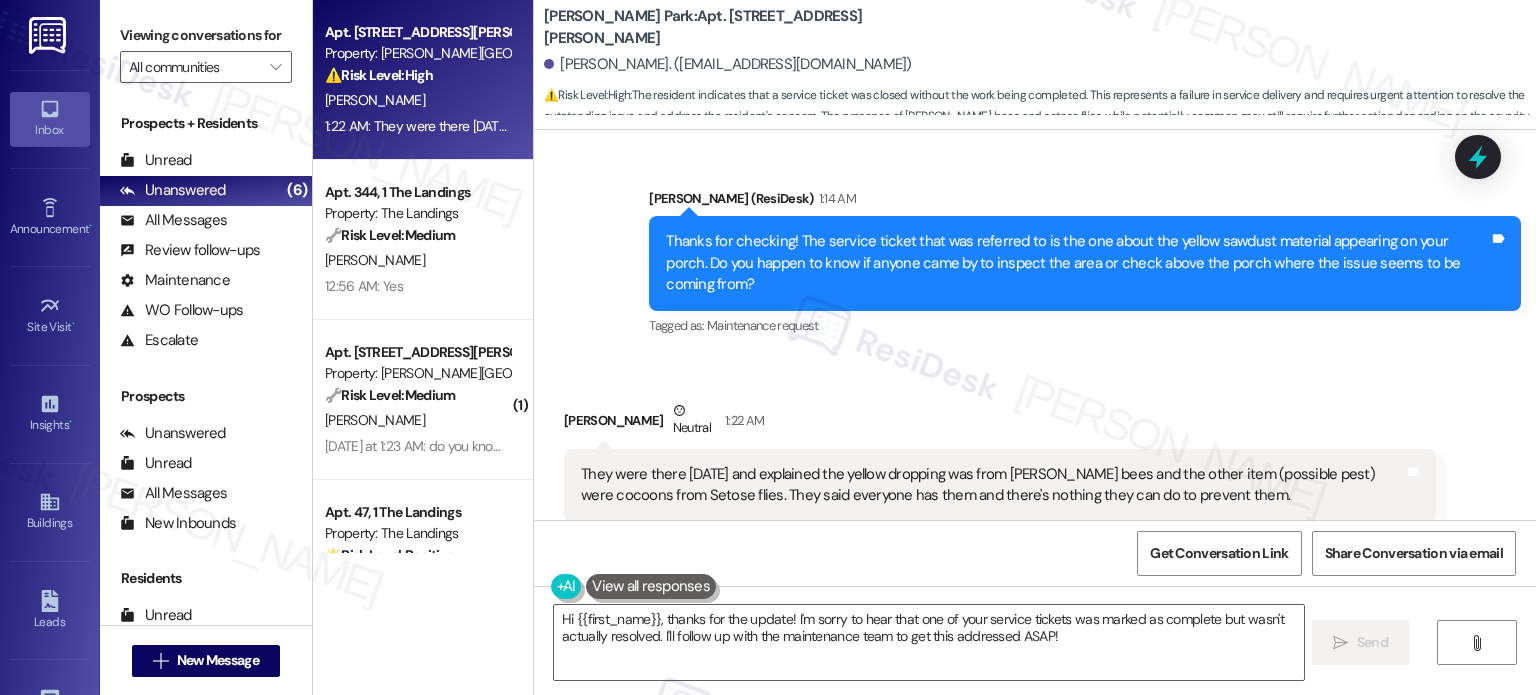 scroll, scrollTop: 2656, scrollLeft: 0, axis: vertical 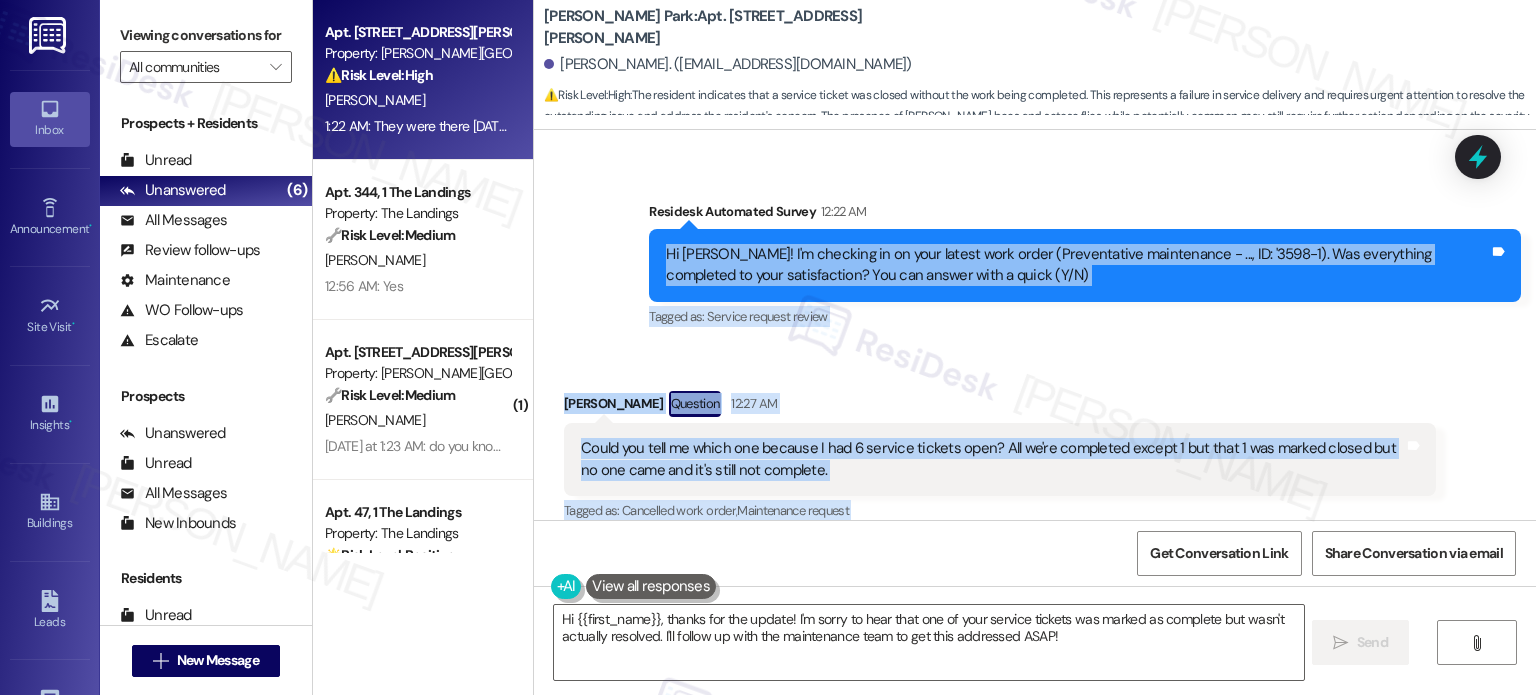 drag, startPoint x: 1246, startPoint y: 446, endPoint x: 654, endPoint y: 224, distance: 632.2563 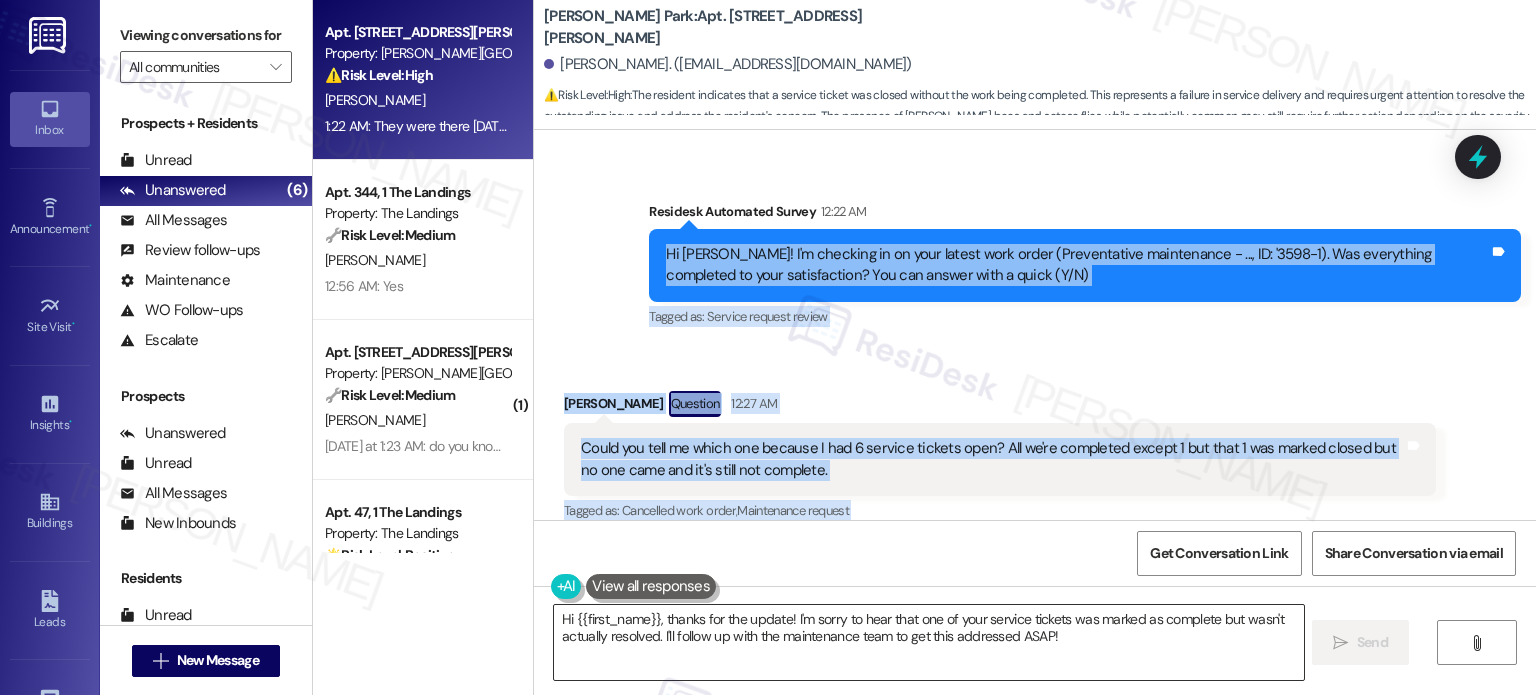 click on "Hi {{first_name}}, thanks for the update! I'm sorry to hear that one of your service tickets was marked as complete but wasn't actually resolved. I'll follow up with the maintenance team to get this addressed ASAP!" at bounding box center [928, 642] 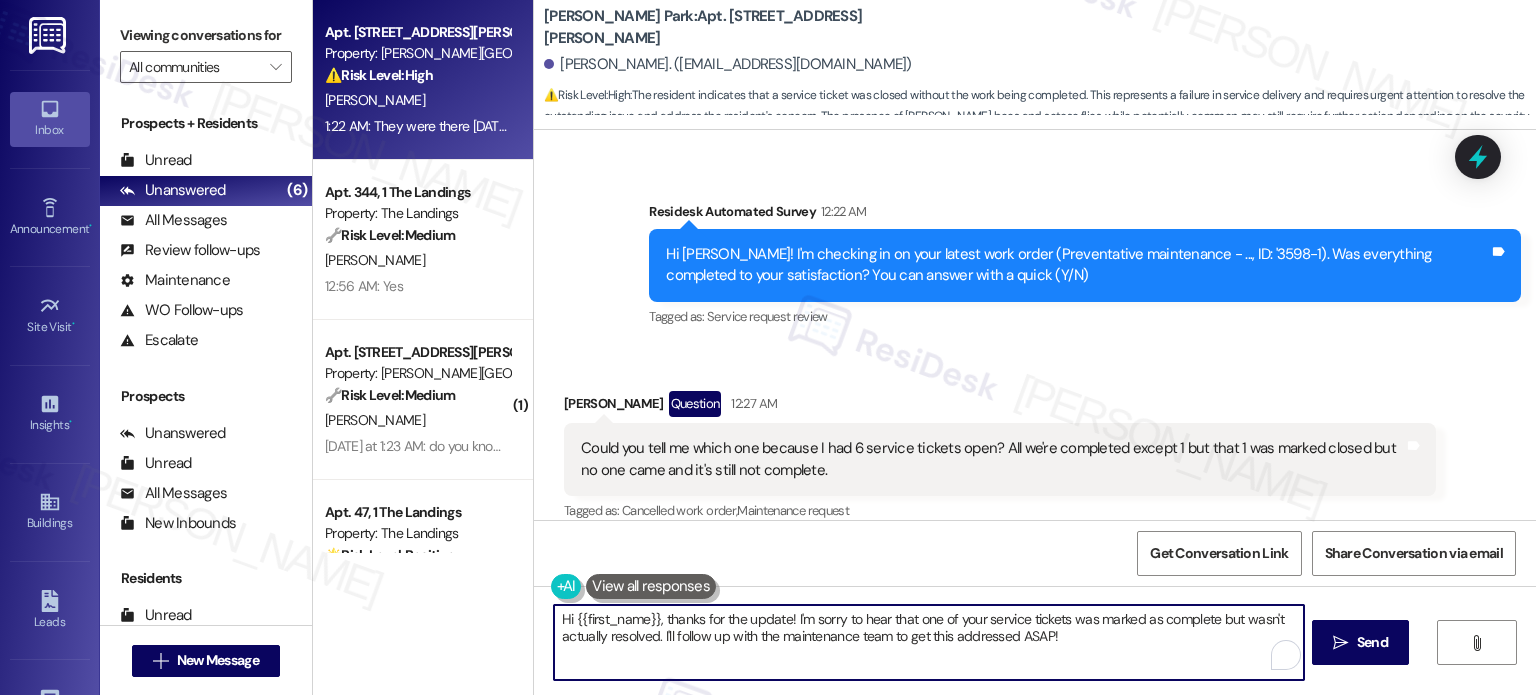 paste on "Thanks for the update, [PERSON_NAME]. I appreciate you sharing what the team found during their visit. While it’s helpful to know the source of the issue, I understand it can still be frustrating to deal with. I’ll pass this information along to the team for review in case there are any additional steps we can take to help manage or minimize the impact. Let me know if anything changes or if you have further concerns!
Ask ChatGPT" 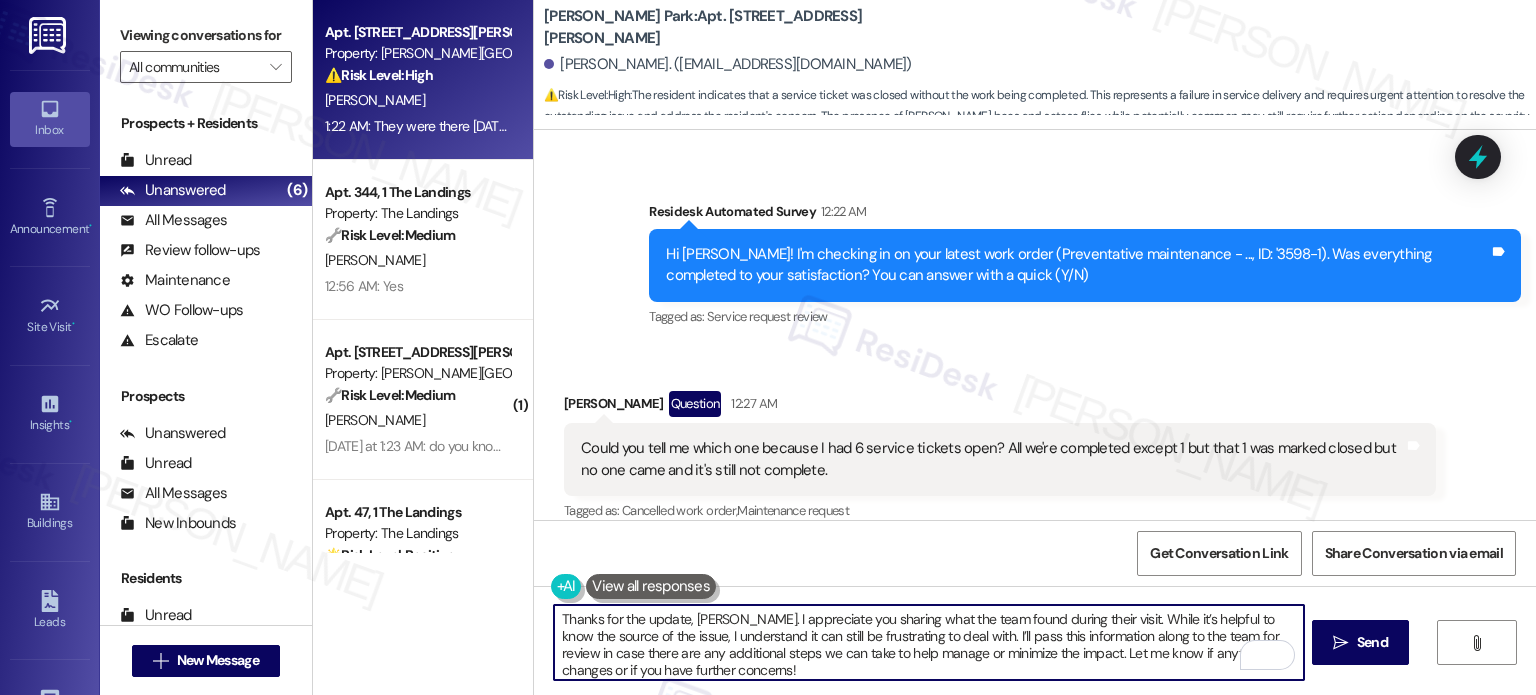scroll, scrollTop: 186, scrollLeft: 0, axis: vertical 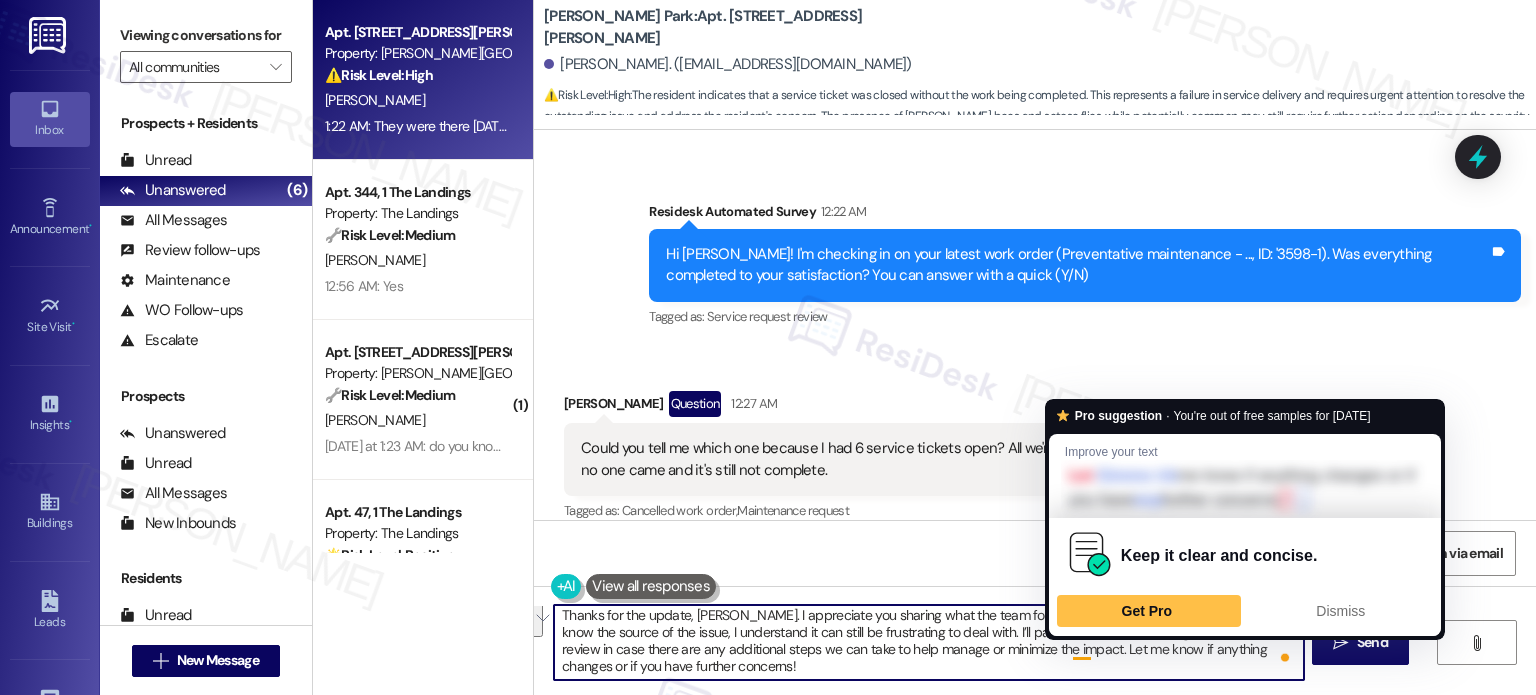 drag, startPoint x: 950, startPoint y: 635, endPoint x: 1064, endPoint y: 651, distance: 115.11733 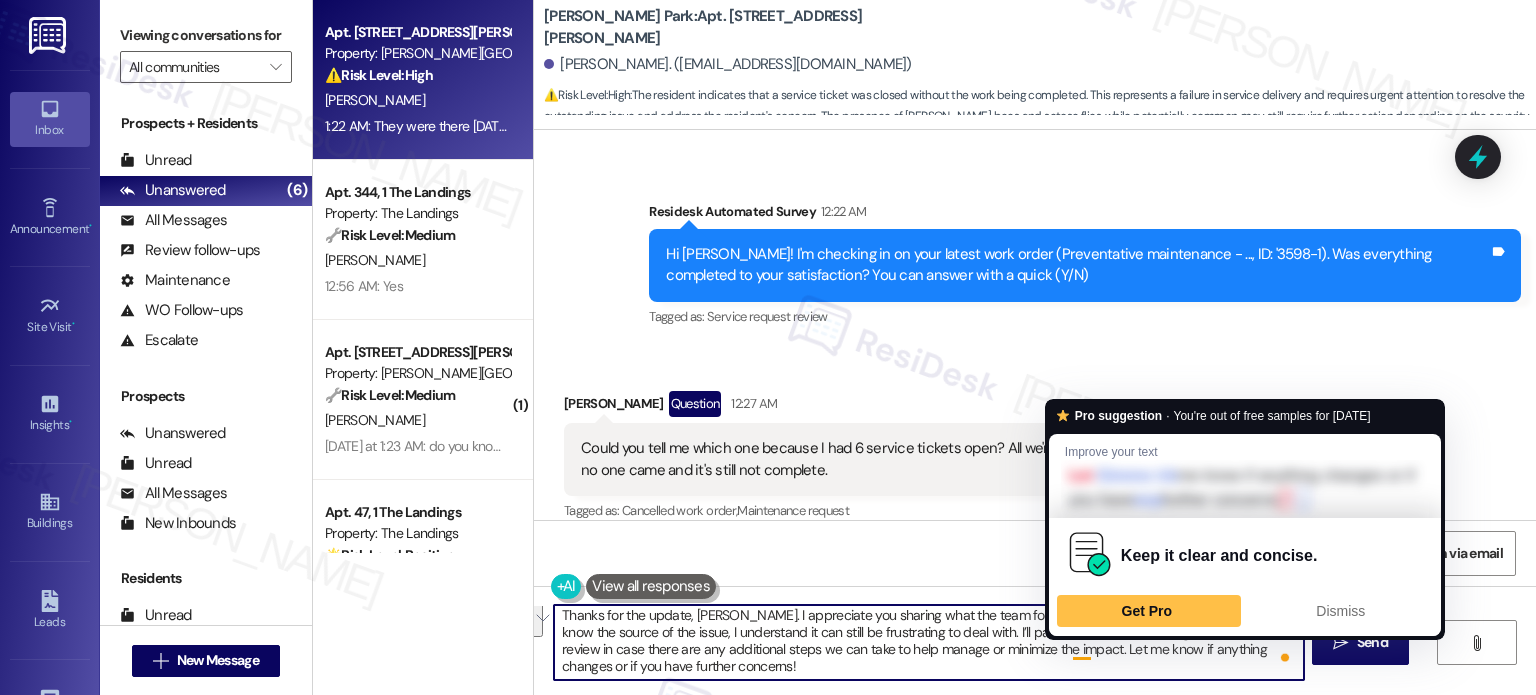 click on "Thanks for the update, [PERSON_NAME]. I appreciate you sharing what the team found during their visit. While it’s helpful to know the source of the issue, I understand it can still be frustrating to deal with. I’ll pass this information along to the team for review in case there are any additional steps we can take to help manage or minimize the impact. Let me know if anything changes or if you have further concerns!" at bounding box center [928, 642] 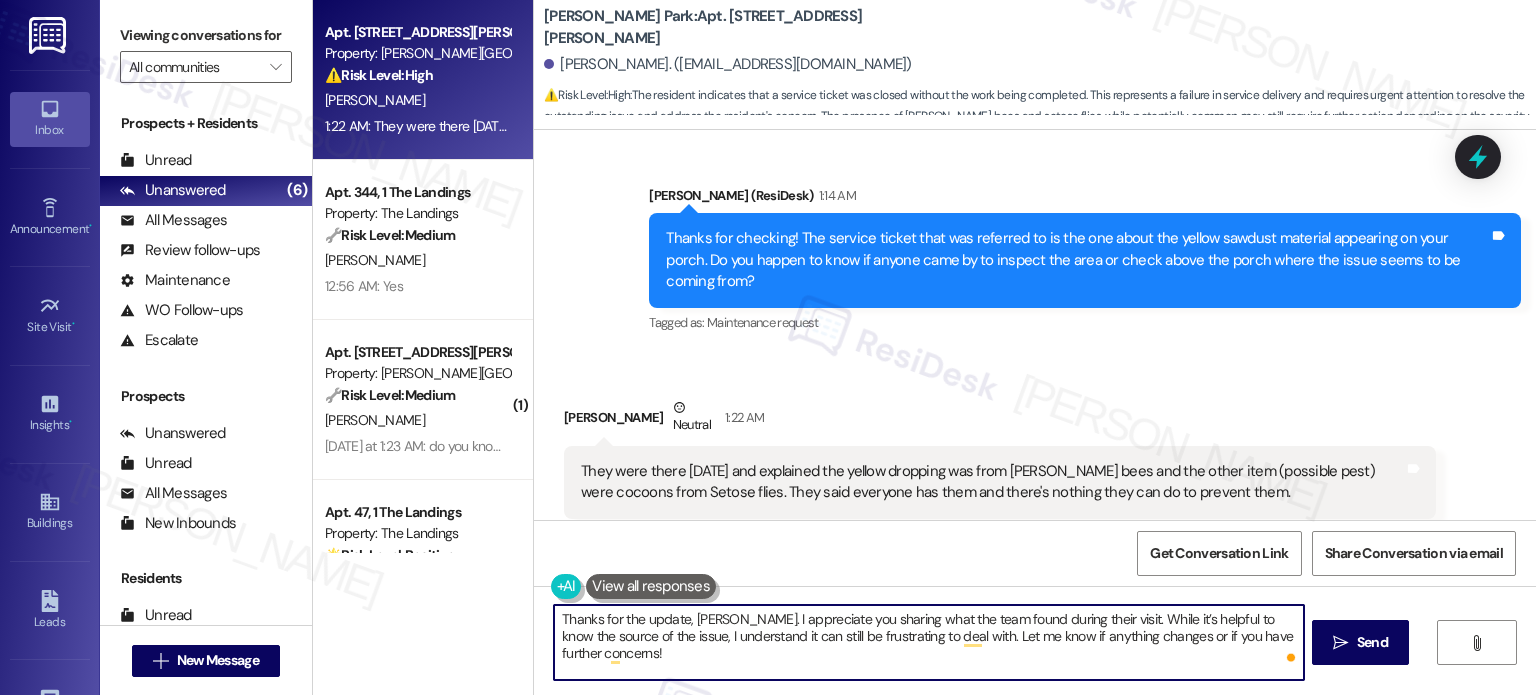 click on "Thanks for the update, [PERSON_NAME]. I appreciate you sharing what the team found during their visit. While it’s helpful to know the source of the issue, I understand it can still be frustrating to deal with. Let me know if anything changes or if you have further concerns!" at bounding box center (928, 642) 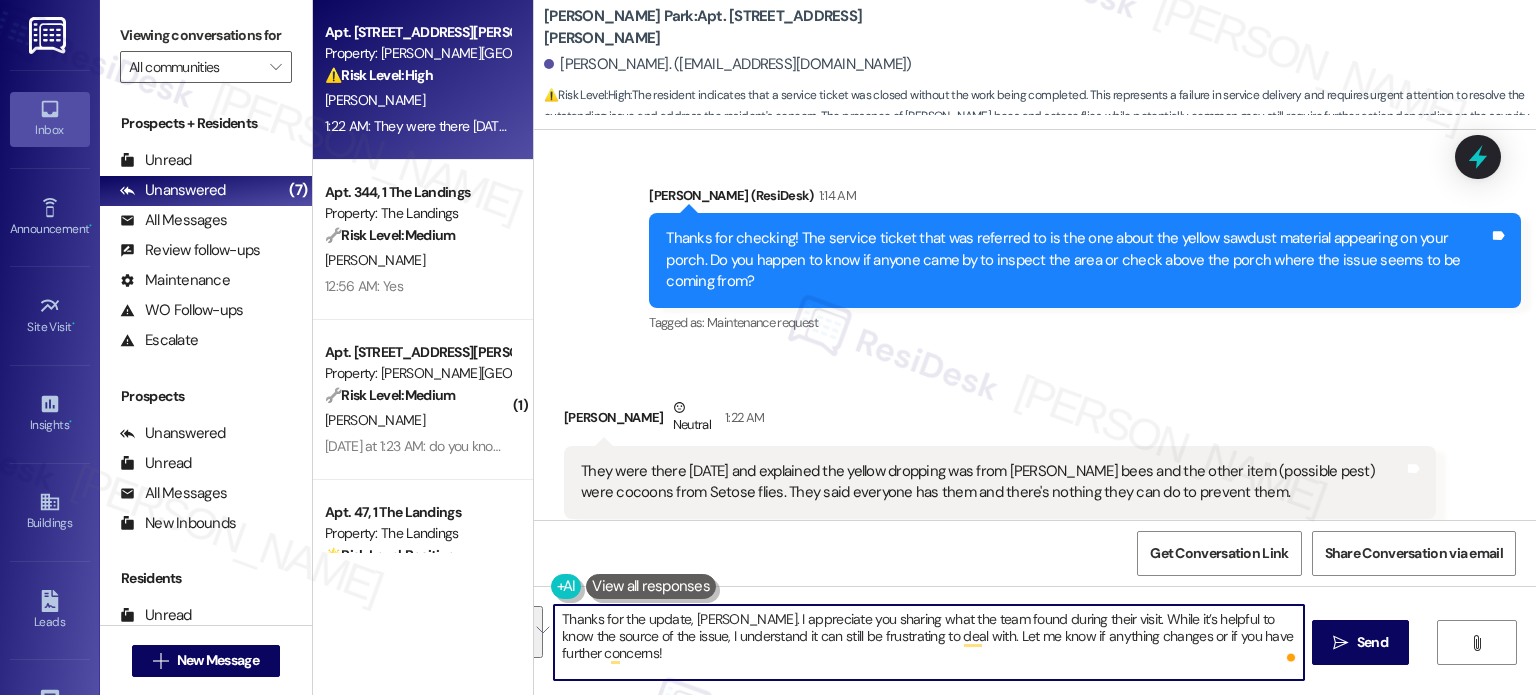 paste on "any further concerns!
Ask ChatGPT" 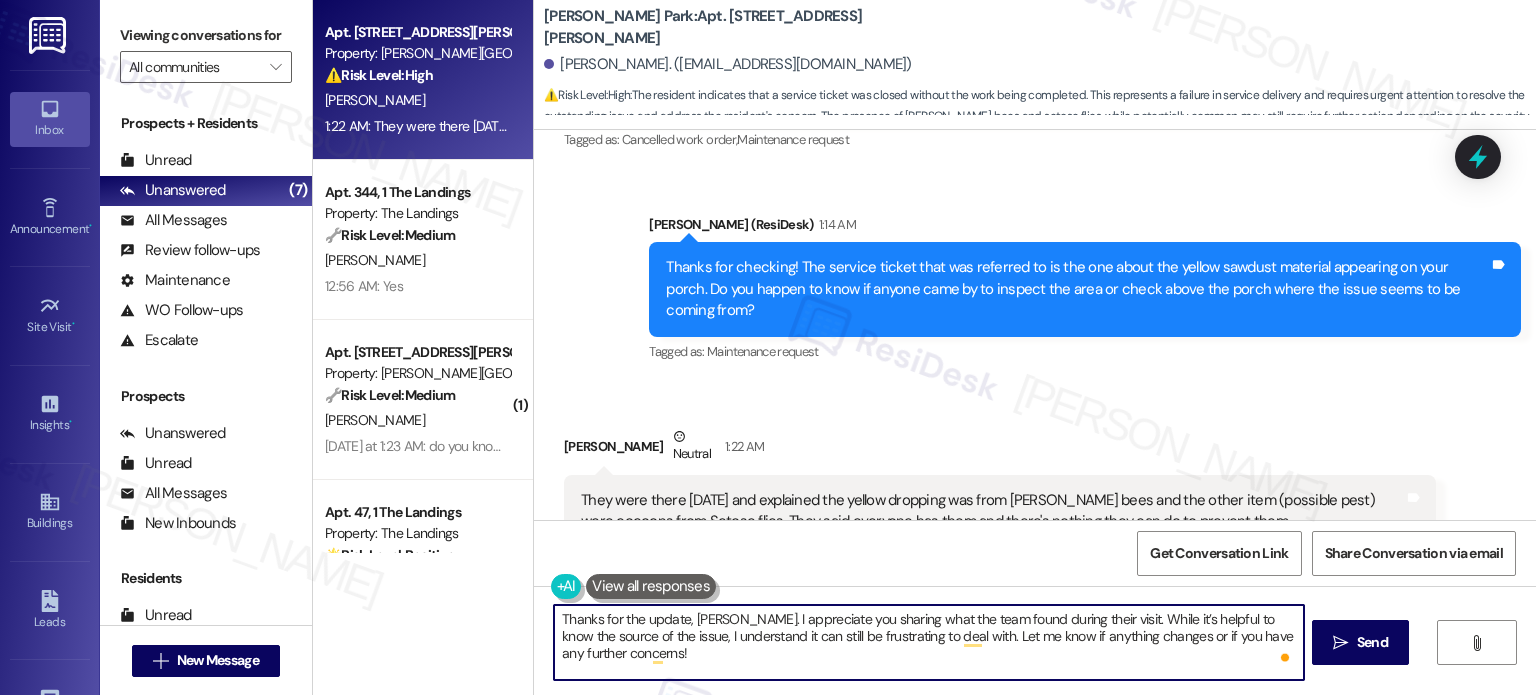 scroll, scrollTop: 2656, scrollLeft: 0, axis: vertical 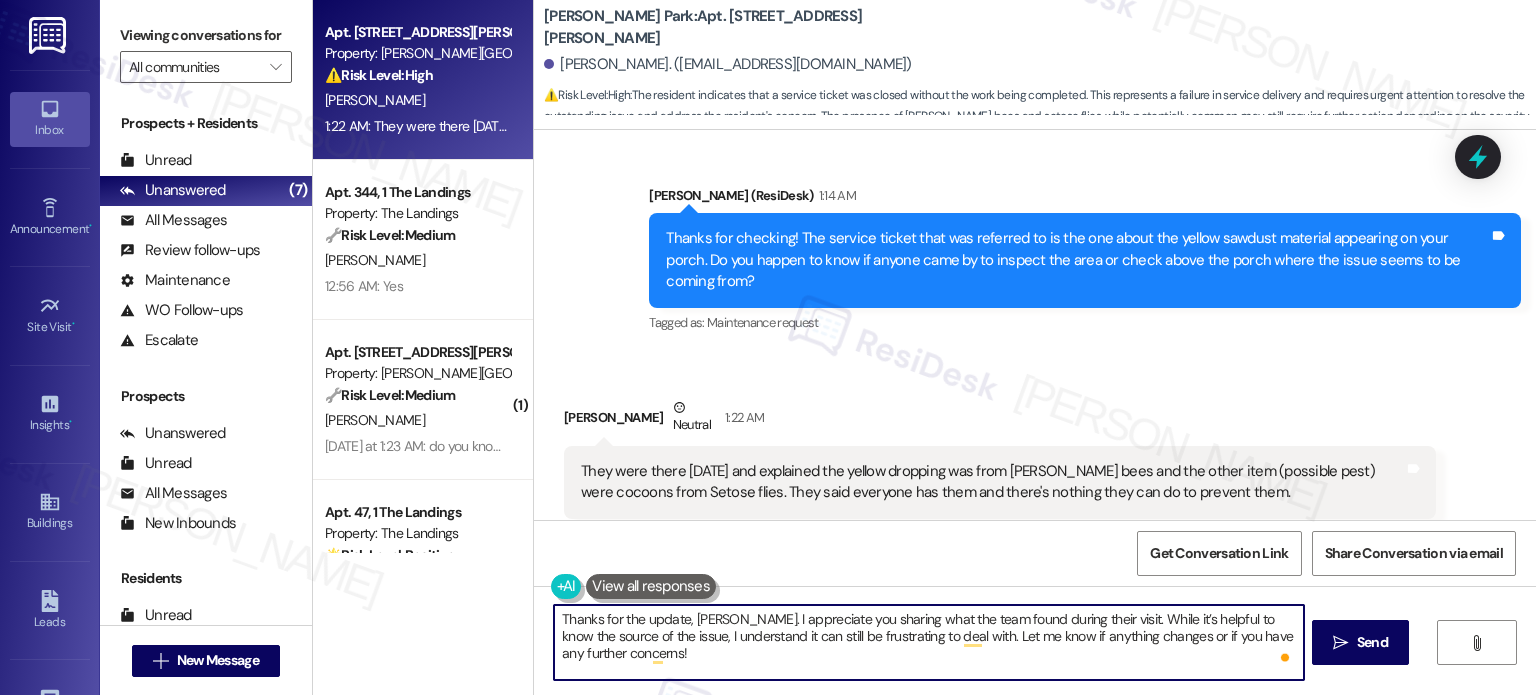 click on "Thanks for the update, [PERSON_NAME]. I appreciate you sharing what the team found during their visit. While it’s helpful to know the source of the issue, I understand it can still be frustrating to deal with. Let me know if anything changes or if you have any further concerns!
Ask ChatGPT" at bounding box center [928, 642] 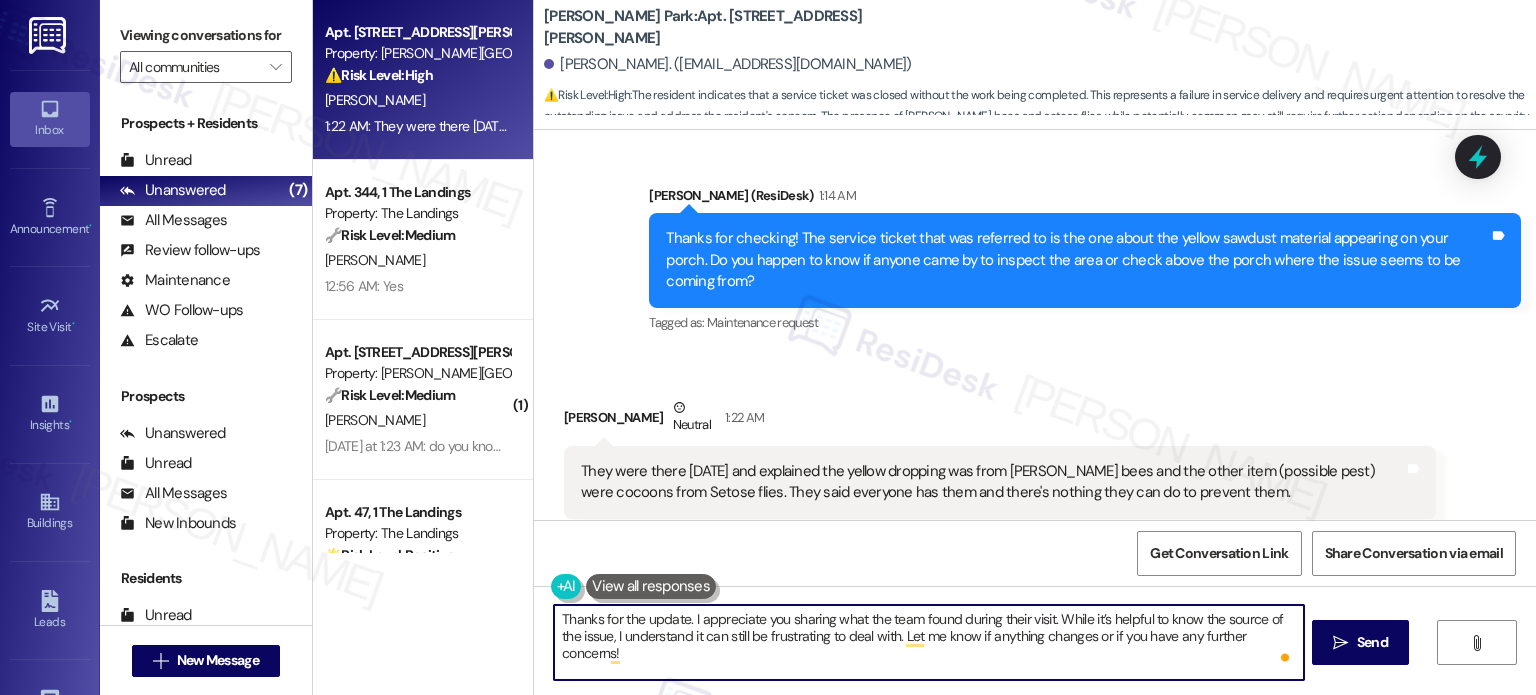 click on "Thanks for the update. I appreciate you sharing what the team found during their visit. While it’s helpful to know the source of the issue, I understand it can still be frustrating to deal with. Let me know if anything changes or if you have any further concerns!
Ask ChatGPT" at bounding box center [928, 642] 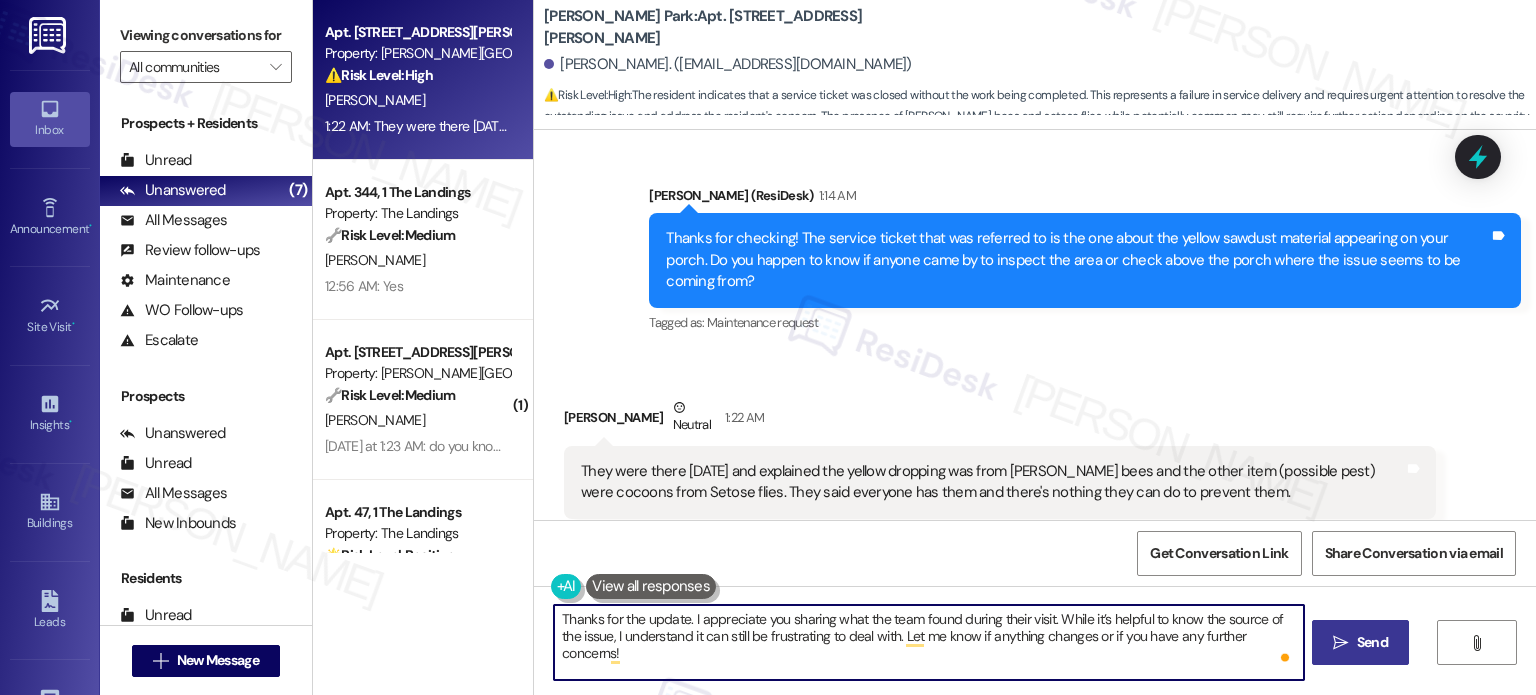 type on "Thanks for the update. I appreciate you sharing what the team found during their visit. While it’s helpful to know the source of the issue, I understand it can still be frustrating to deal with. Let me know if anything changes or if you have any further concerns!
Ask ChatGPT" 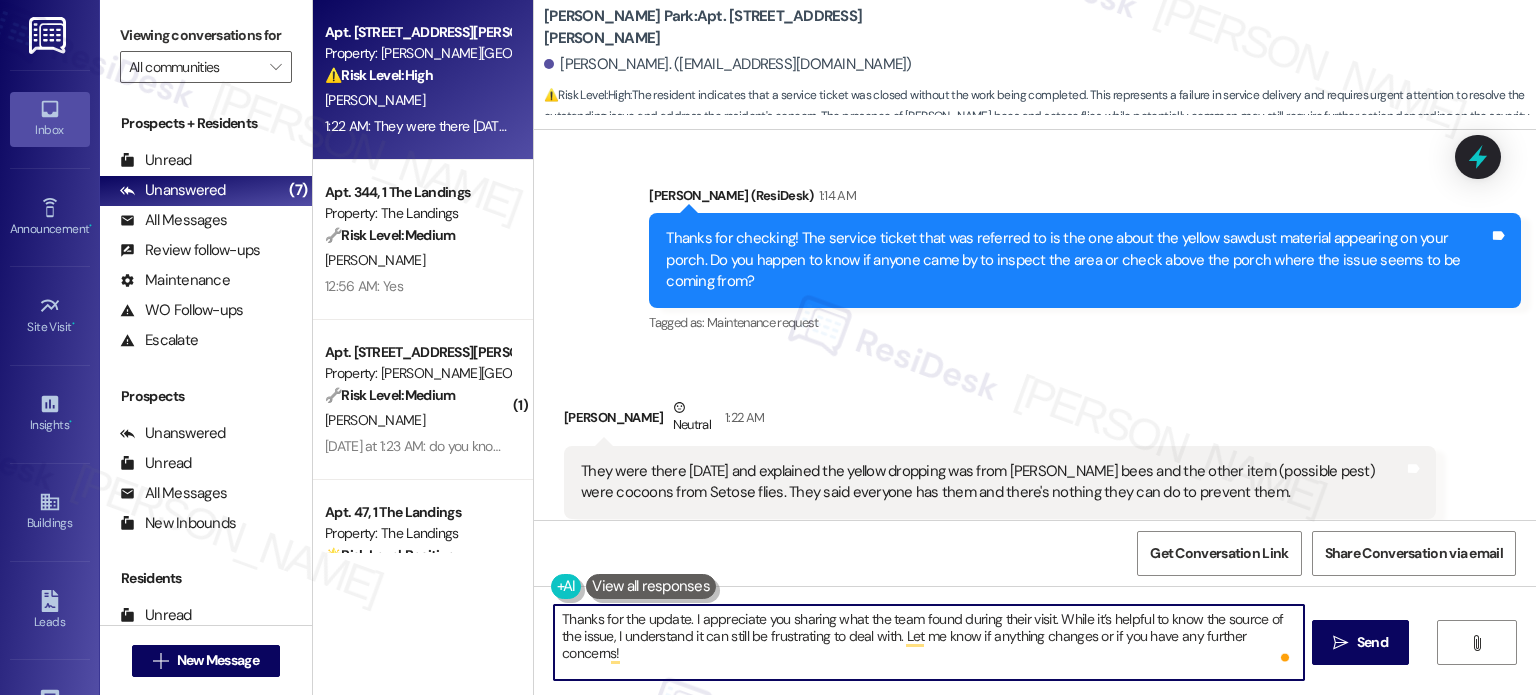 click on " Send" at bounding box center (1360, 642) 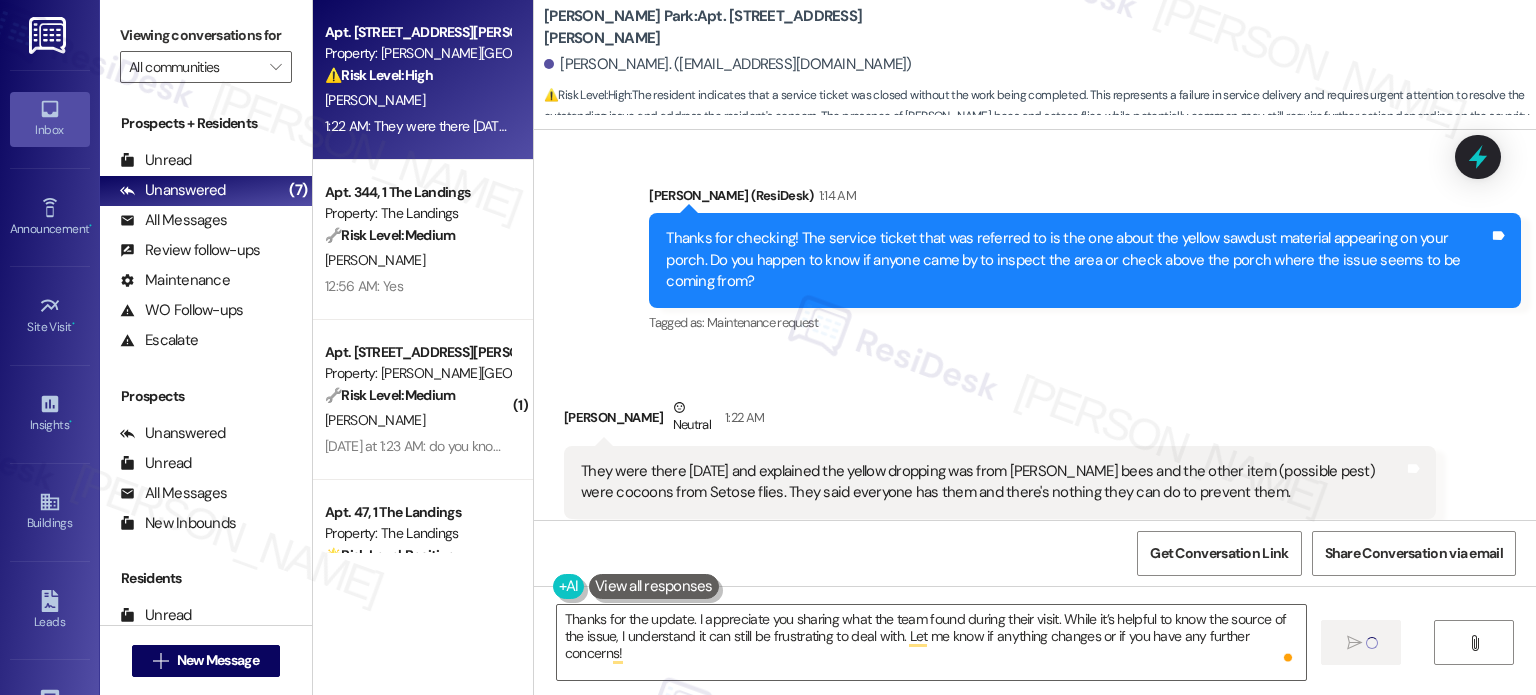 type 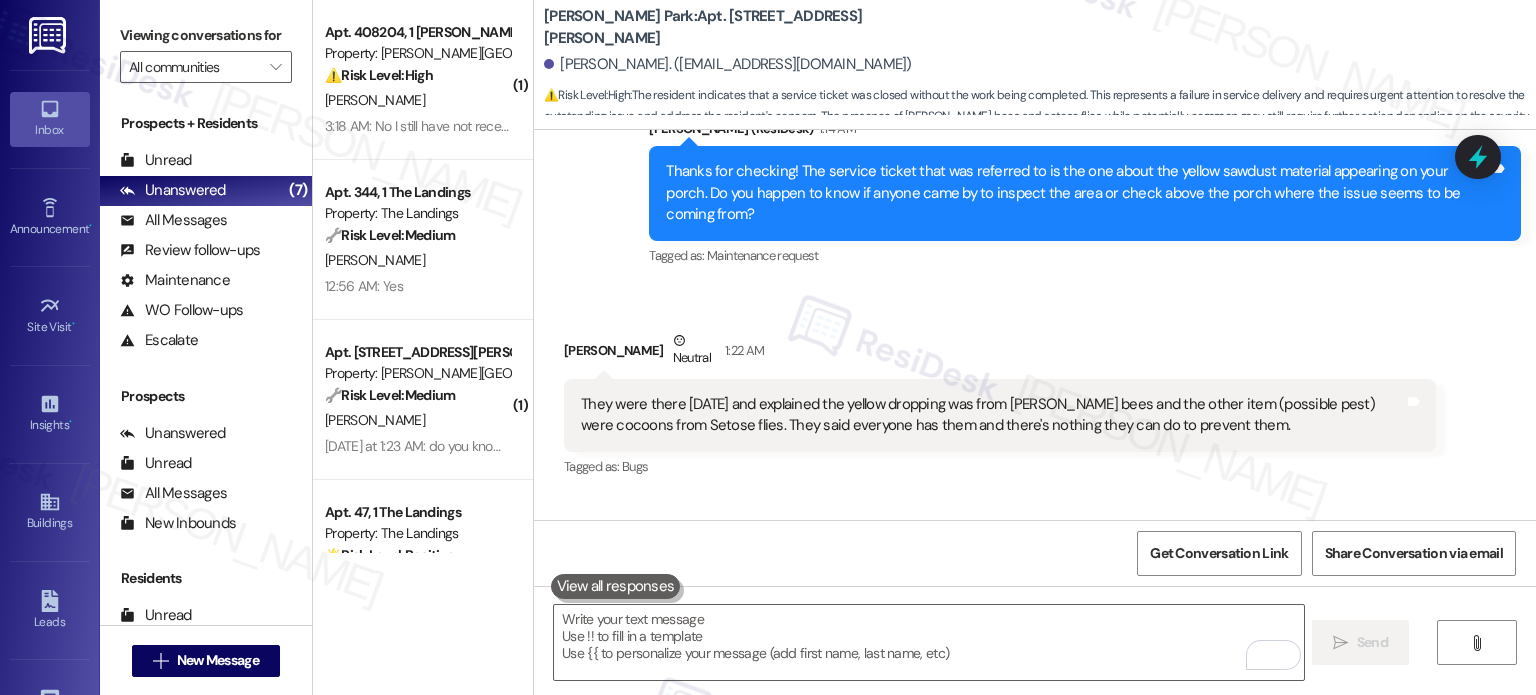 scroll, scrollTop: 2756, scrollLeft: 0, axis: vertical 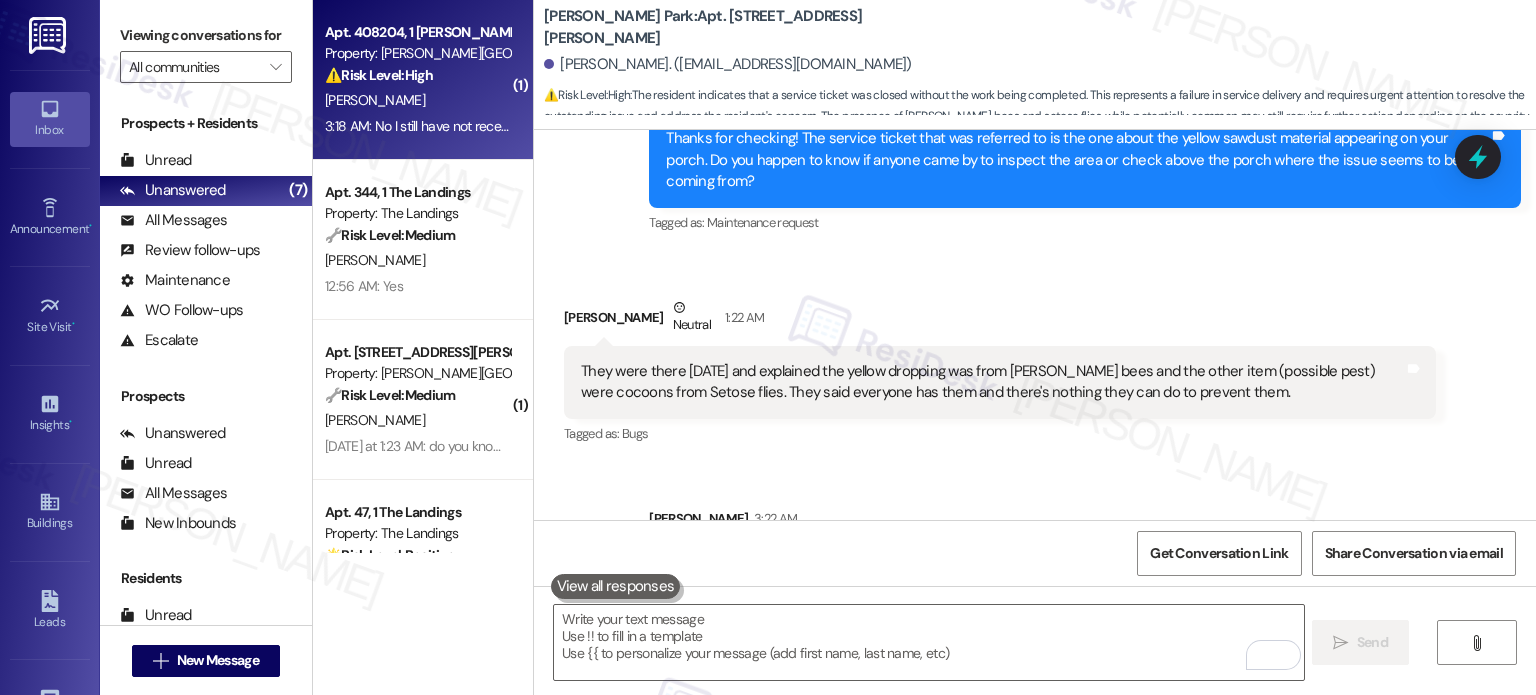 click on "3:18 AM: No I still have not received my mail key 3:18 AM: No I still have not received my mail key" at bounding box center (461, 126) 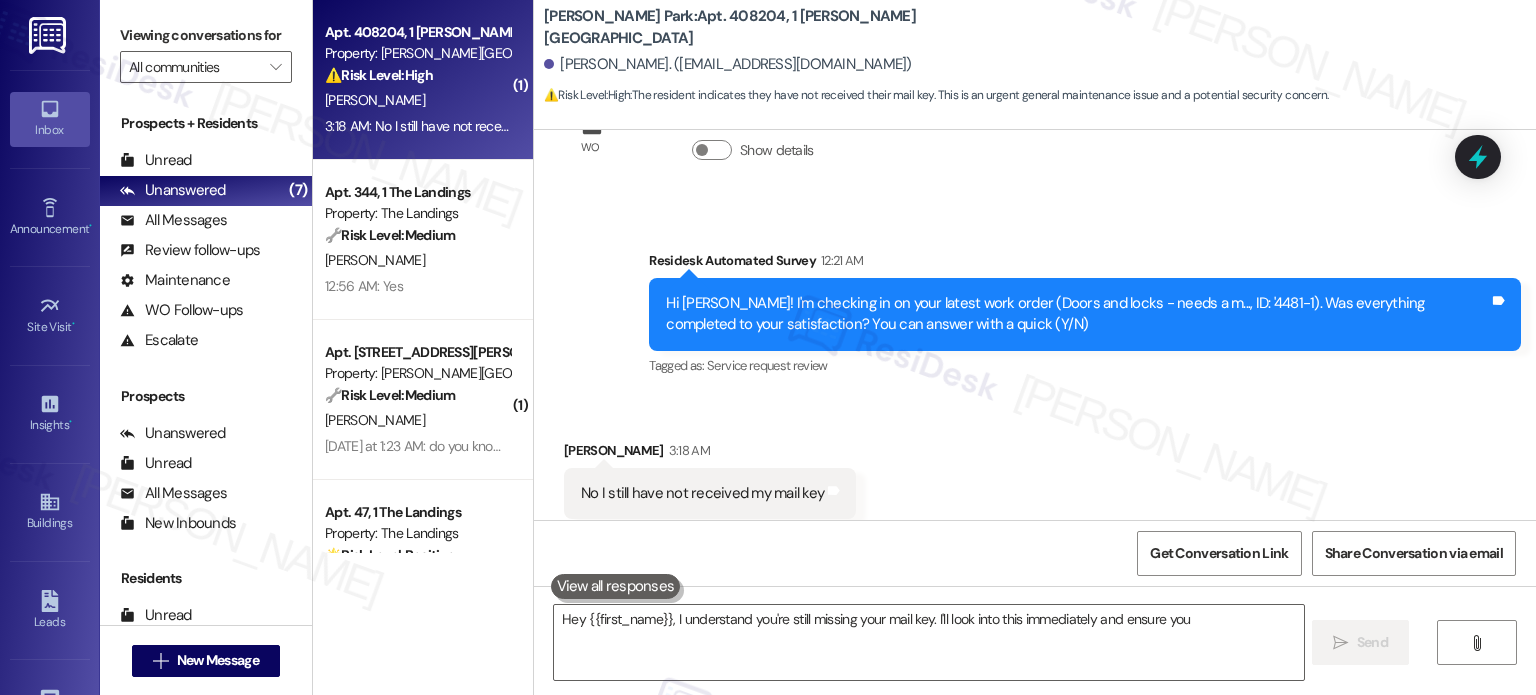 scroll, scrollTop: 450, scrollLeft: 0, axis: vertical 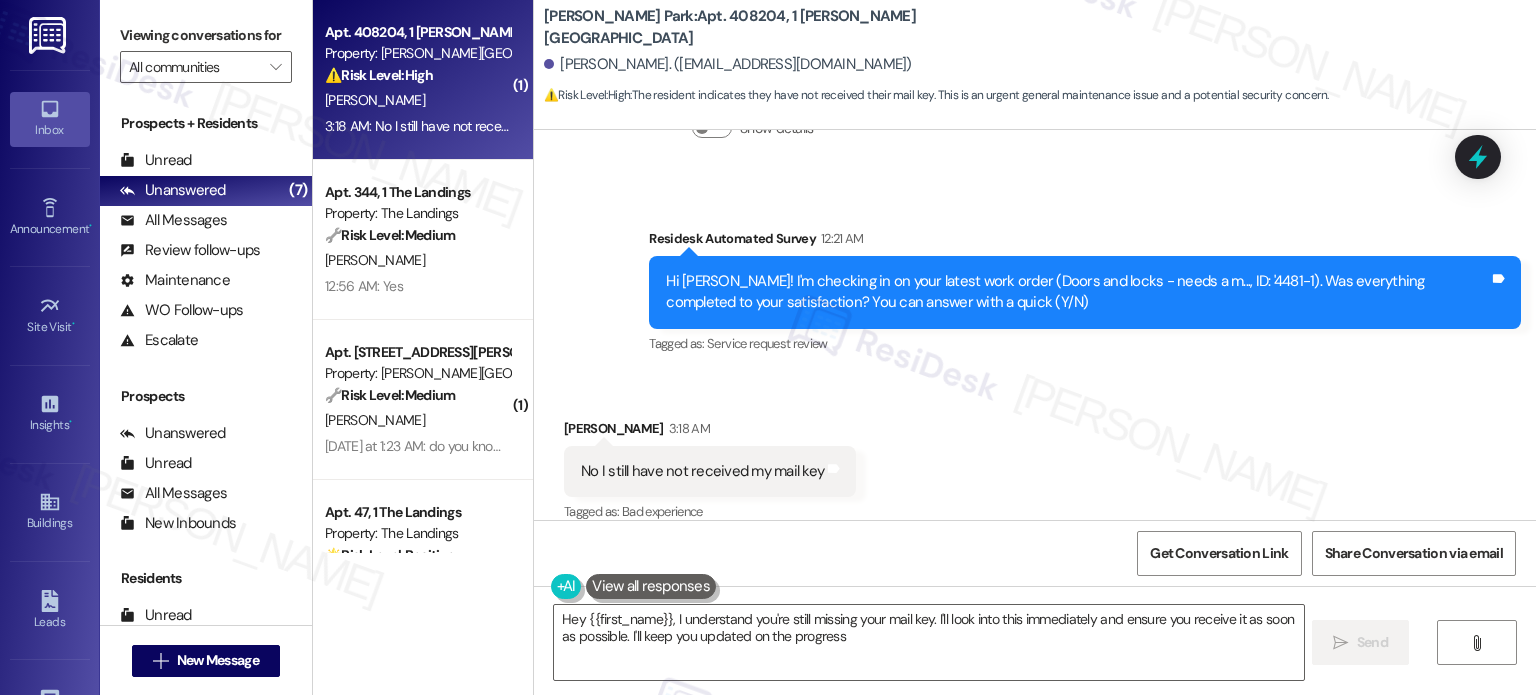 type on "Hey {{first_name}}, I understand you're still missing your mail key. I'll look into this immediately and ensure you receive it as soon as possible. I'll keep you updated on the progress!" 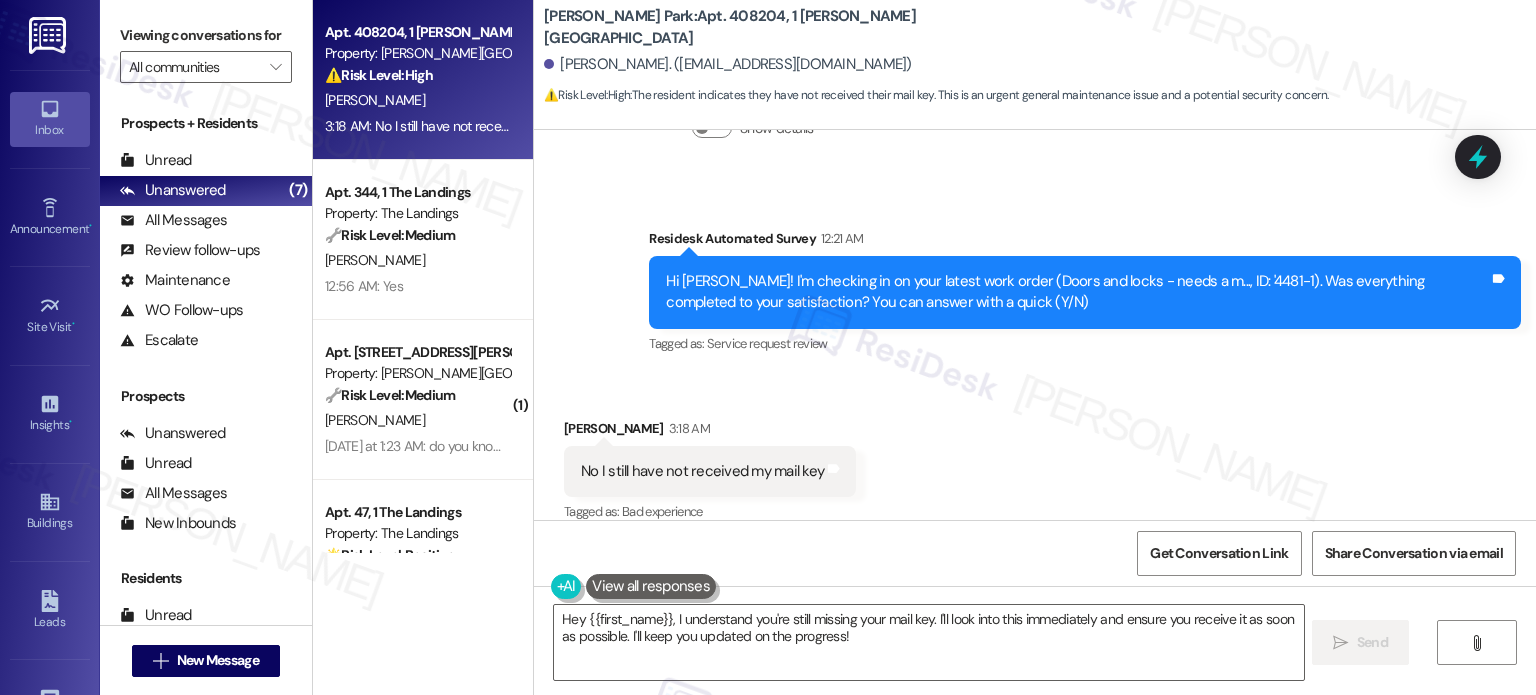 click on "Hi [PERSON_NAME]! I'm checking in on your latest work order (Doors and locks - needs a m..., ID: '4481-1). Was everything completed to your satisfaction? You can answer with a quick (Y/N)" at bounding box center [1077, 292] 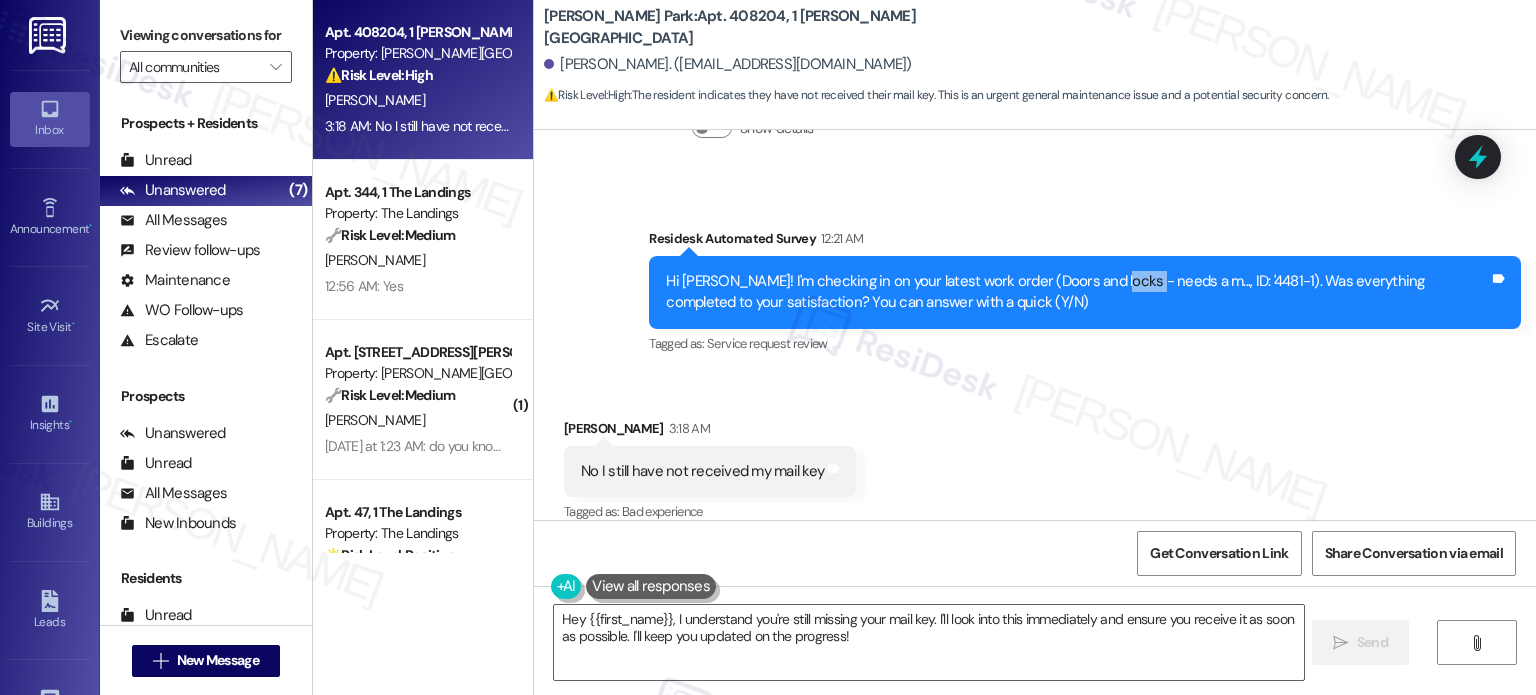 click on "Hi [PERSON_NAME]! I'm checking in on your latest work order (Doors and locks - needs a m..., ID: '4481-1). Was everything completed to your satisfaction? You can answer with a quick (Y/N)" at bounding box center [1077, 292] 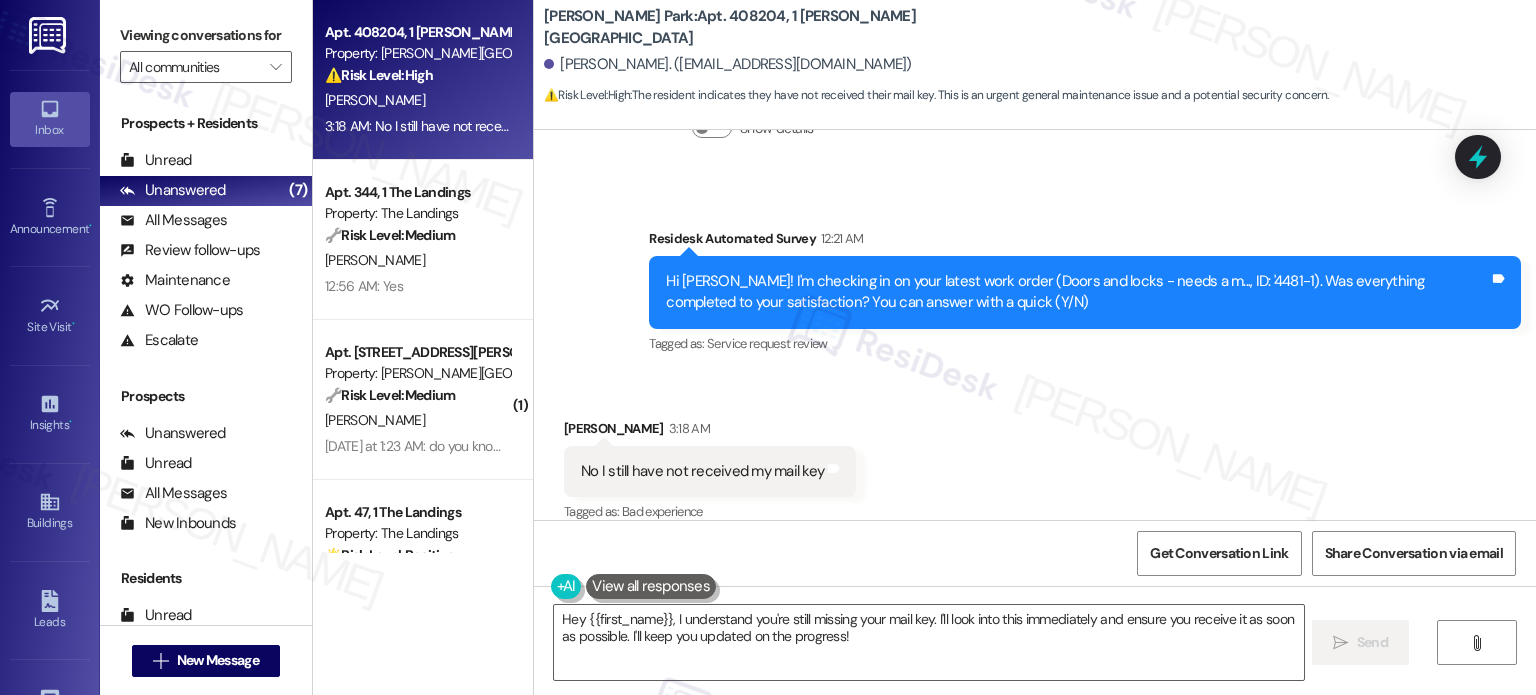drag, startPoint x: 1240, startPoint y: 323, endPoint x: 1246, endPoint y: 350, distance: 27.658634 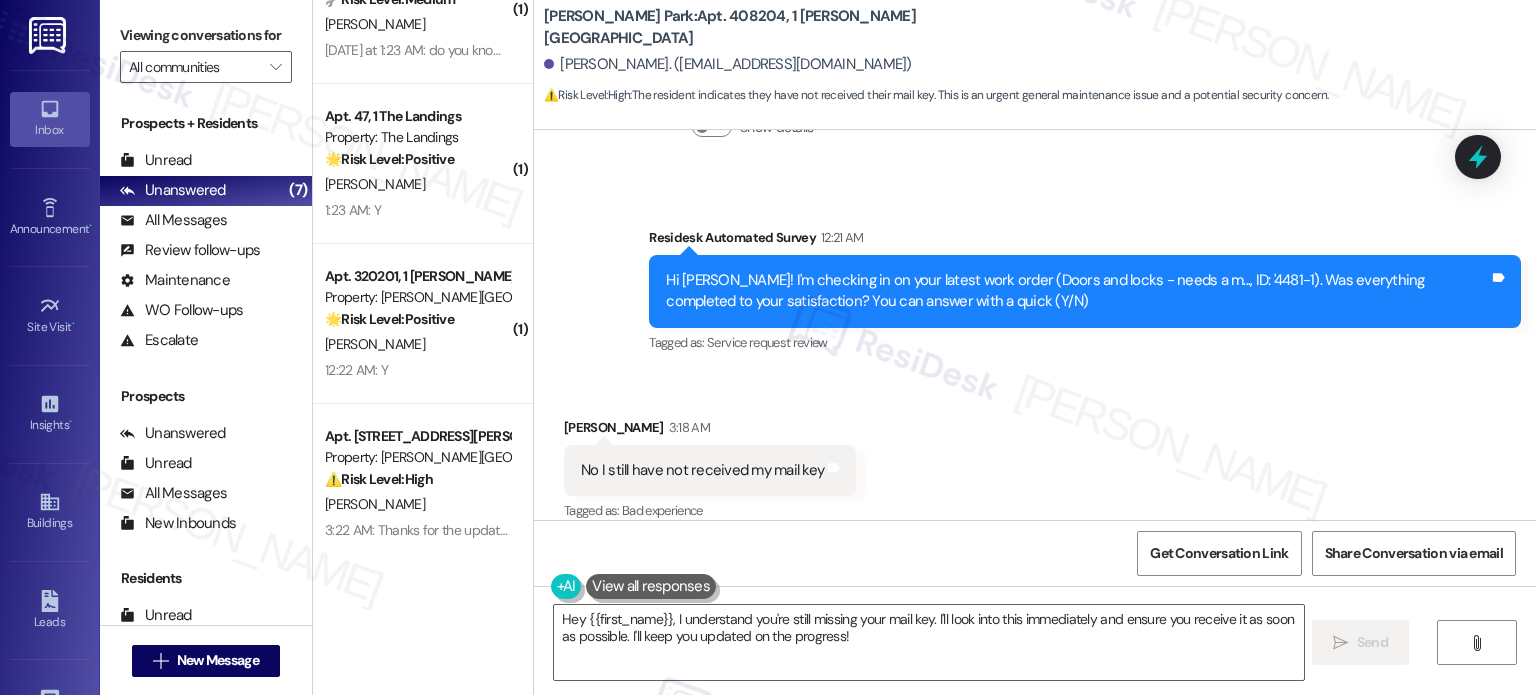 scroll, scrollTop: 567, scrollLeft: 0, axis: vertical 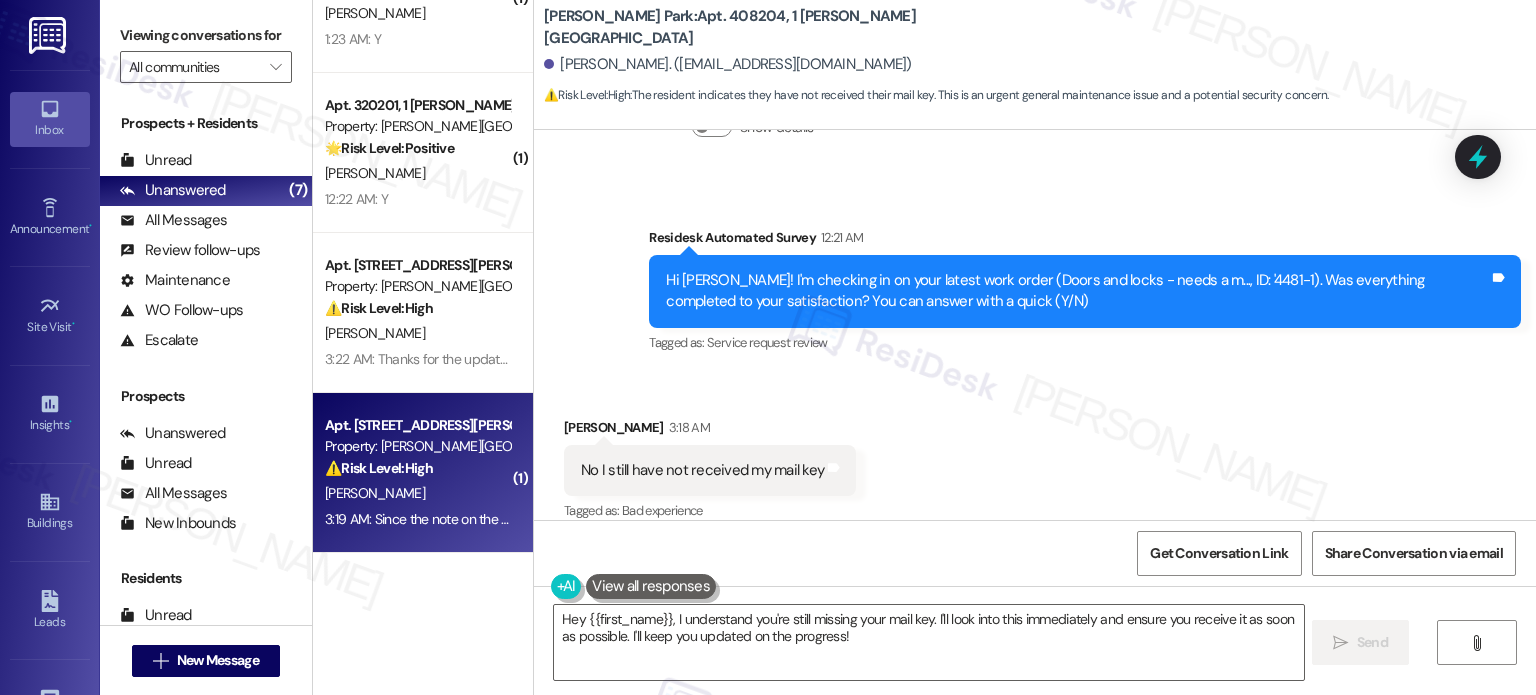 click on "[PERSON_NAME]" at bounding box center (417, 493) 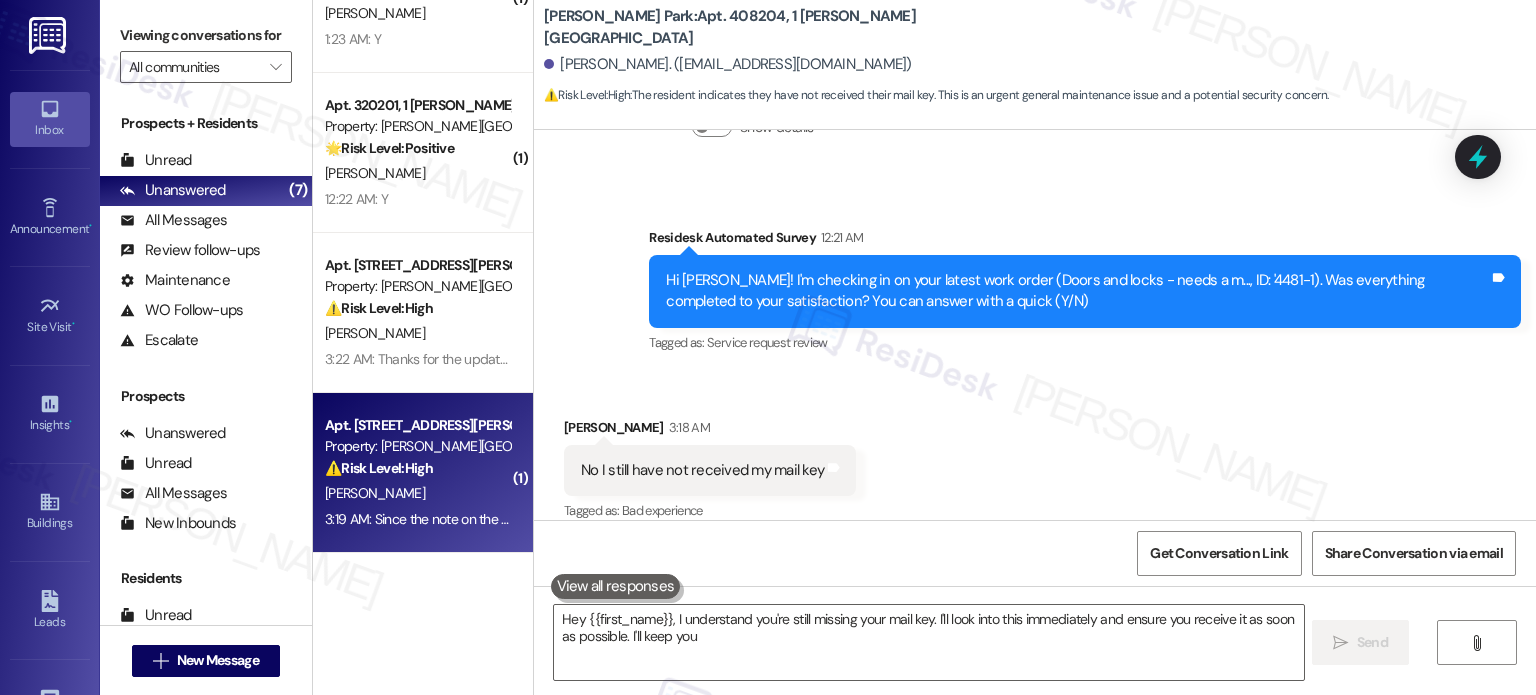 type on "Hey {{first_name}}, I understand you're still missing your mail key. I'll look into this immediately and ensure you receive it as soon as possible. I'll keep you" 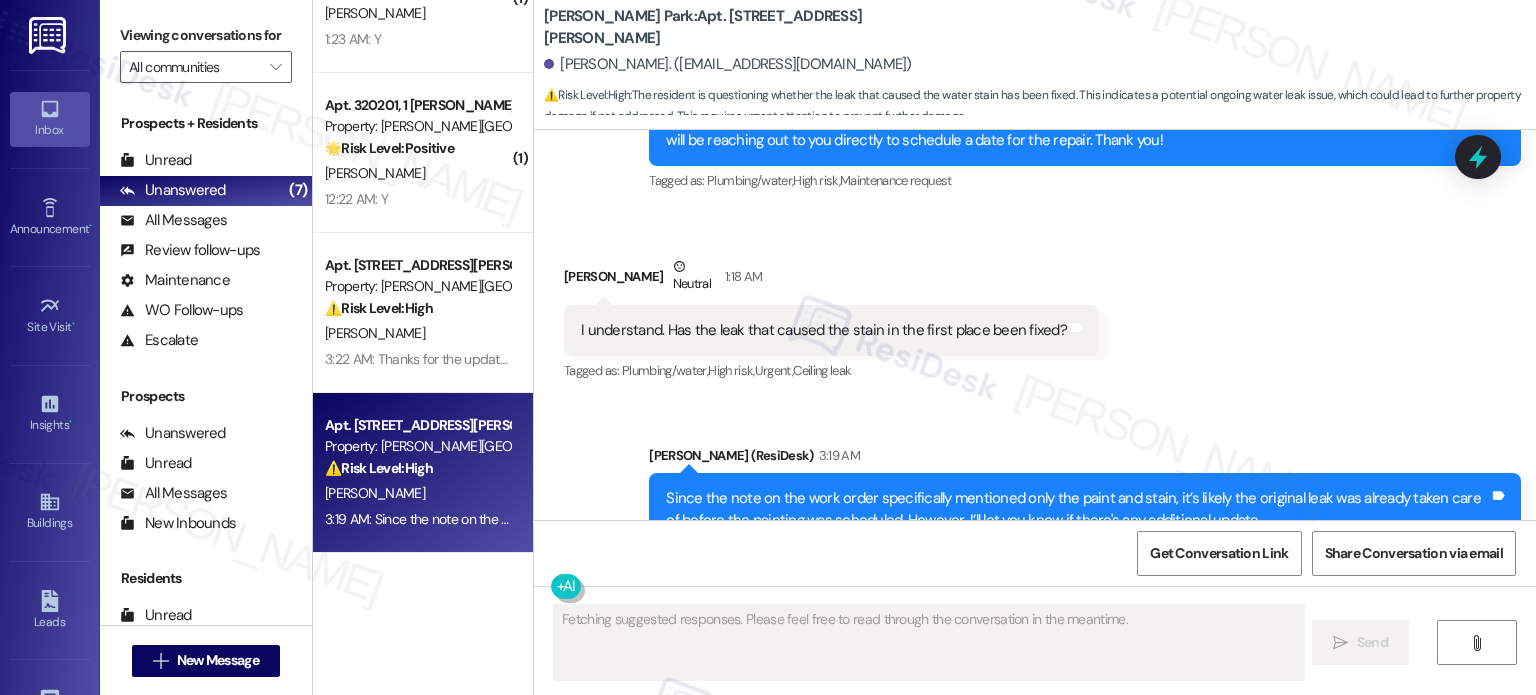 scroll, scrollTop: 3294, scrollLeft: 0, axis: vertical 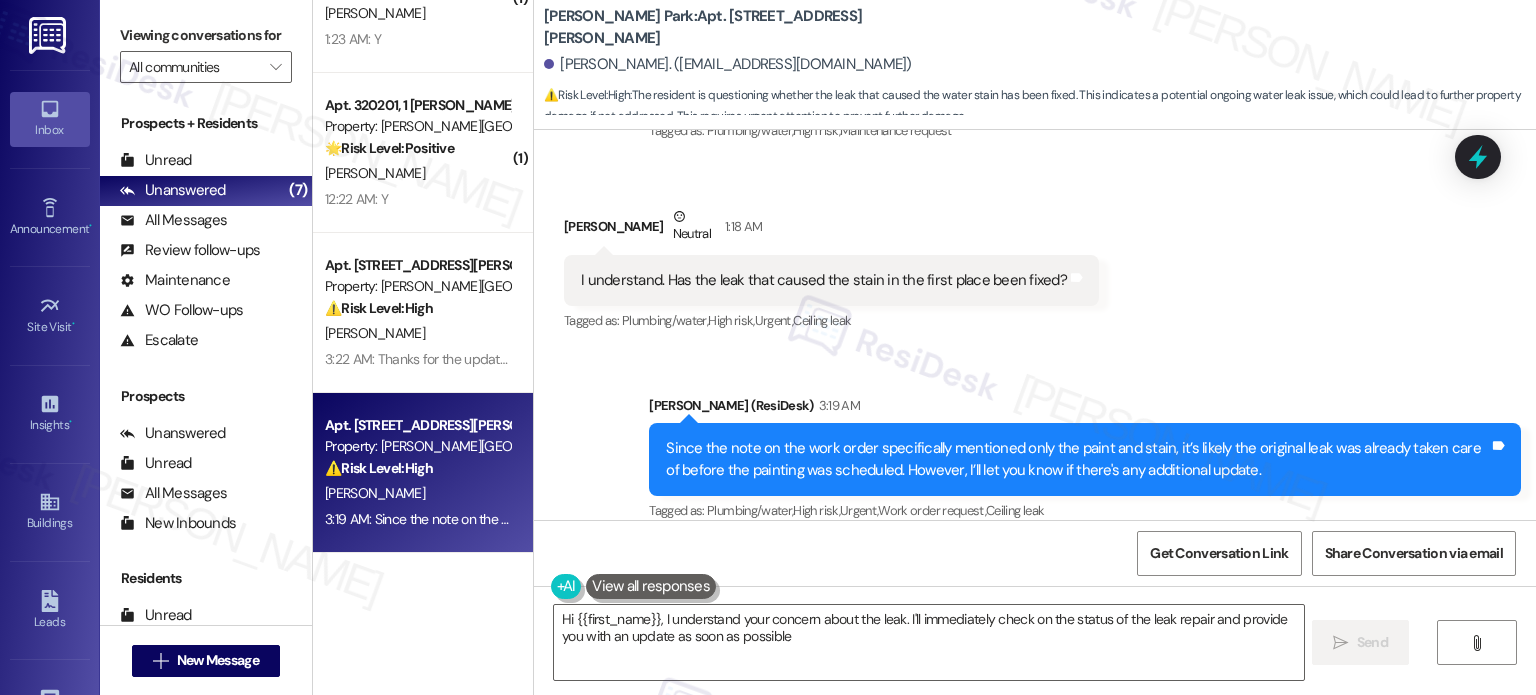 type on "Hi {{first_name}}, I understand your concern about the leak. I'll immediately check on the status of the leak repair and provide you with an update as soon as possible." 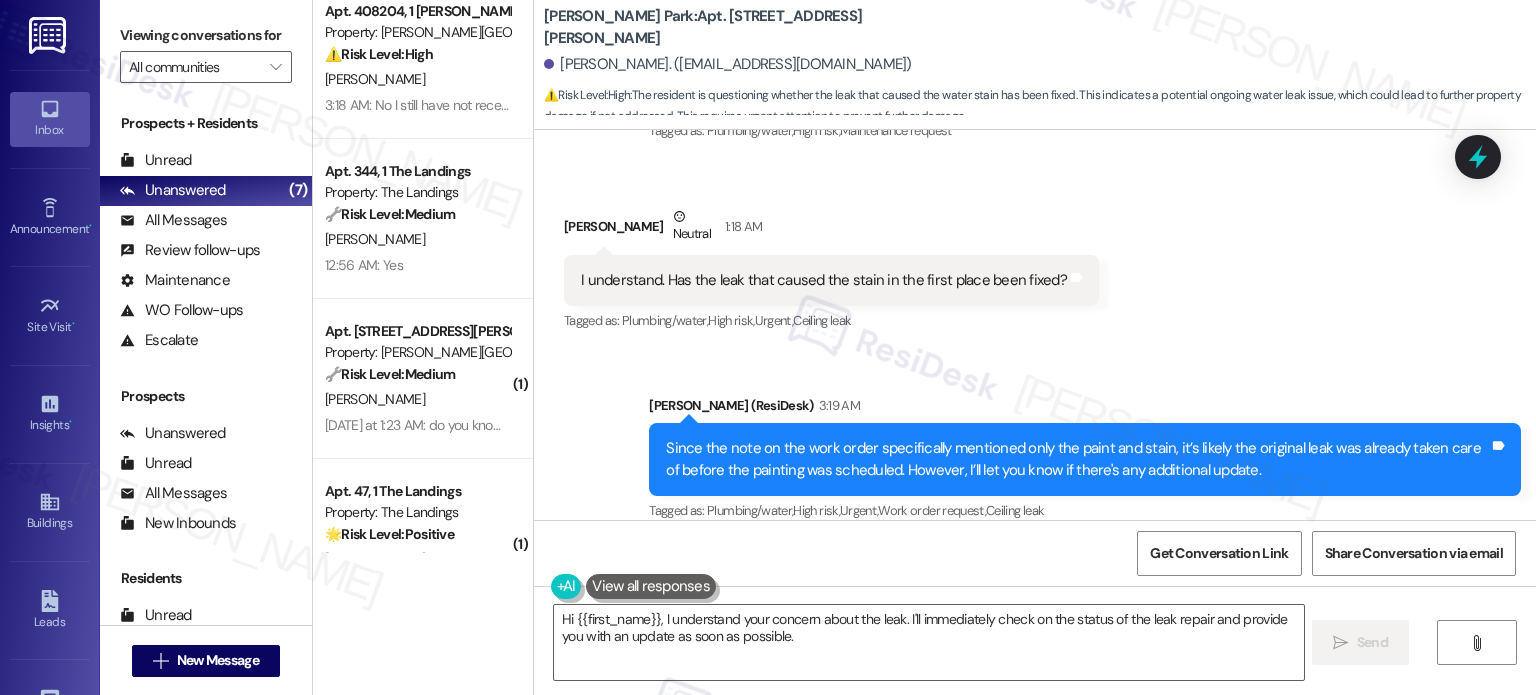 scroll, scrollTop: 0, scrollLeft: 0, axis: both 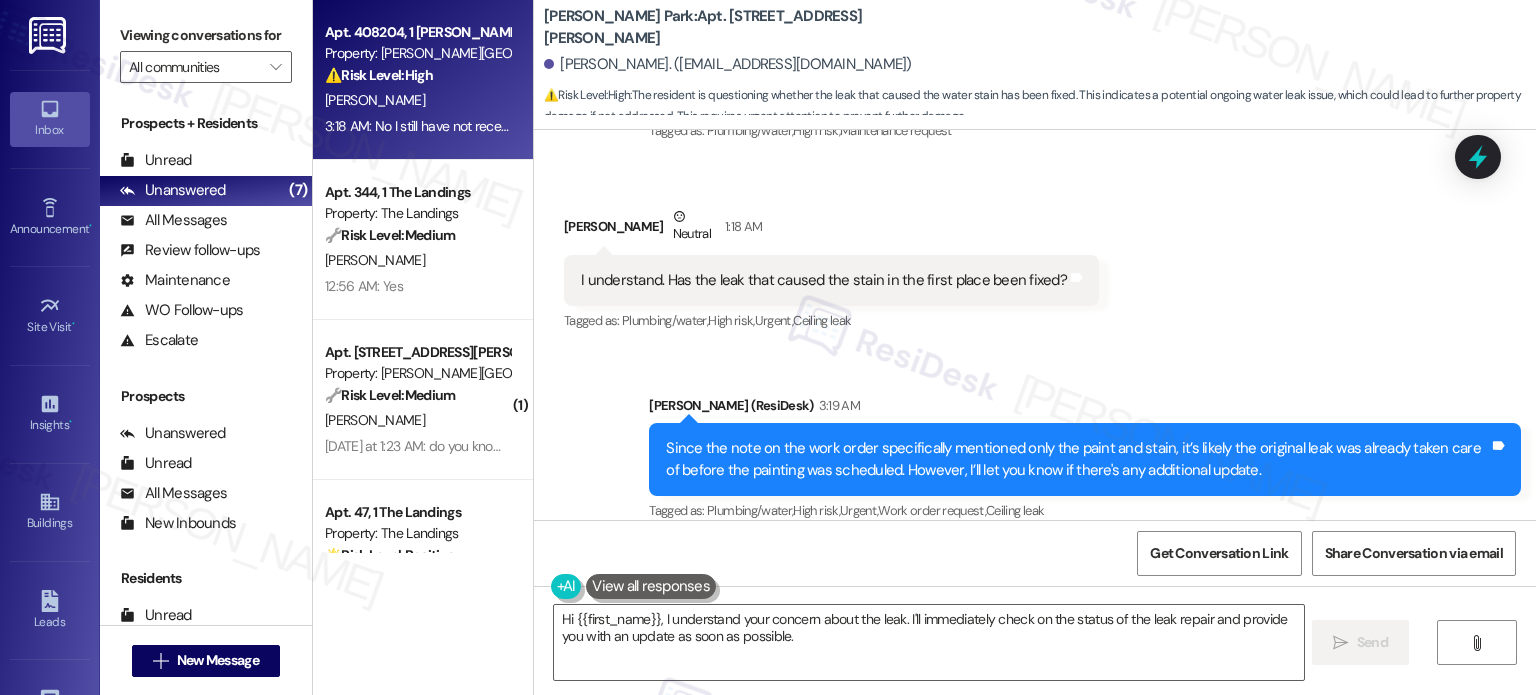 click on "[PERSON_NAME]" at bounding box center (417, 100) 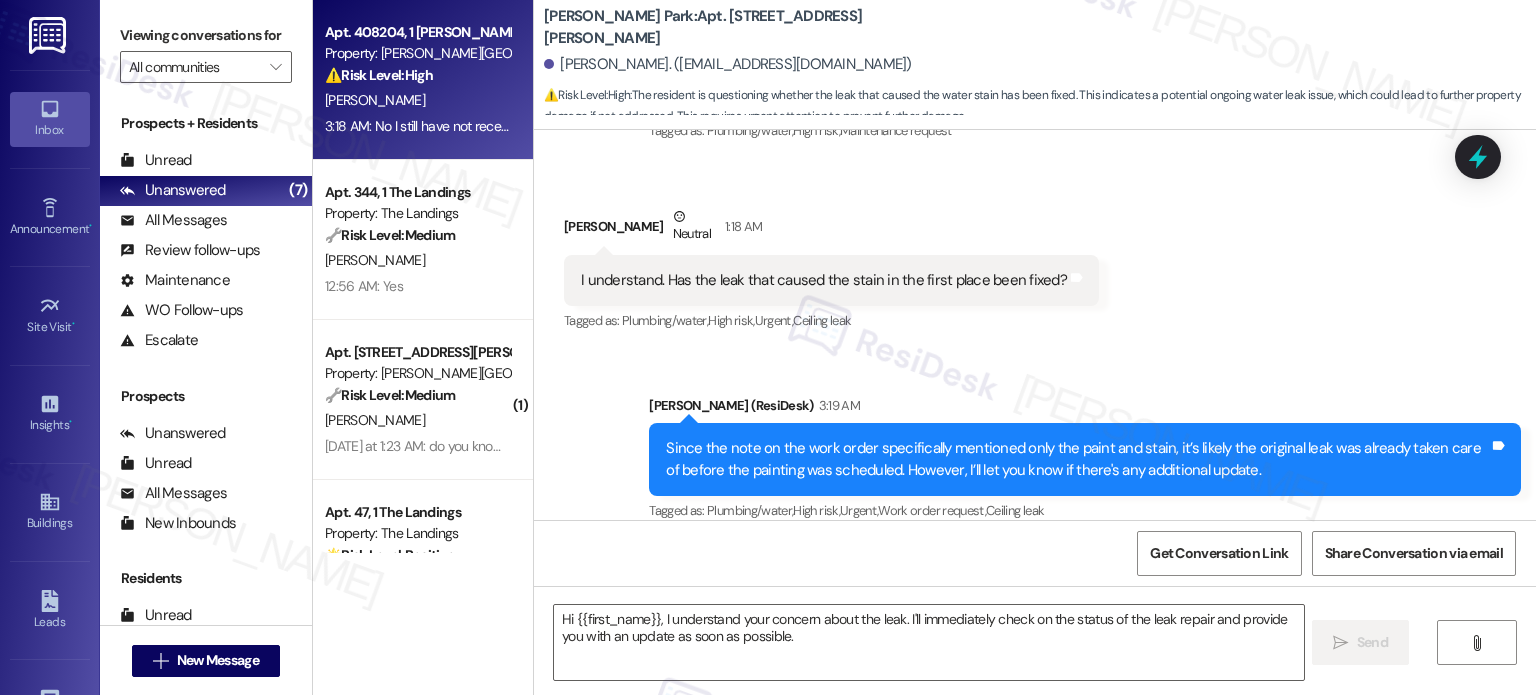 type on "Fetching suggested responses. Please feel free to read through the conversation in the meantime." 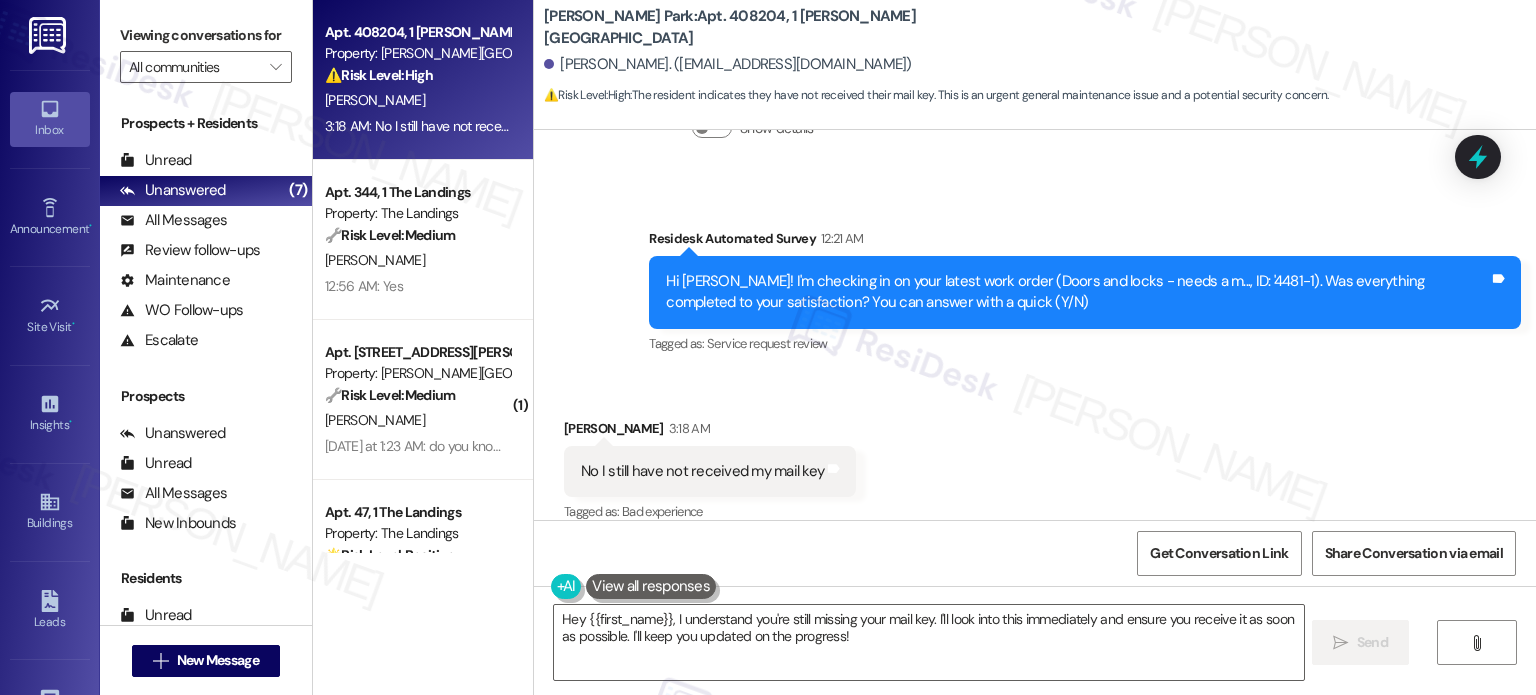 scroll, scrollTop: 451, scrollLeft: 0, axis: vertical 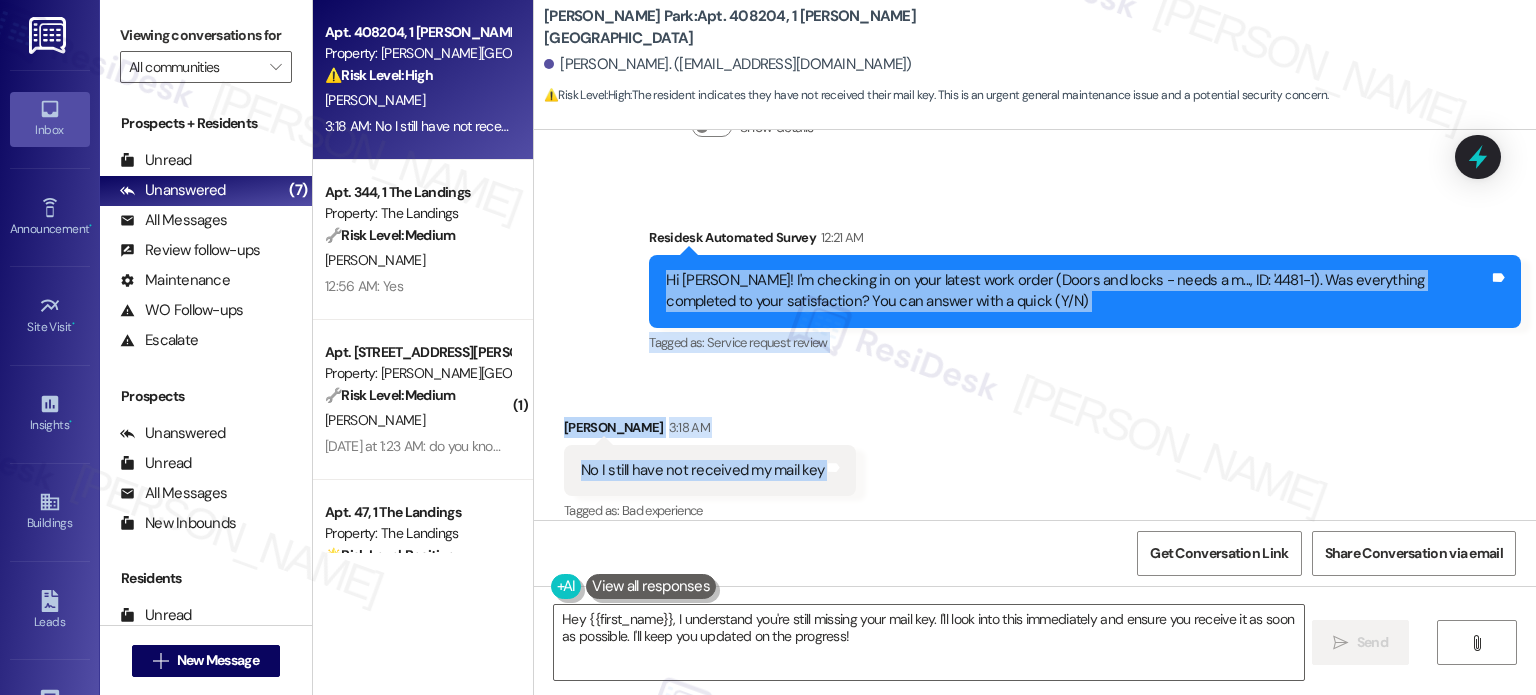 drag, startPoint x: 647, startPoint y: 259, endPoint x: 870, endPoint y: 447, distance: 291.67276 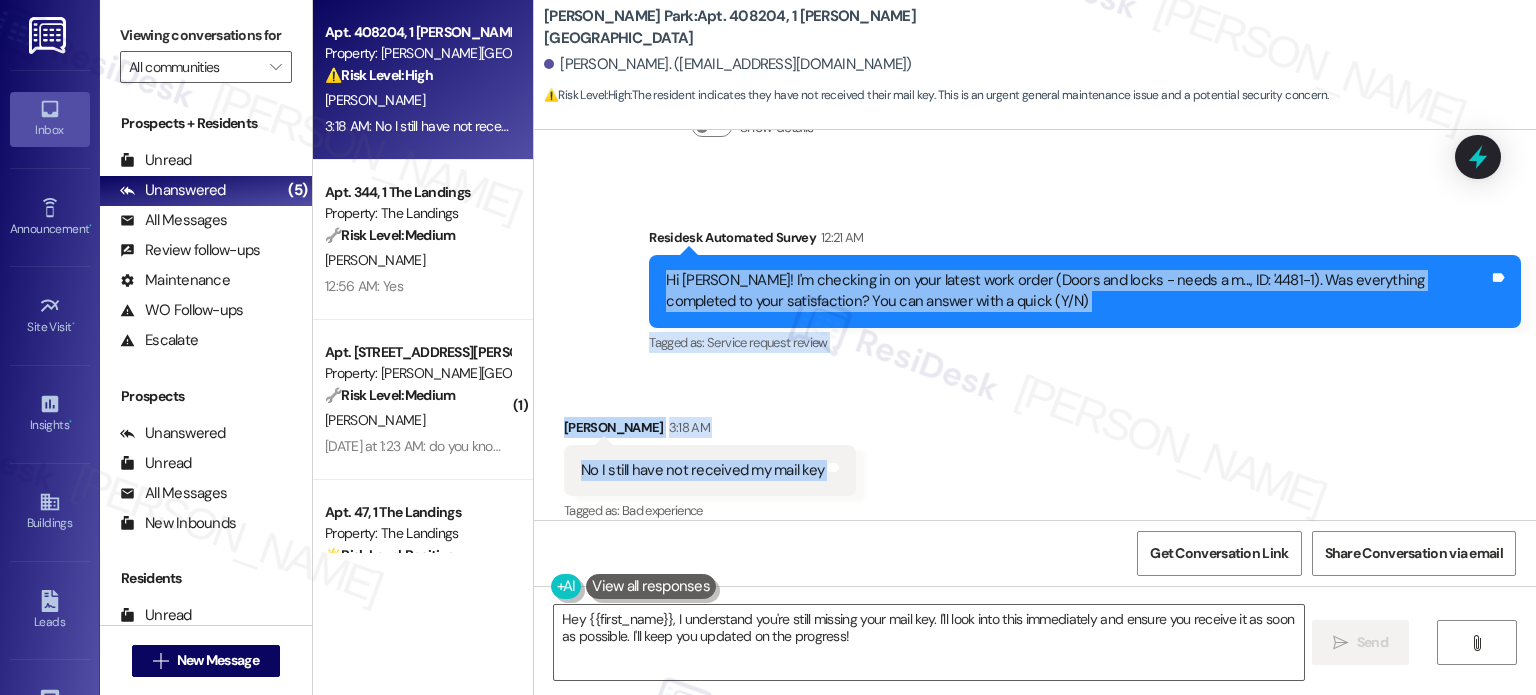 click on "Received via SMS [PERSON_NAME] 3:18 AM No I still have not received my mail key Tags and notes Tagged as:   Bad experience Click to highlight conversations about Bad experience" at bounding box center [1035, 456] 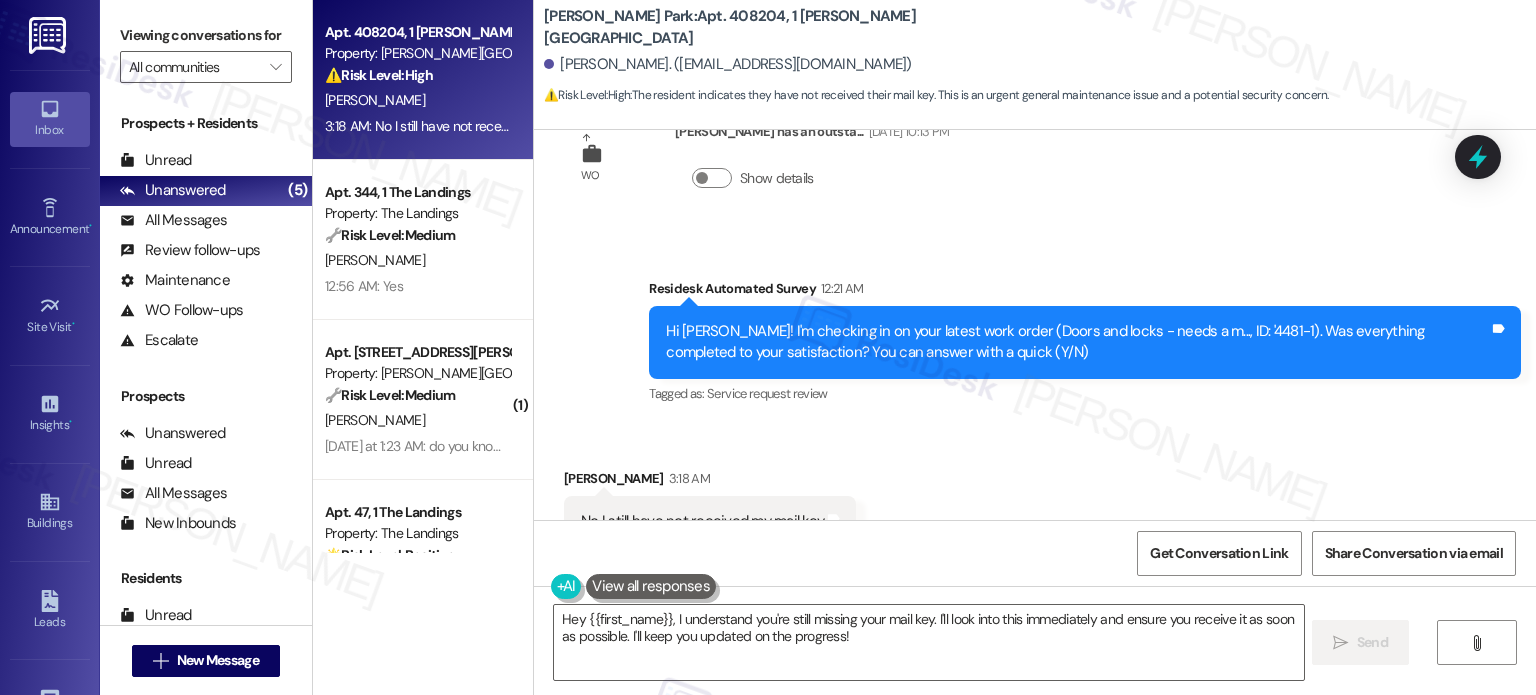 scroll, scrollTop: 451, scrollLeft: 0, axis: vertical 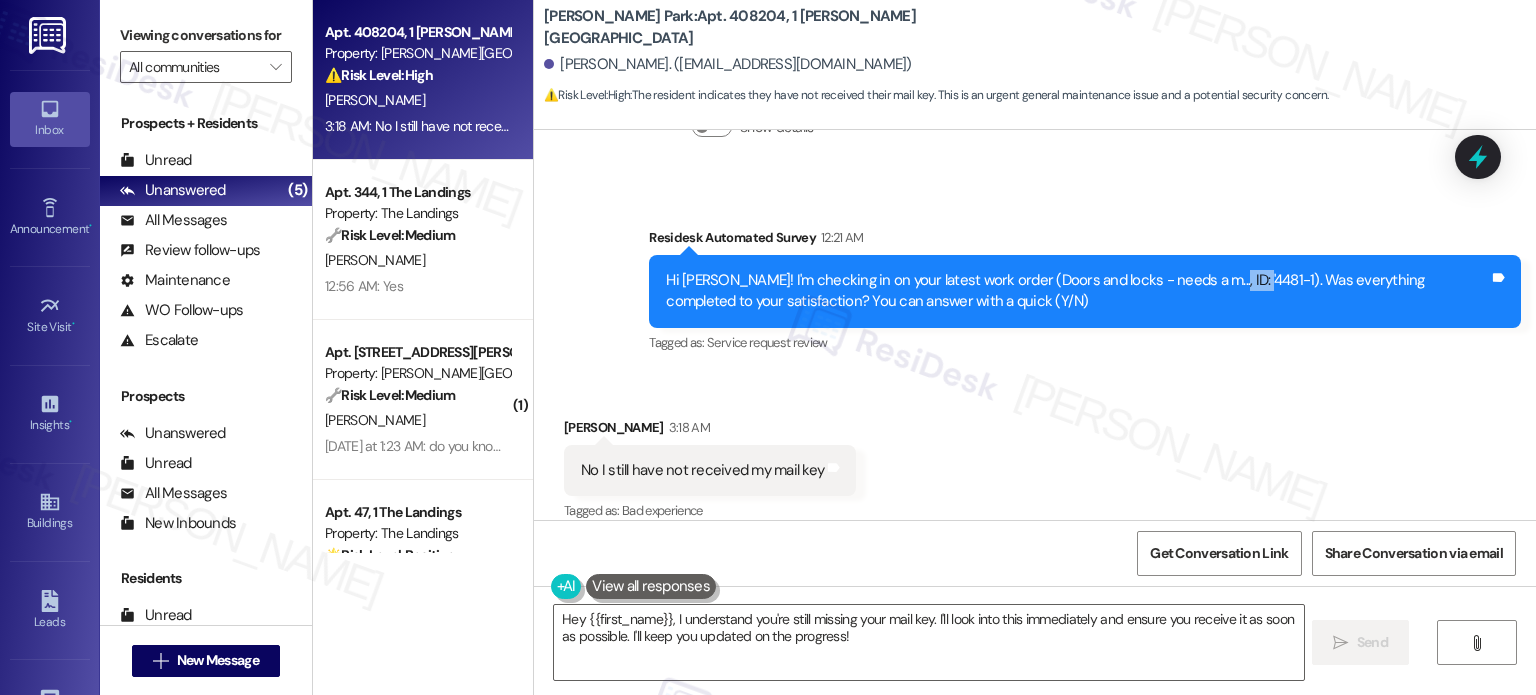 drag, startPoint x: 1215, startPoint y: 251, endPoint x: 1176, endPoint y: 253, distance: 39.051247 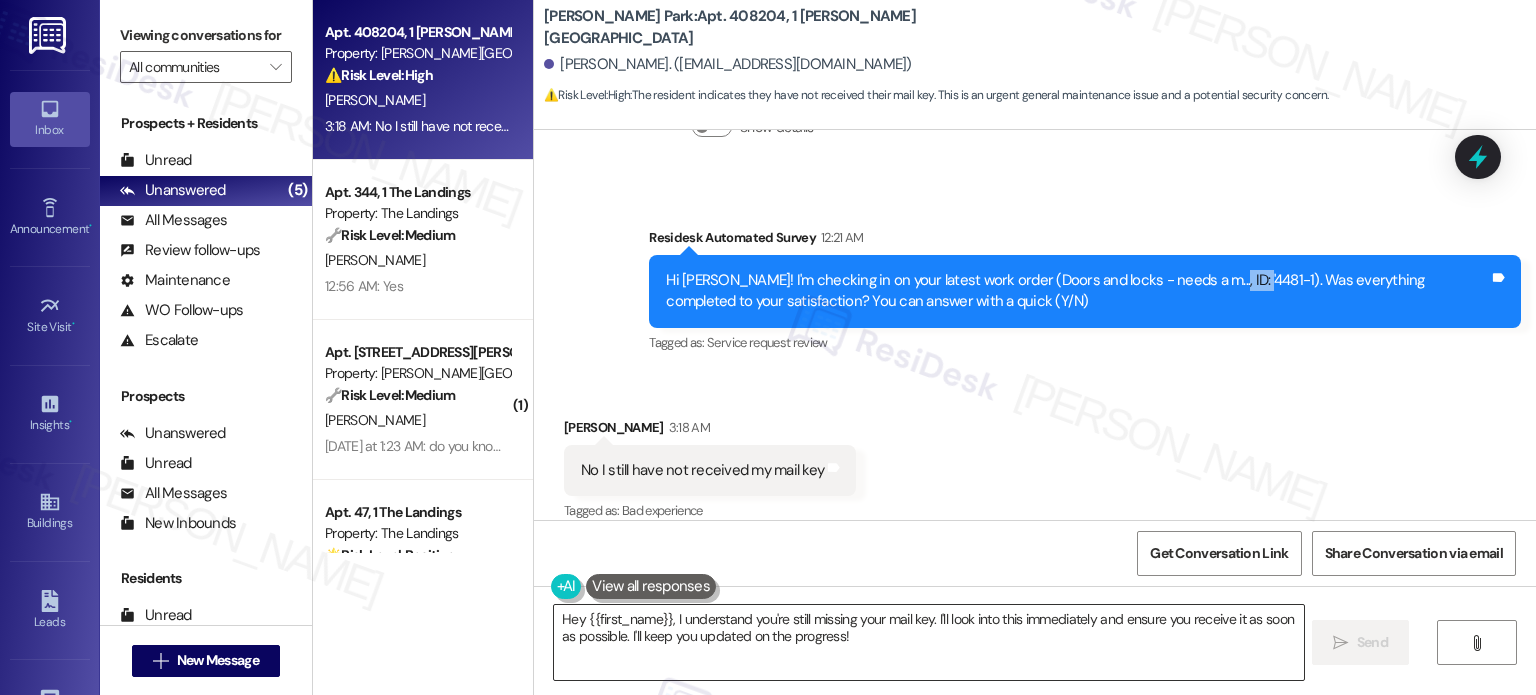drag, startPoint x: 1015, startPoint y: 653, endPoint x: 1017, endPoint y: 643, distance: 10.198039 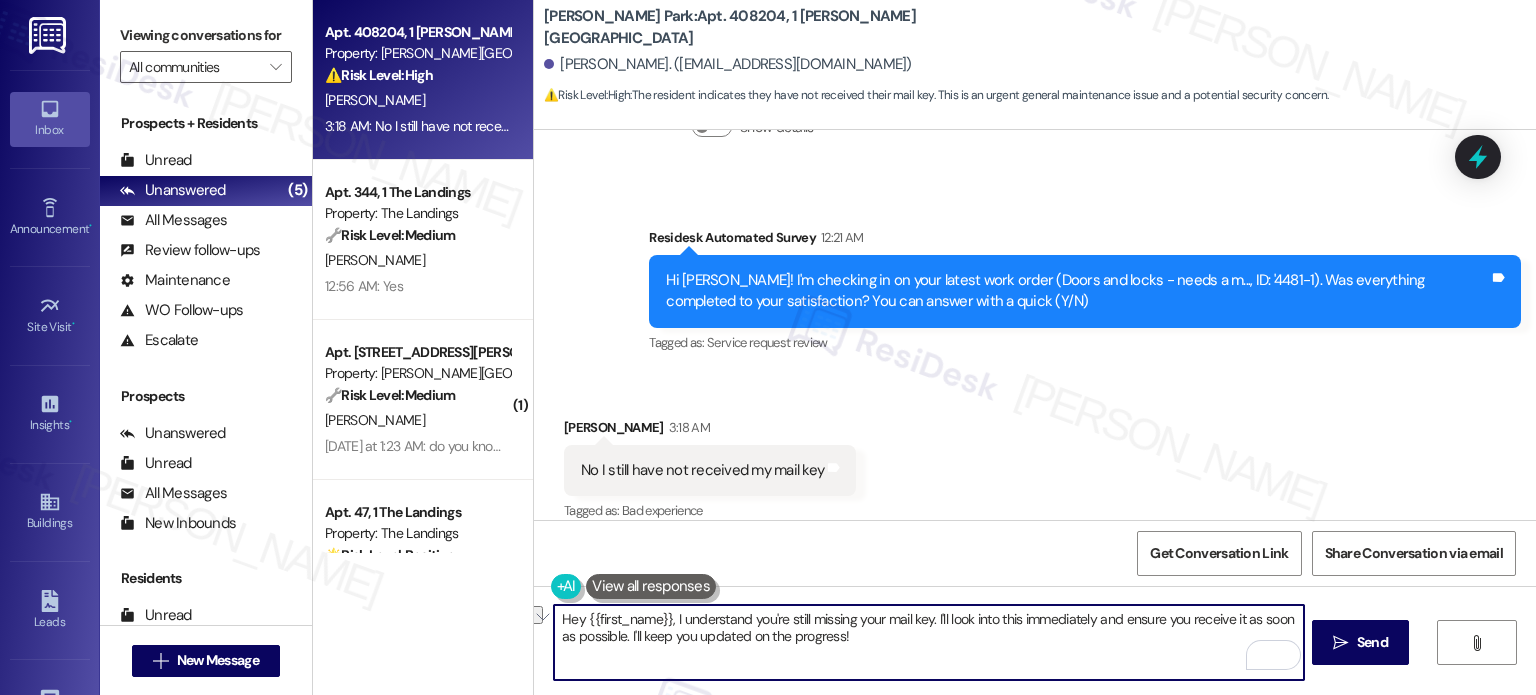 drag, startPoint x: 664, startPoint y: 621, endPoint x: 524, endPoint y: 623, distance: 140.01428 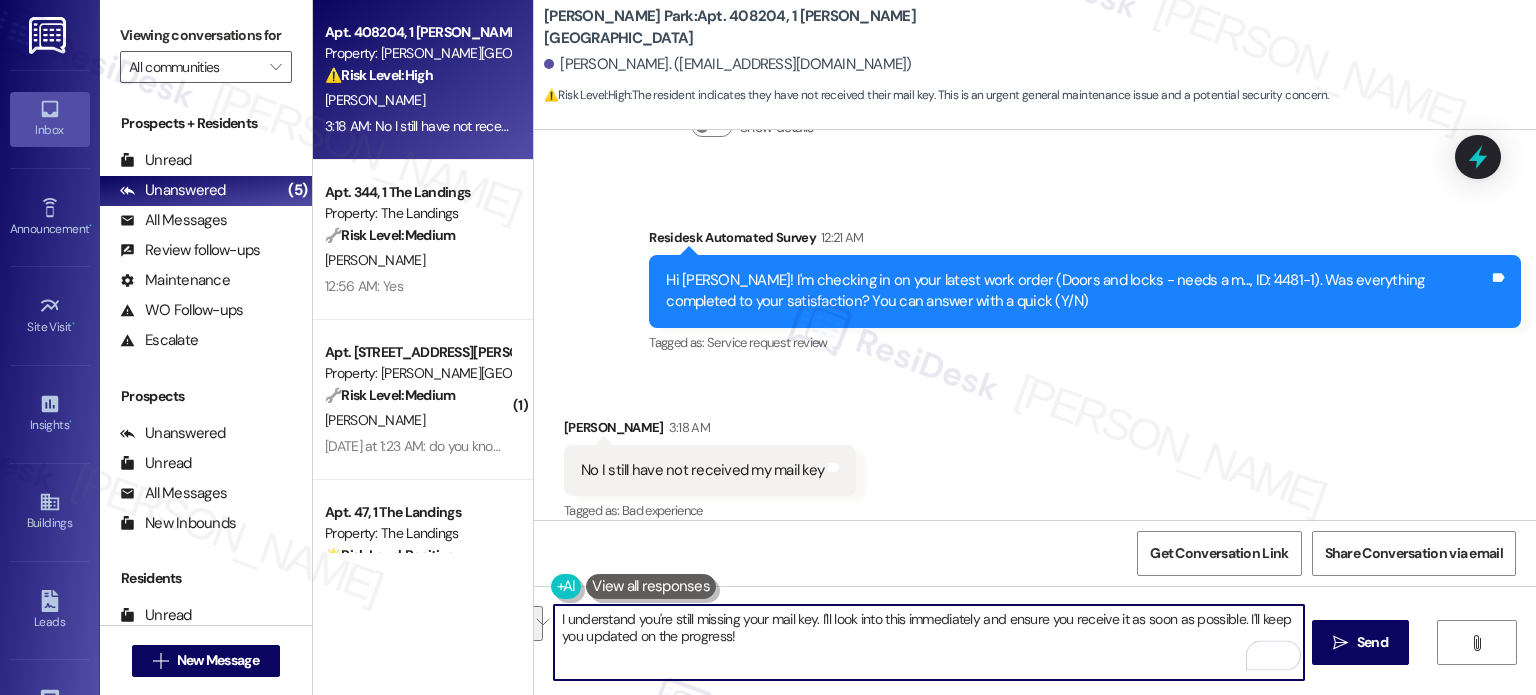 drag, startPoint x: 812, startPoint y: 620, endPoint x: 826, endPoint y: 647, distance: 30.413813 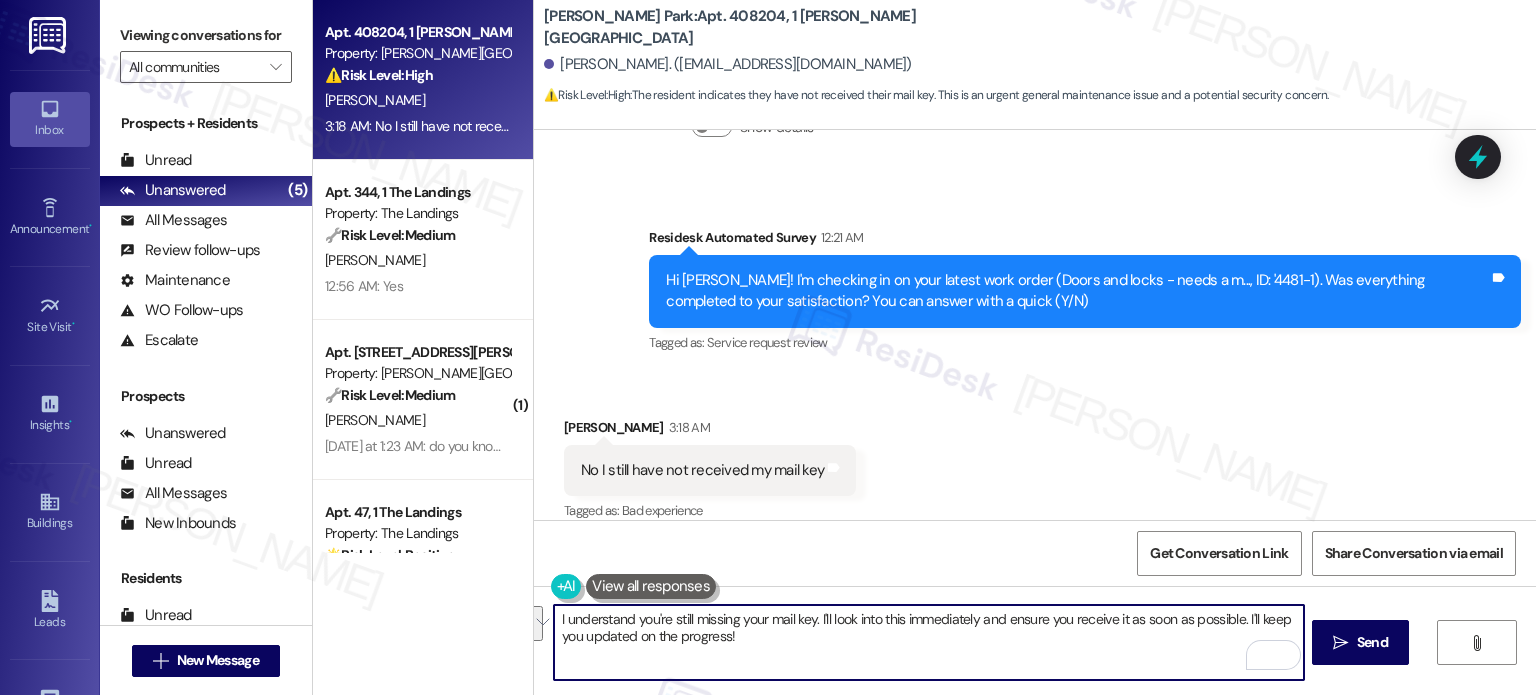 paste on "will send a follow-up to the team. I'll let you know once I have more information. We appreciate your patience." 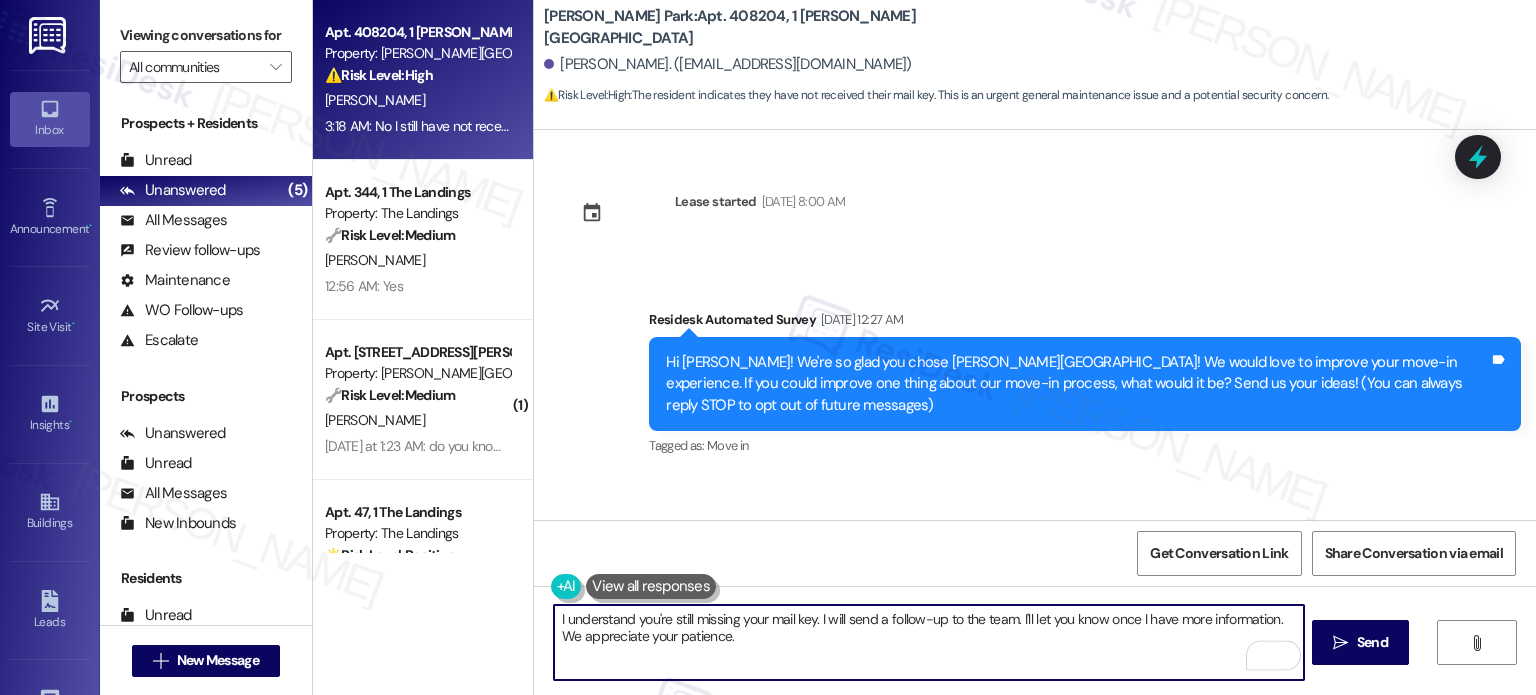 scroll, scrollTop: 451, scrollLeft: 0, axis: vertical 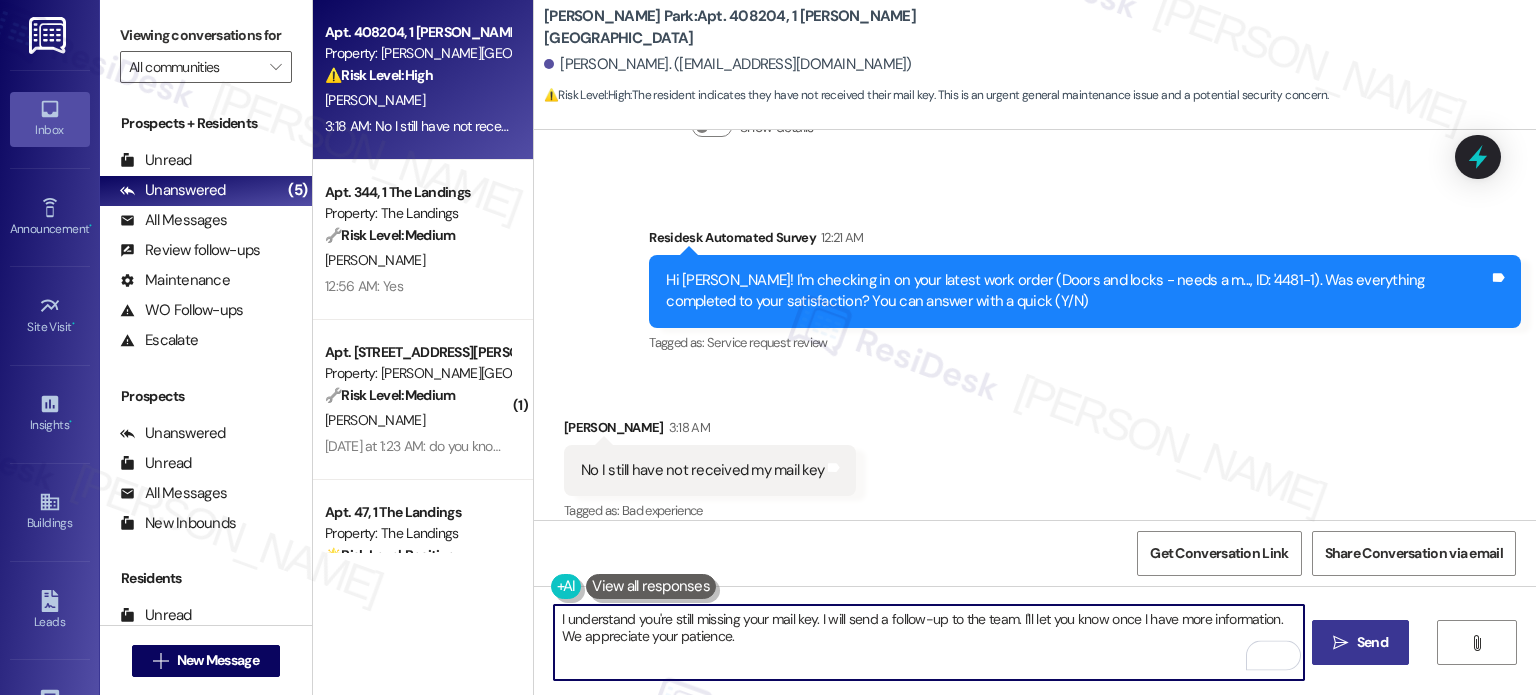 click on " Send" at bounding box center (1360, 642) 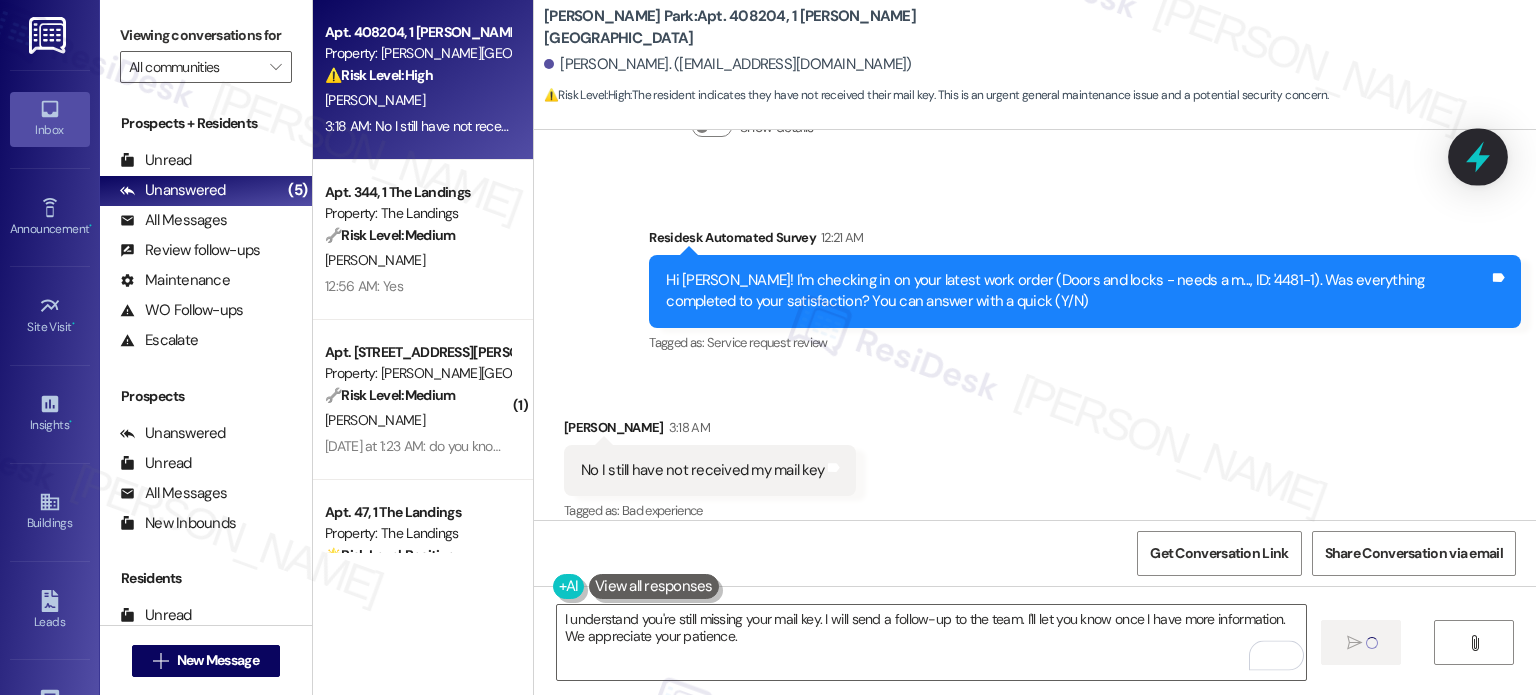 click 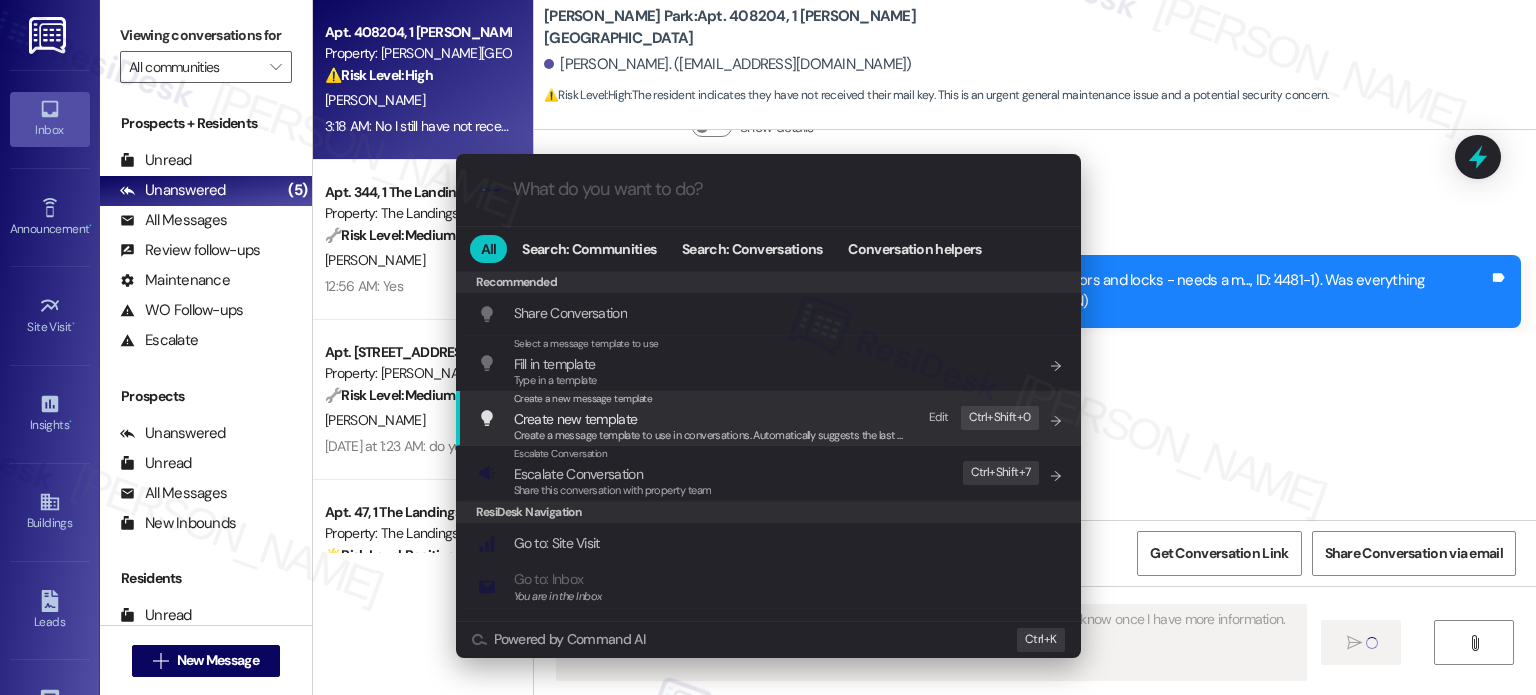 type on "Fetching suggested responses. Please feel free to read through the conversation in the meantime." 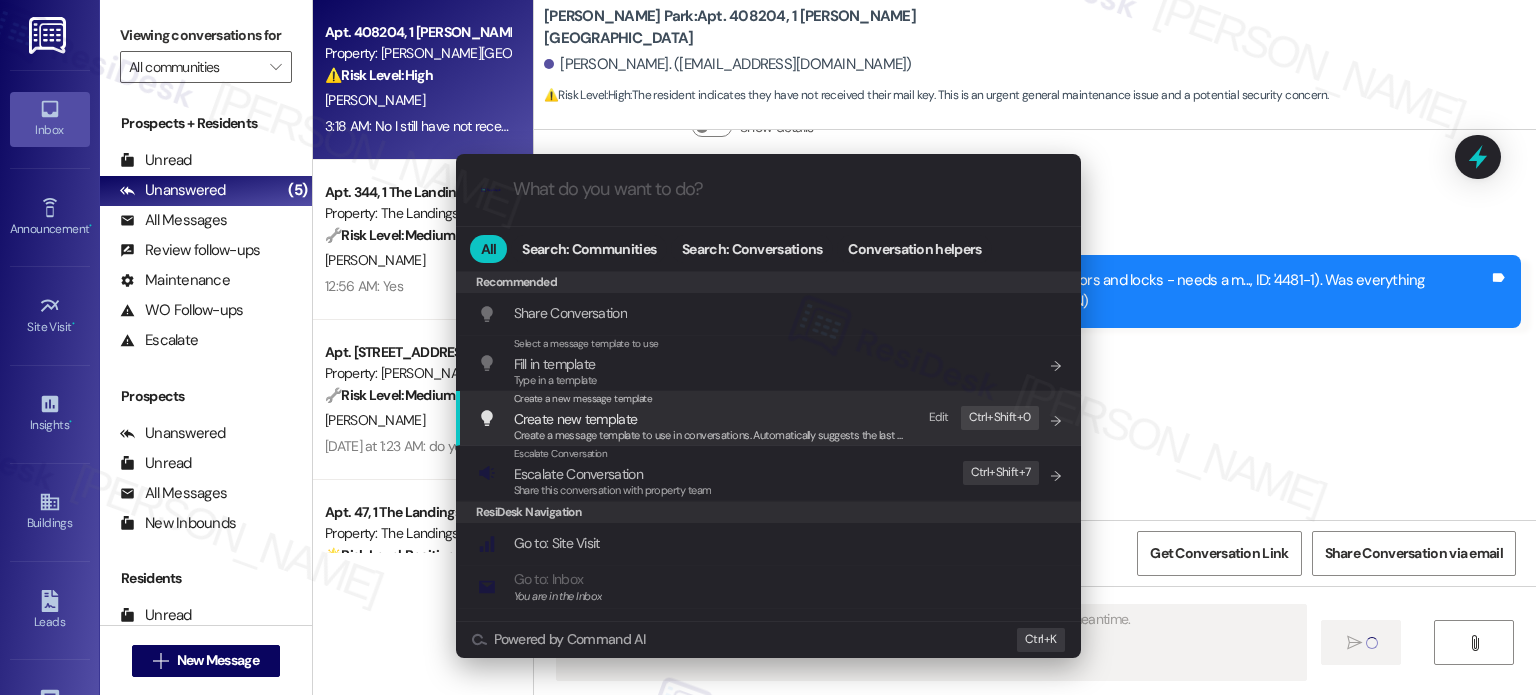 scroll, scrollTop: 450, scrollLeft: 0, axis: vertical 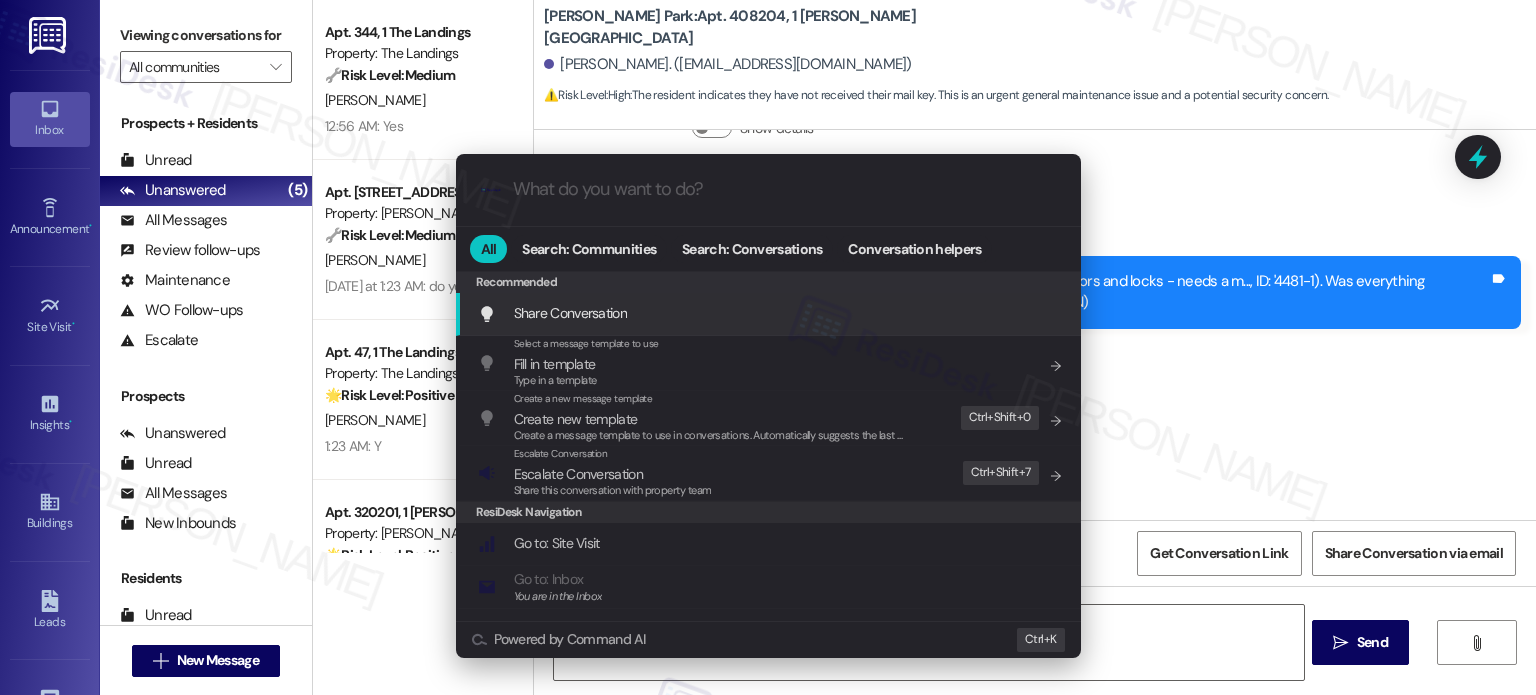 click on "Escalate Conversation Escalate Conversation Share this conversation with property team Edit Ctrl+ Shift+ 7" at bounding box center [770, 473] 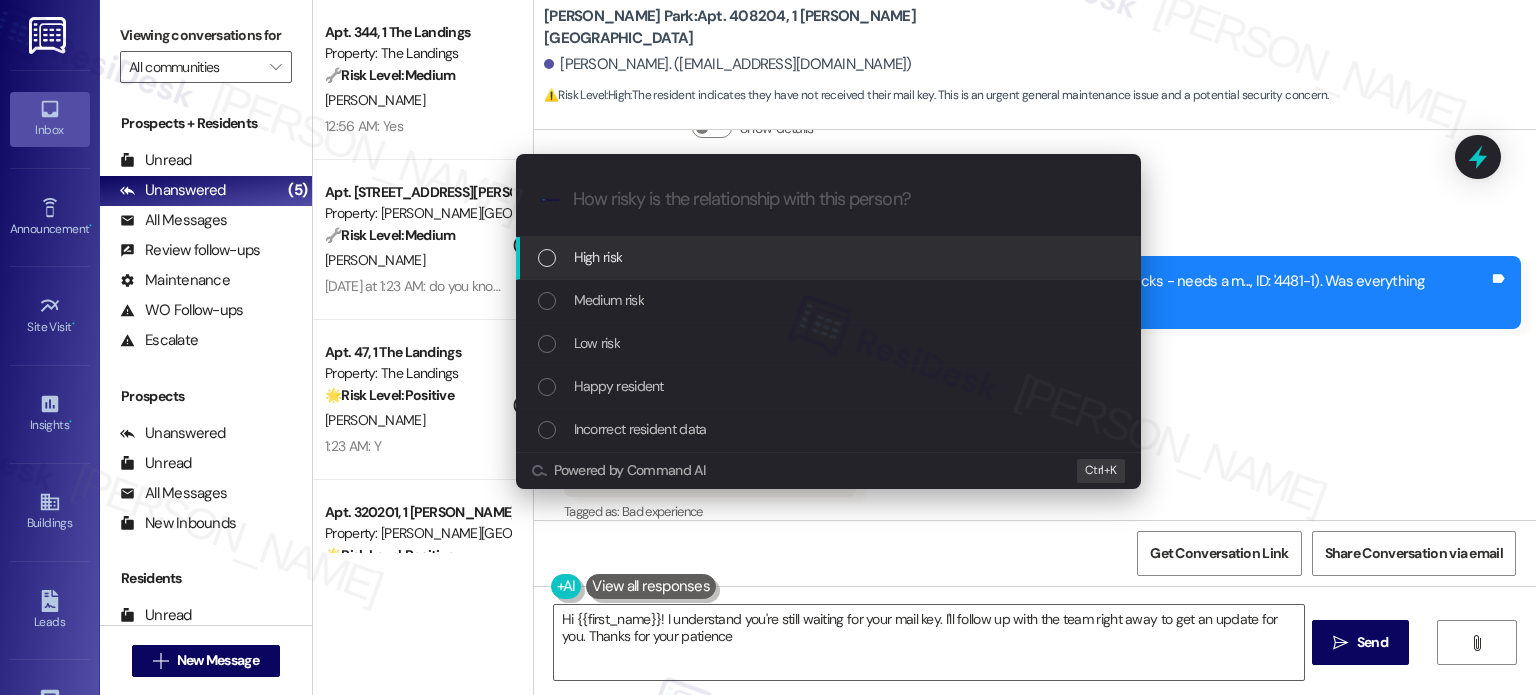 type on "Hi {{first_name}}! I understand you're still waiting for your mail key. I'll follow up with the team right away to get an update for you. Thanks for your patience!" 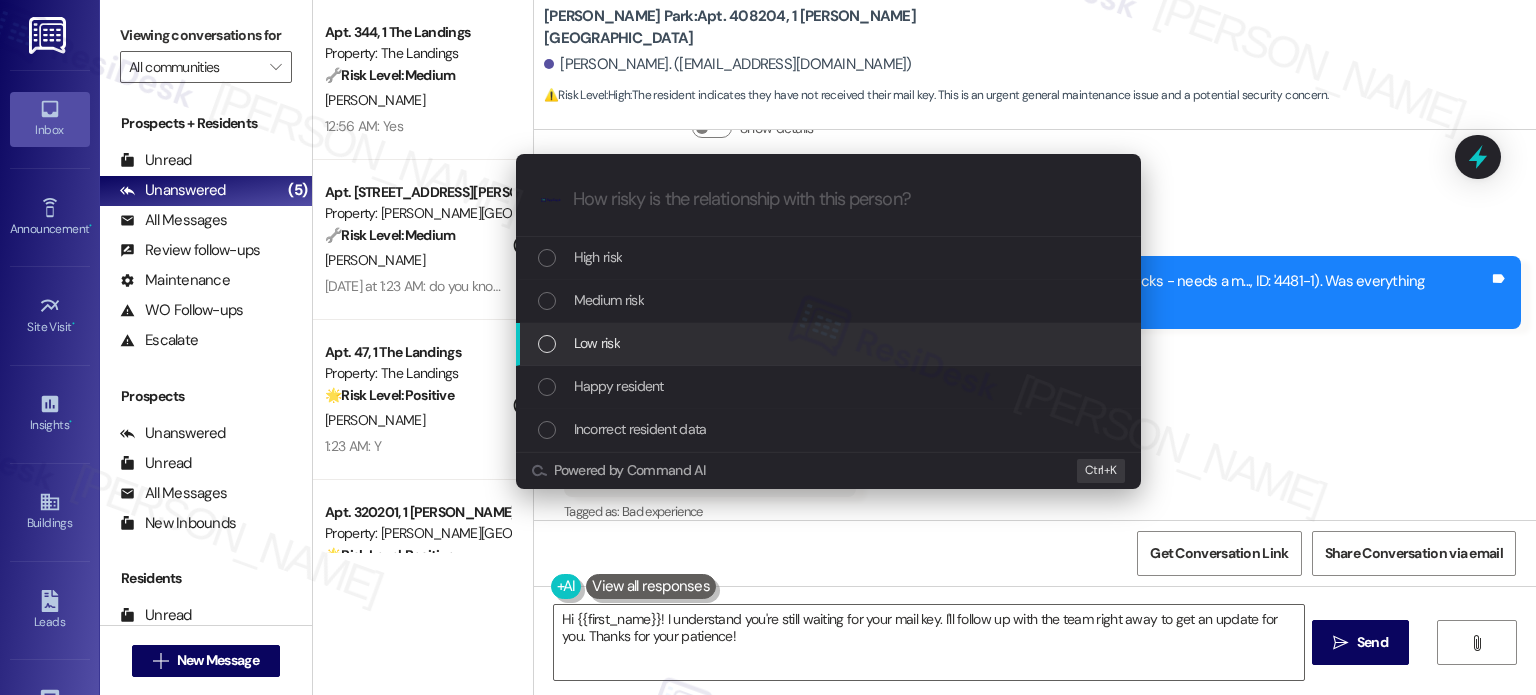 click on "Low risk" at bounding box center (828, 344) 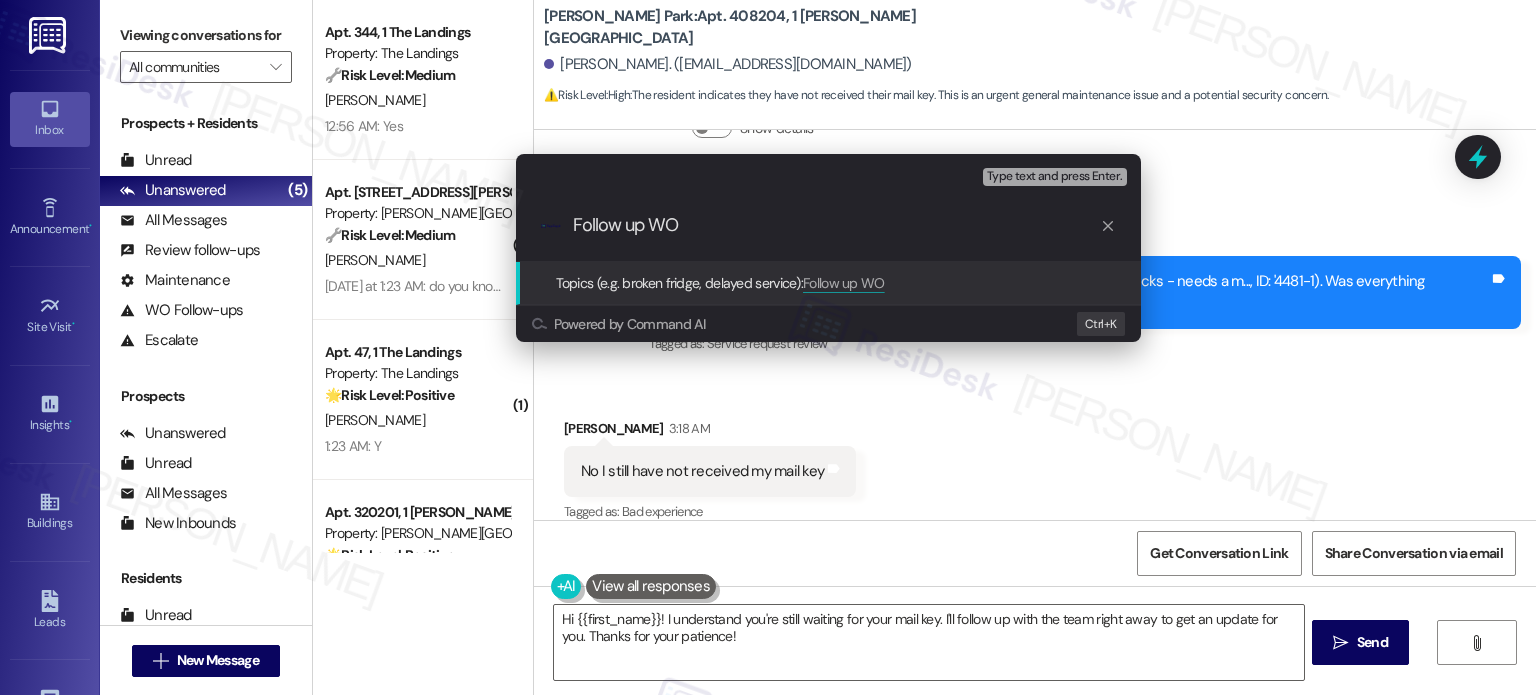 paste on "4481-1" 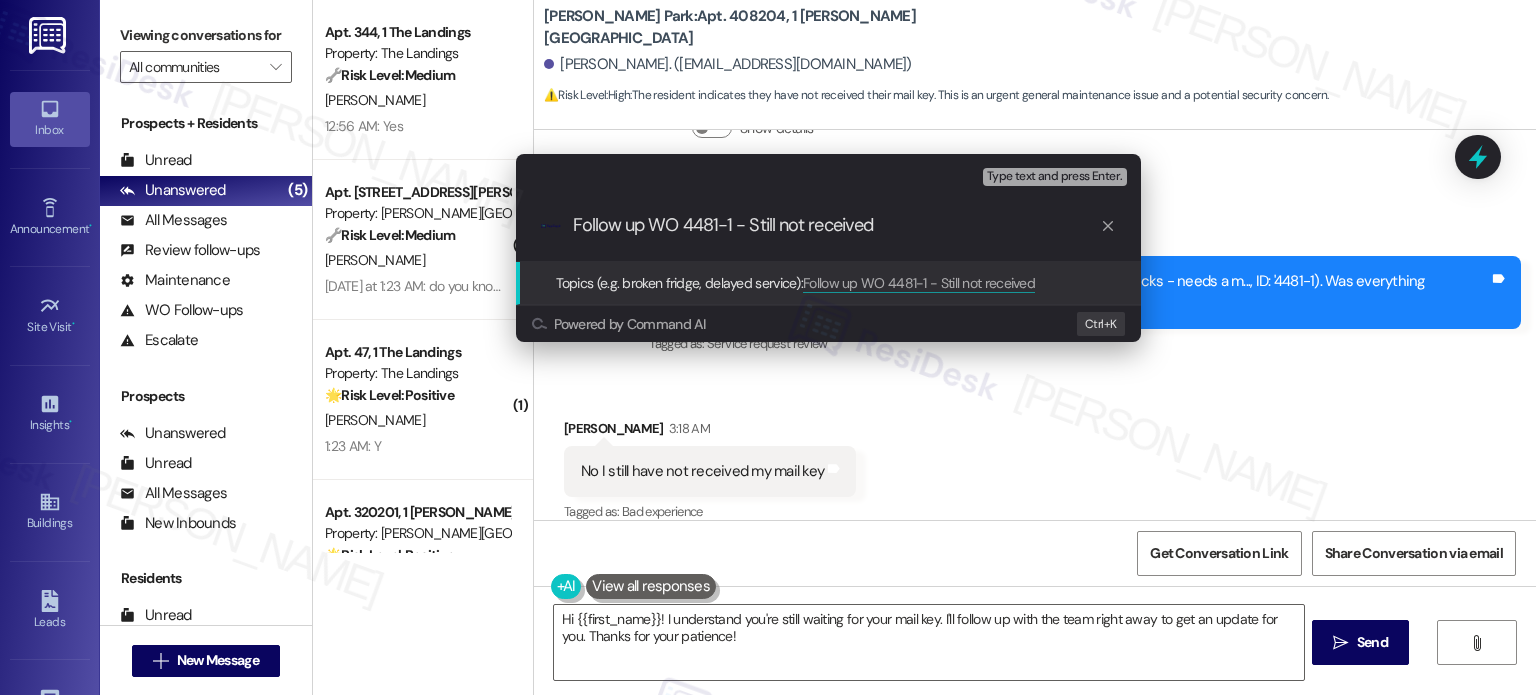 drag, startPoint x: 750, startPoint y: 224, endPoint x: 770, endPoint y: 218, distance: 20.880613 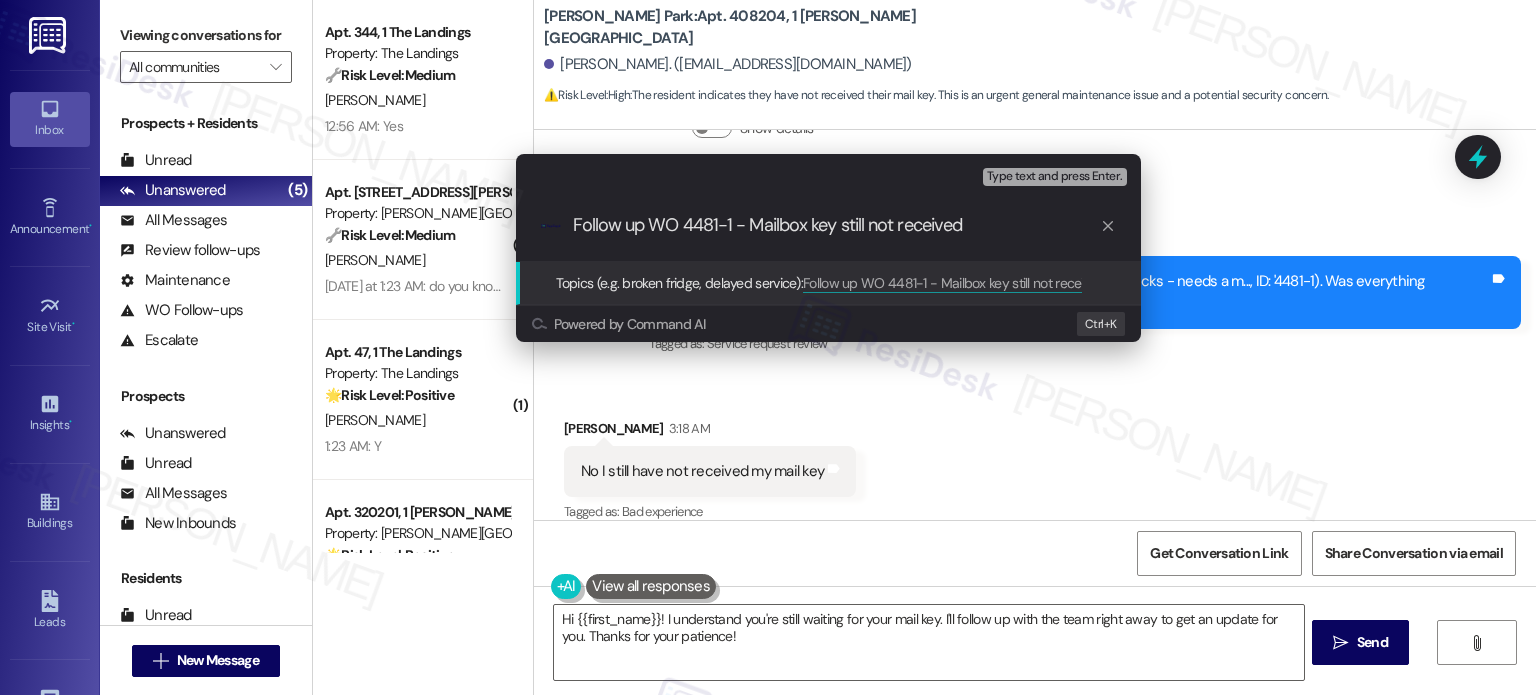 click on "Follow up WO 4481-1 - Mailbox key still not received" at bounding box center [836, 225] 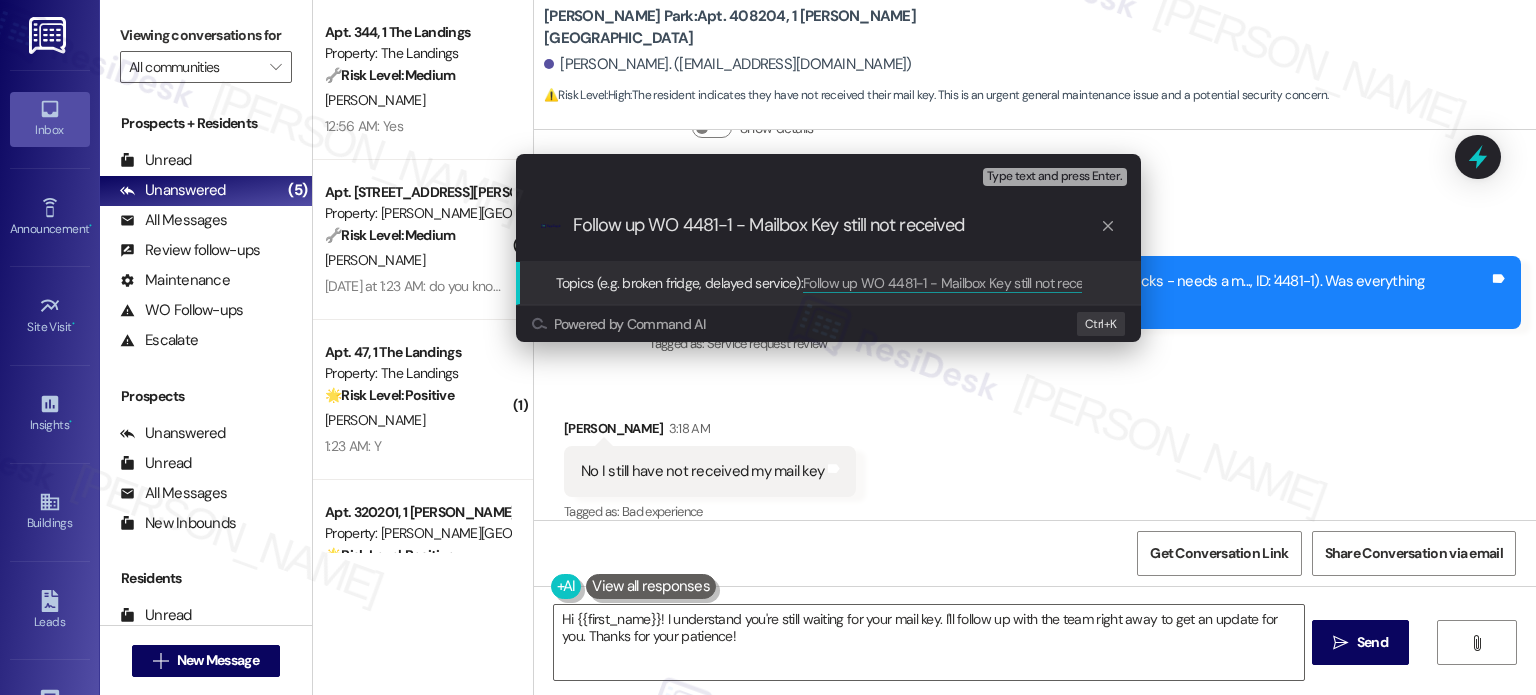 click on "Follow up WO 4481-1 - Mailbox Key still not received" at bounding box center [836, 225] 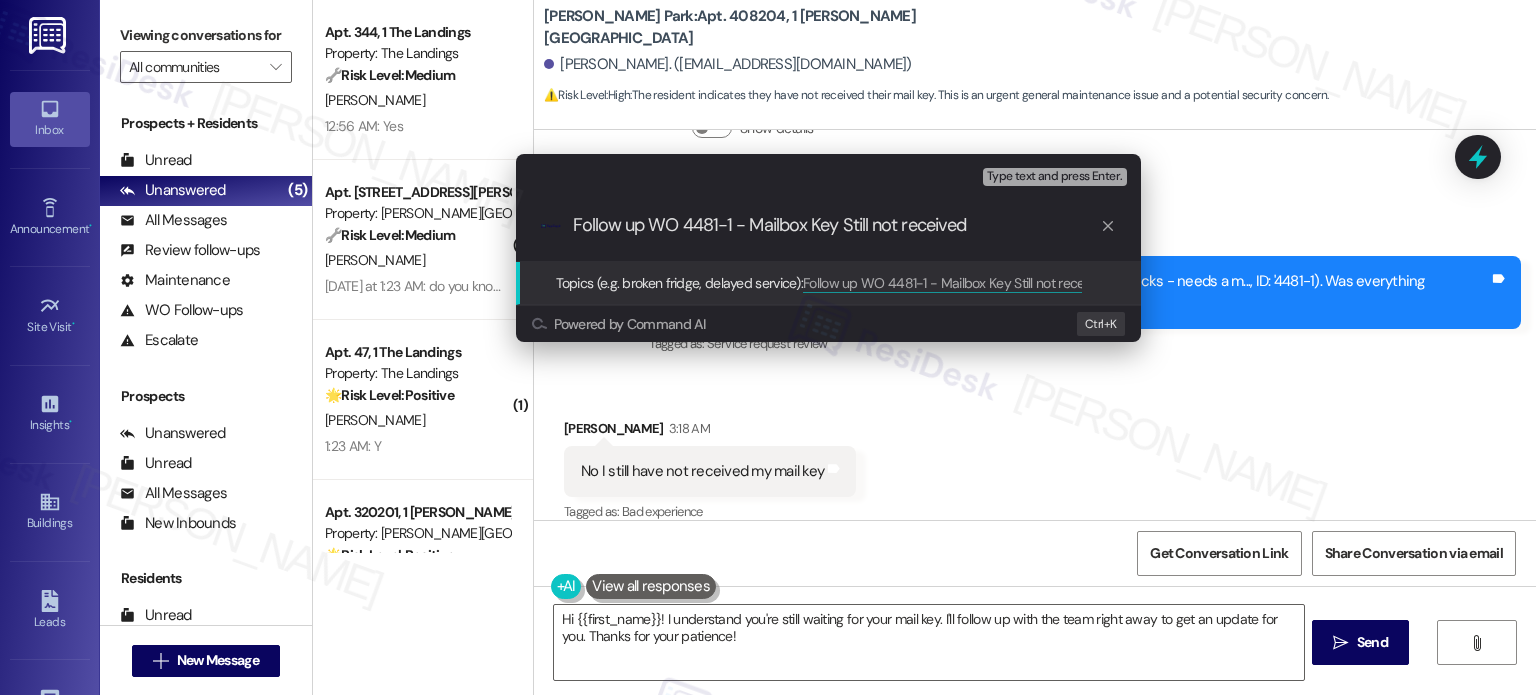 click on "Follow up WO 4481-1 - Mailbox Key Still not received" at bounding box center [836, 225] 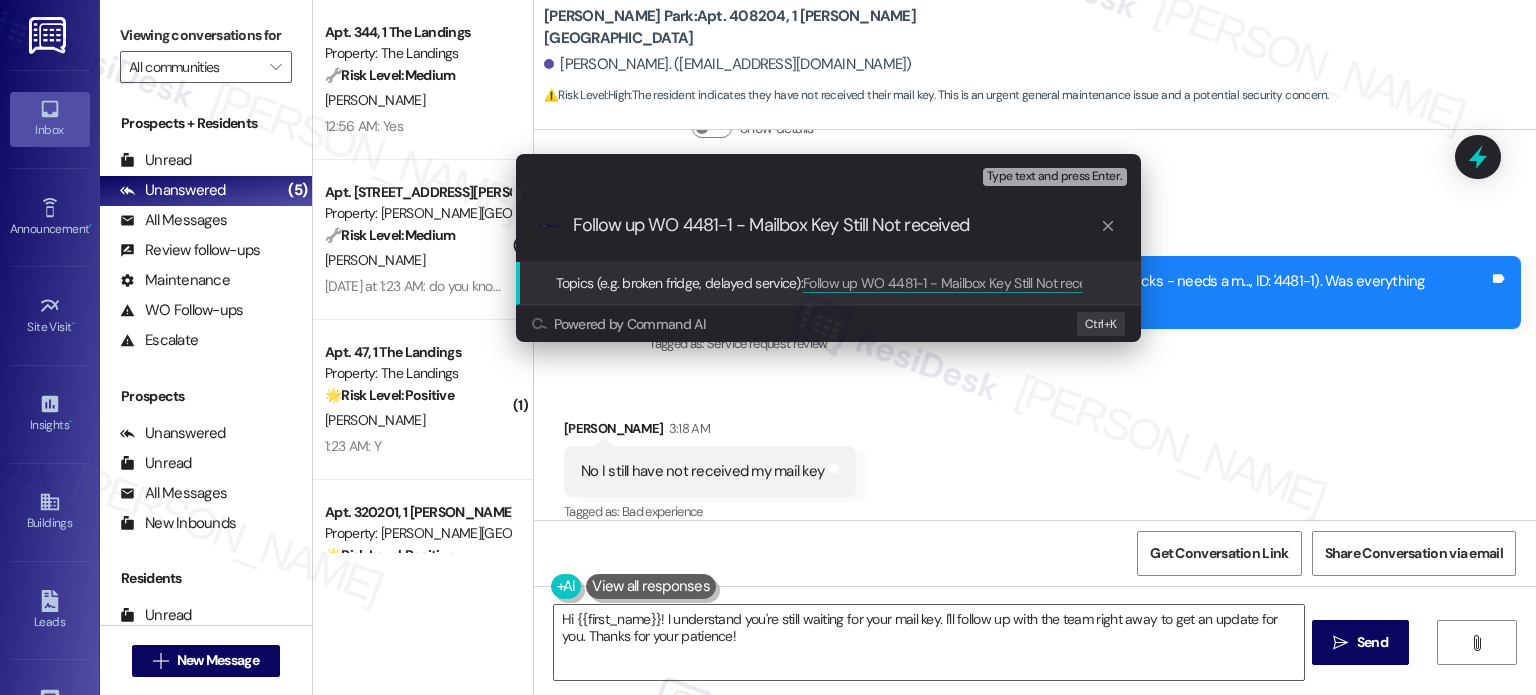 click on "Follow up WO 4481-1 - Mailbox Key Still Not received" at bounding box center [836, 225] 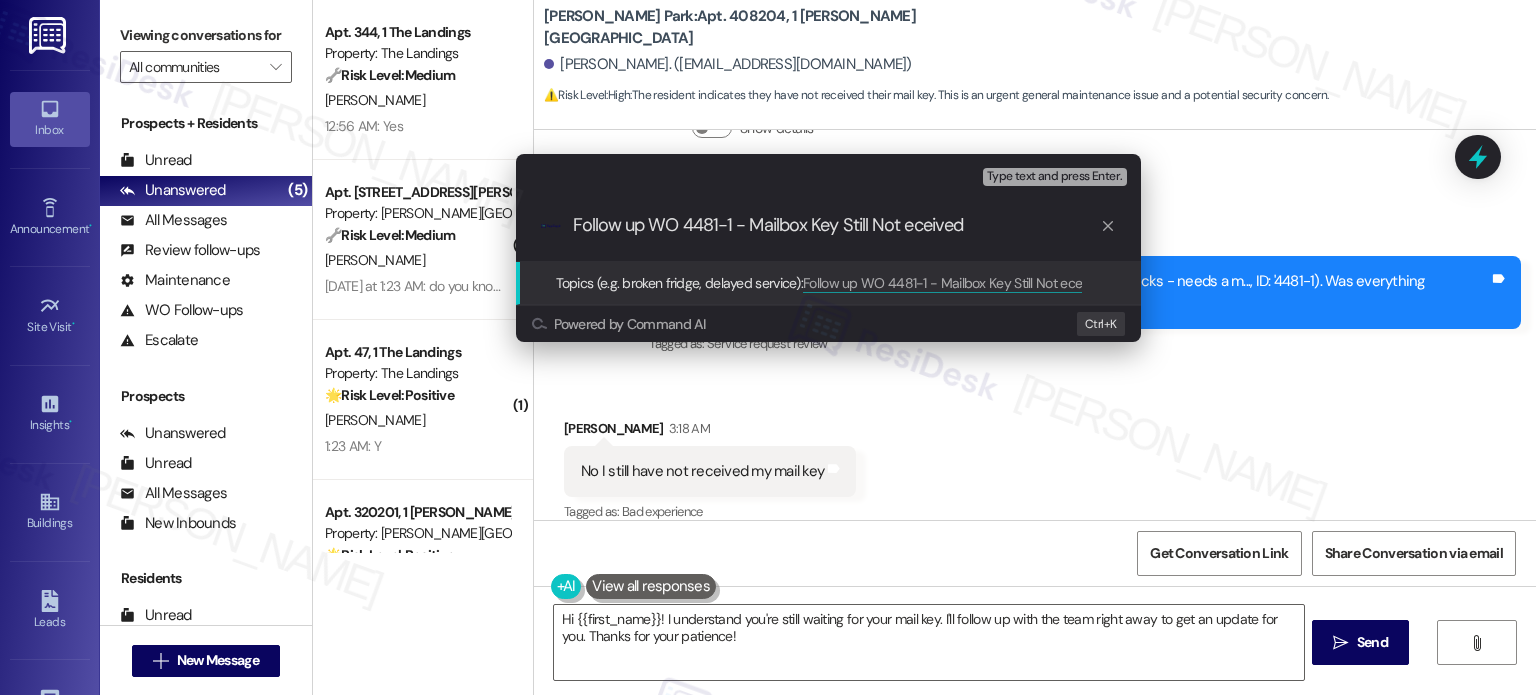 type on "Follow up WO 4481-1 - Mailbox Key Still Not Received" 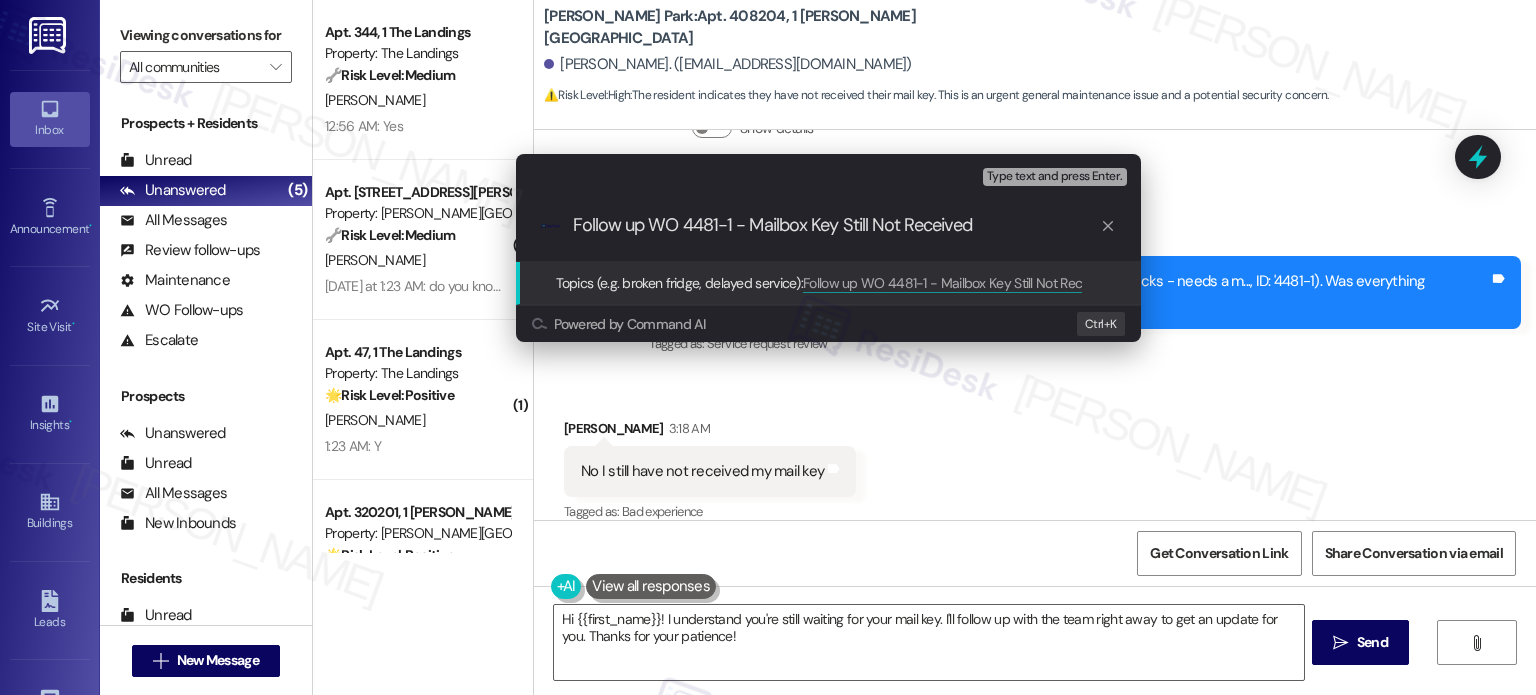 type 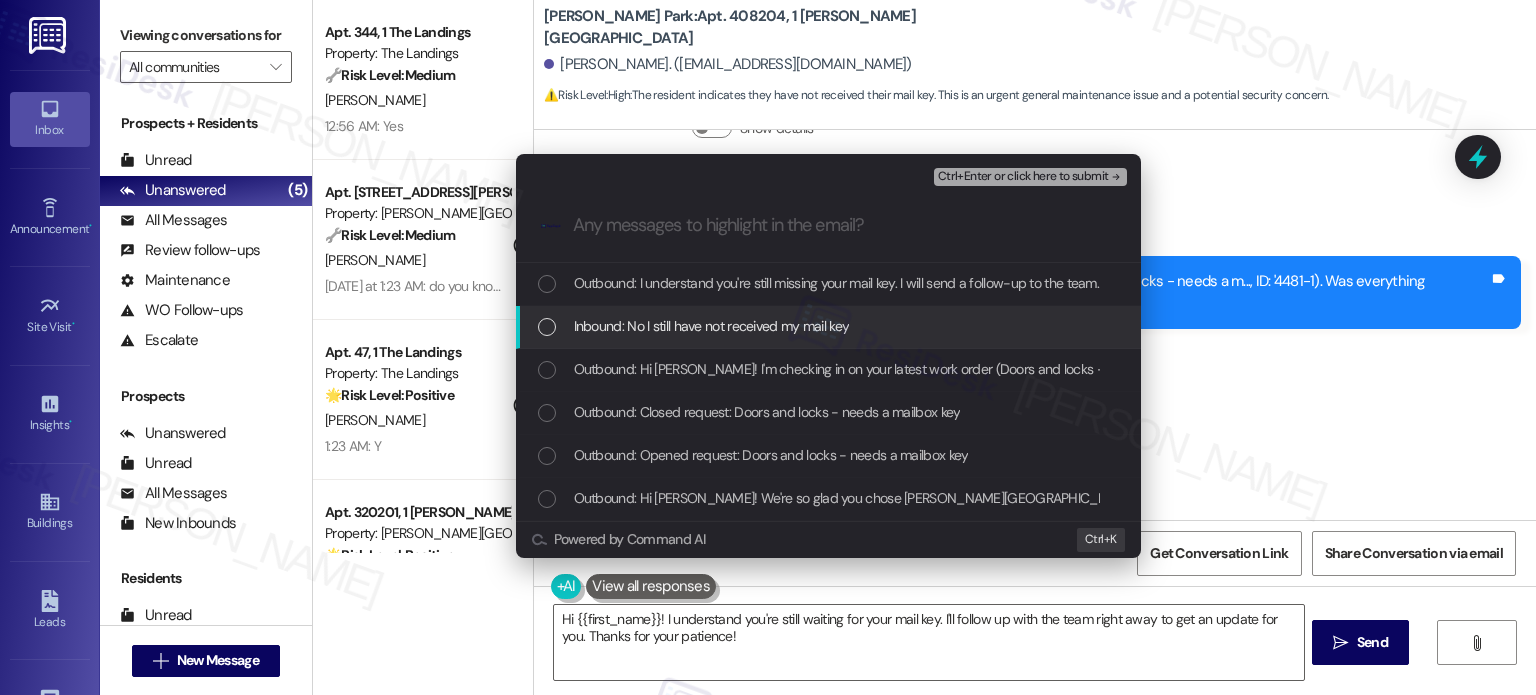 click on "Inbound: No I still have not received my mail key" at bounding box center (712, 326) 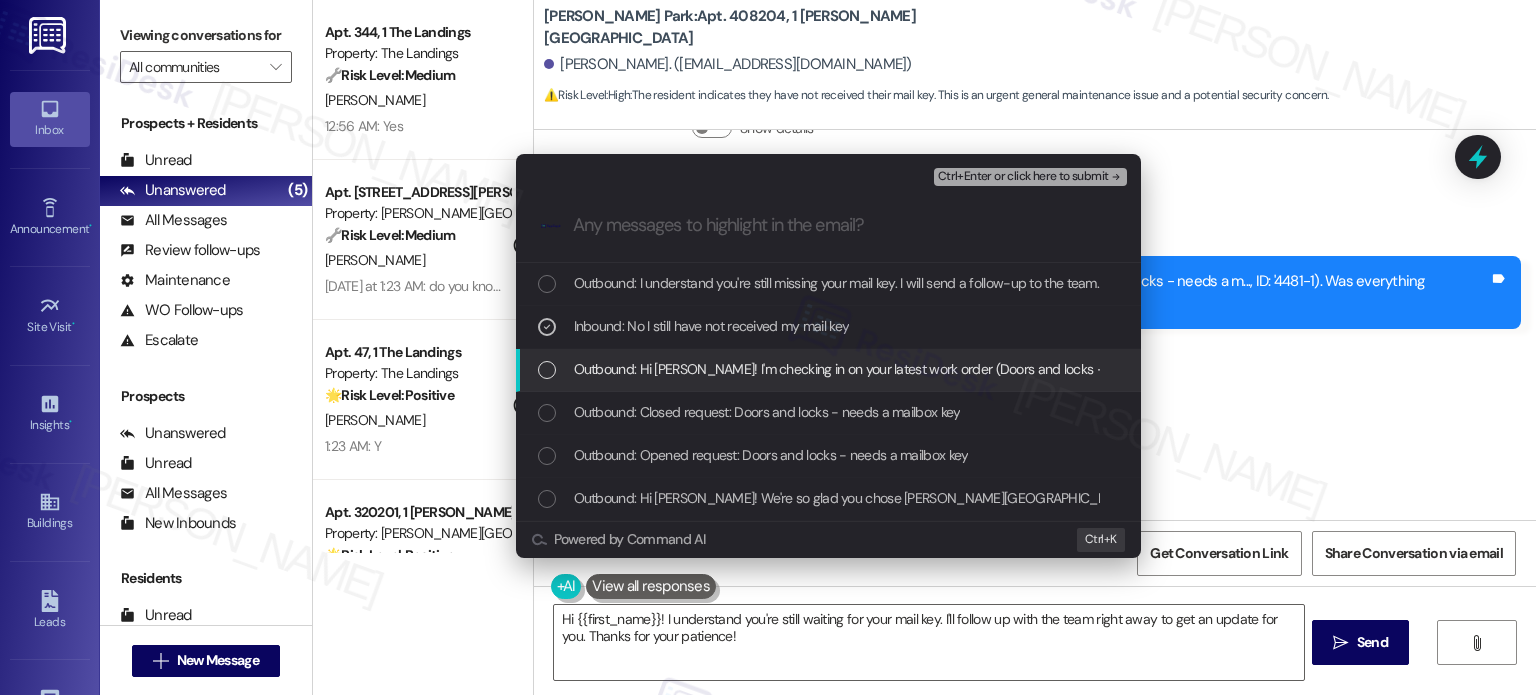 click on "Outbound: Hi [PERSON_NAME]! I'm checking in on your latest work order (Doors and locks - needs a m..., ID: '4481-1). Was everything completed to your satisfaction? You can answer with a quick (Y/N)" at bounding box center (1150, 369) 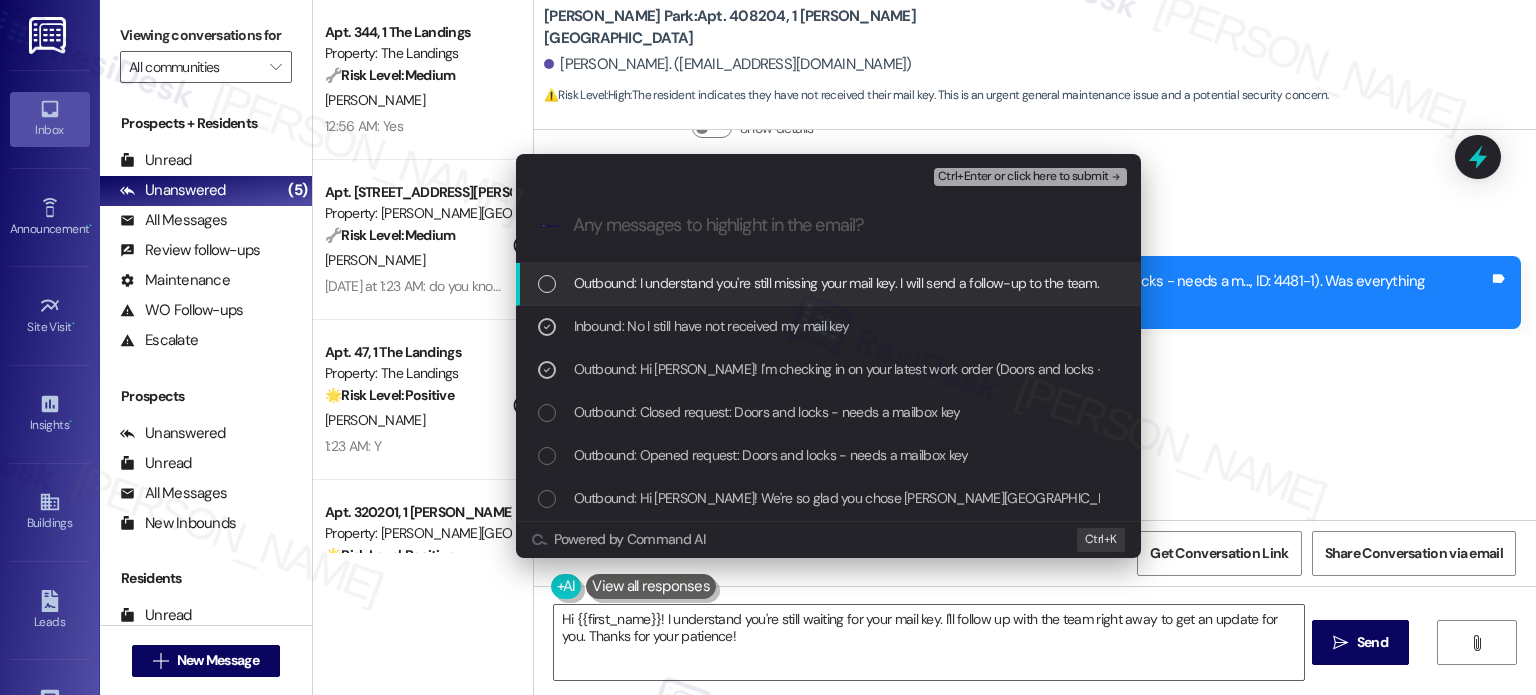 click on "Ctrl+Enter or click here to submit" at bounding box center (1023, 177) 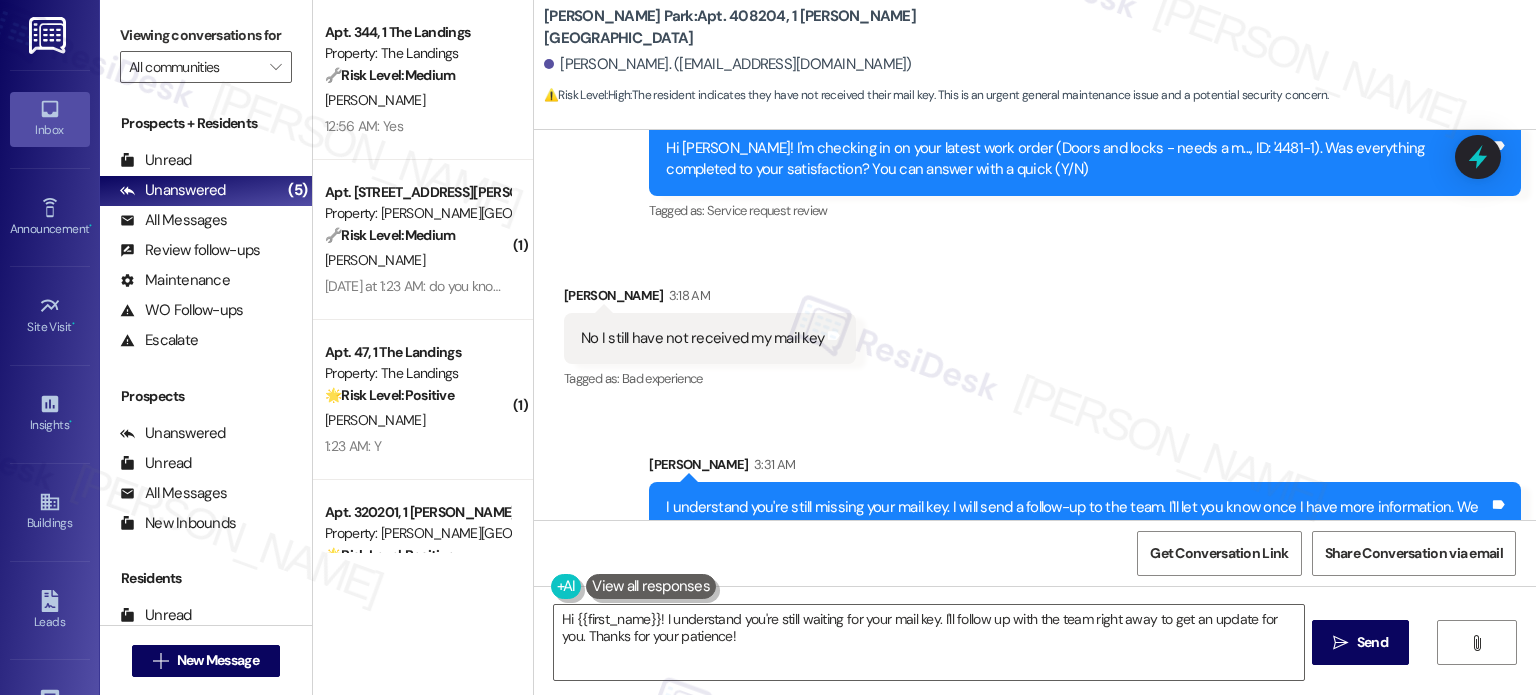 scroll, scrollTop: 612, scrollLeft: 0, axis: vertical 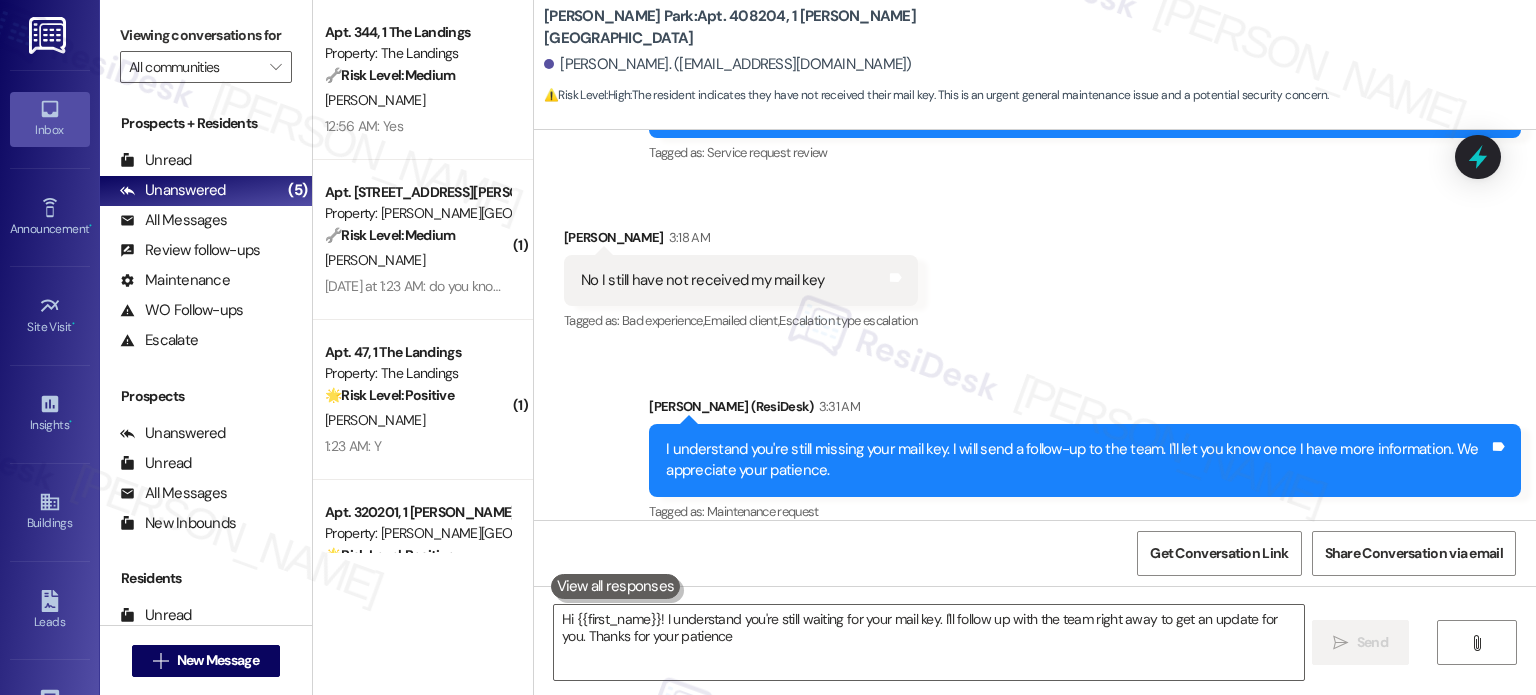 type on "Hi {{first_name}}! I understand you're still waiting for your mail key. I'll follow up with the team right away to get an update for you. Thanks for your patience!" 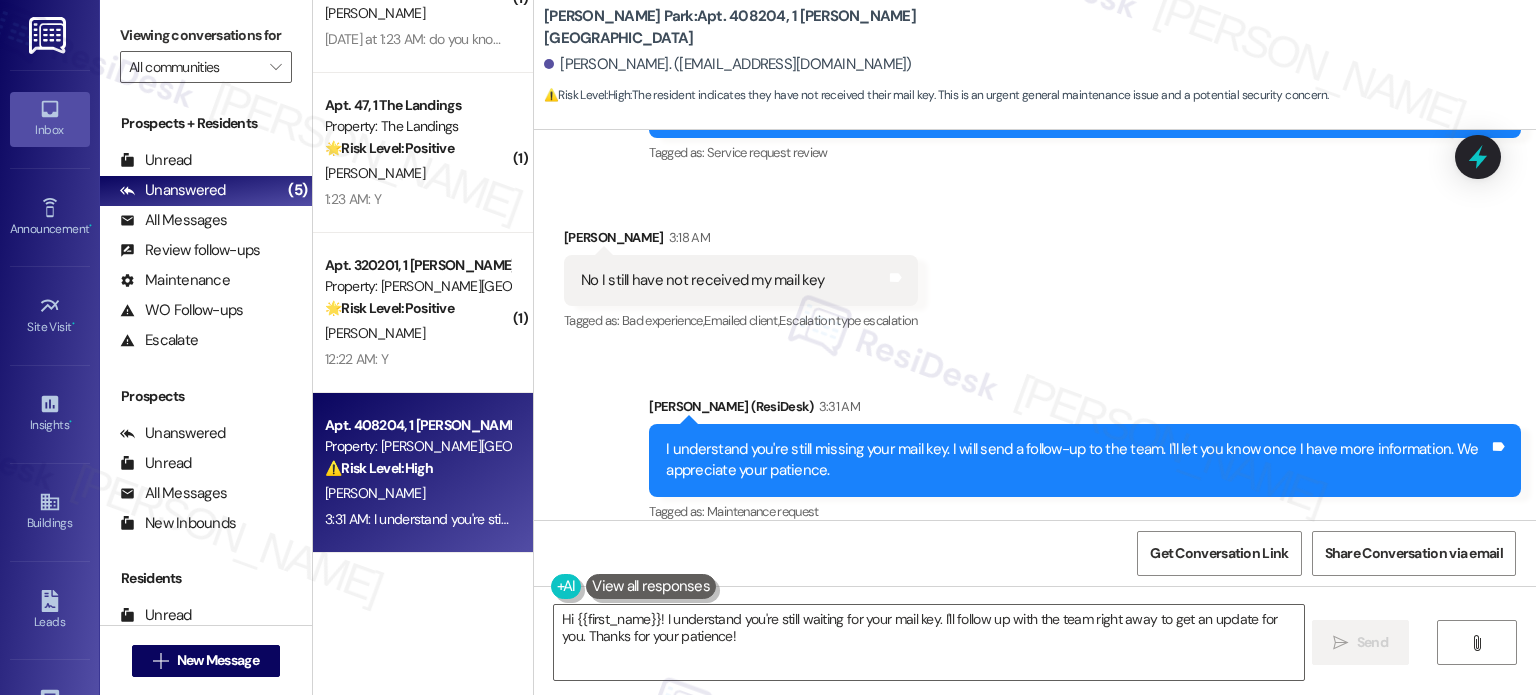 scroll, scrollTop: 0, scrollLeft: 0, axis: both 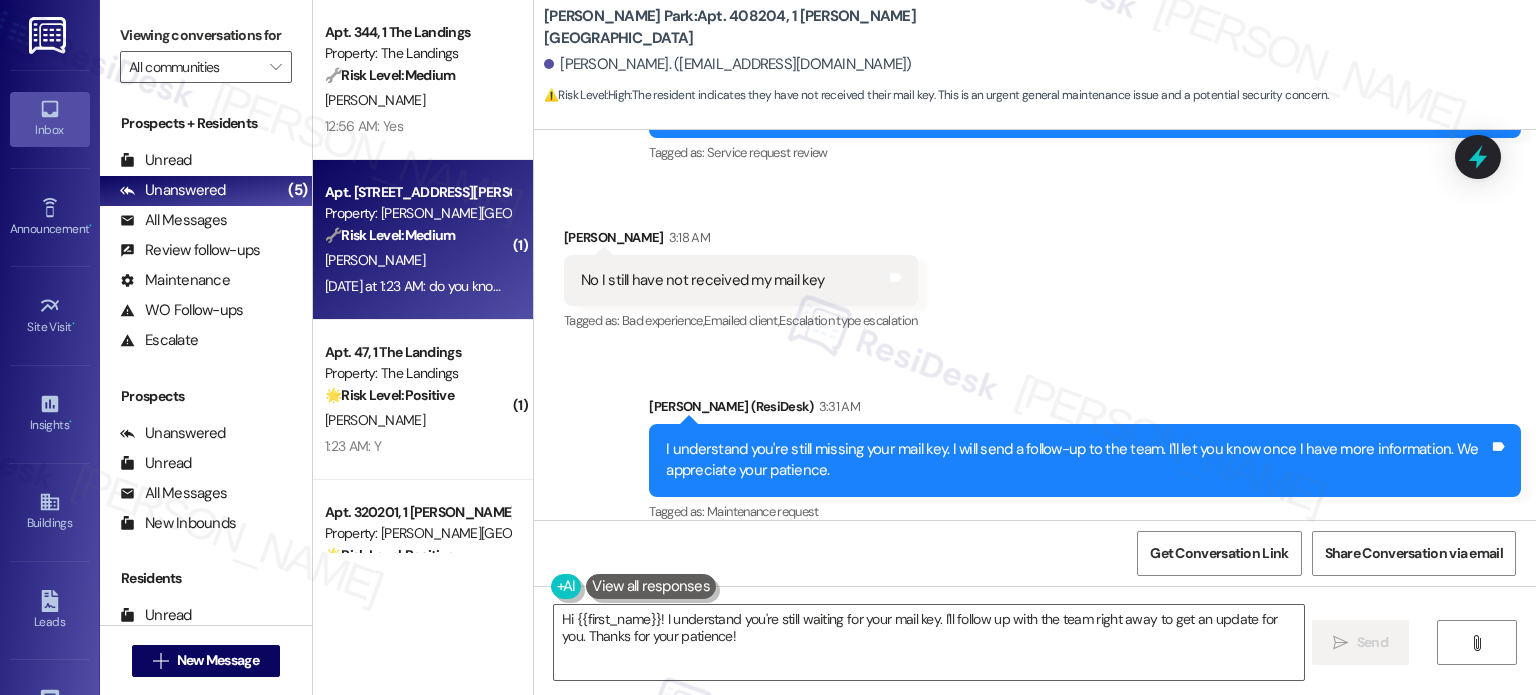 click on "[PERSON_NAME]" at bounding box center (417, 260) 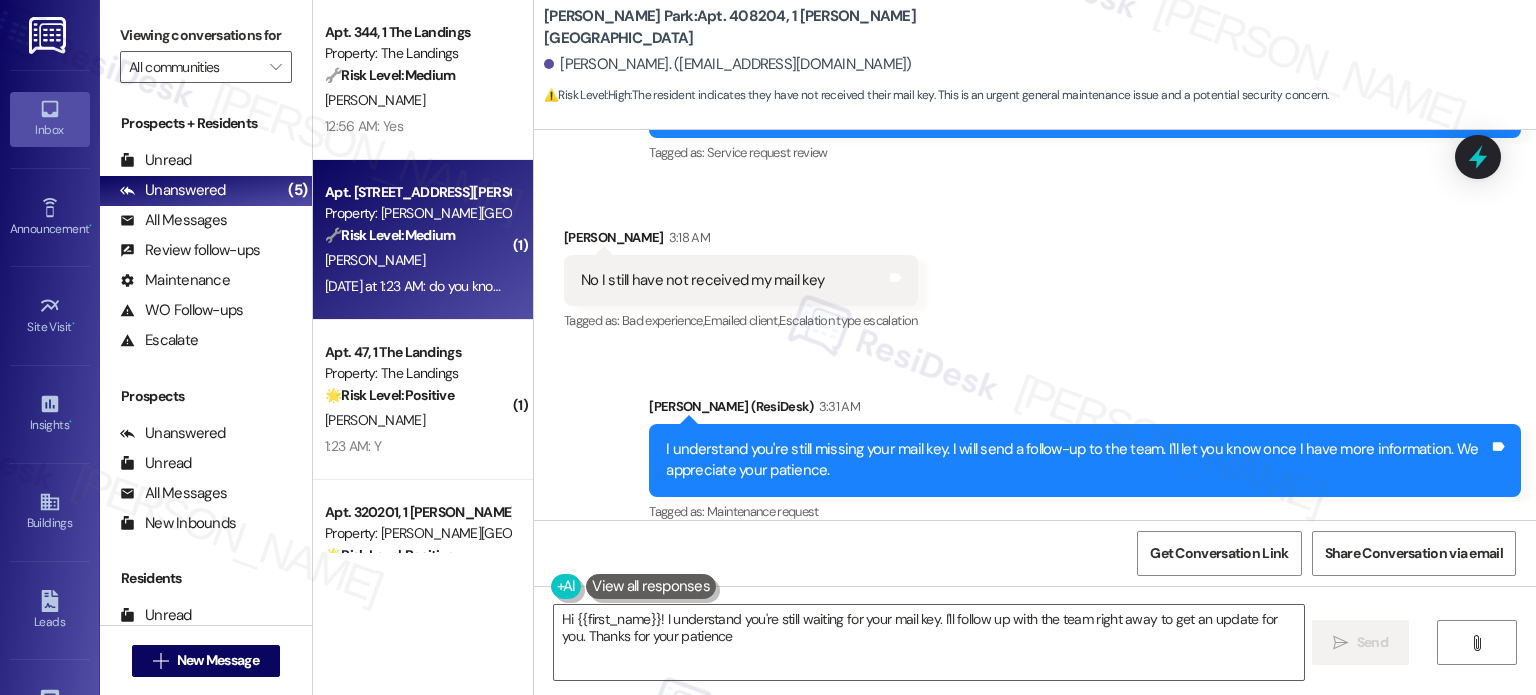 type on "Hi {{first_name}}! I understand you're still waiting for your mail key. I'll follow up with the team right away to get an update for you. Thanks for your patience!" 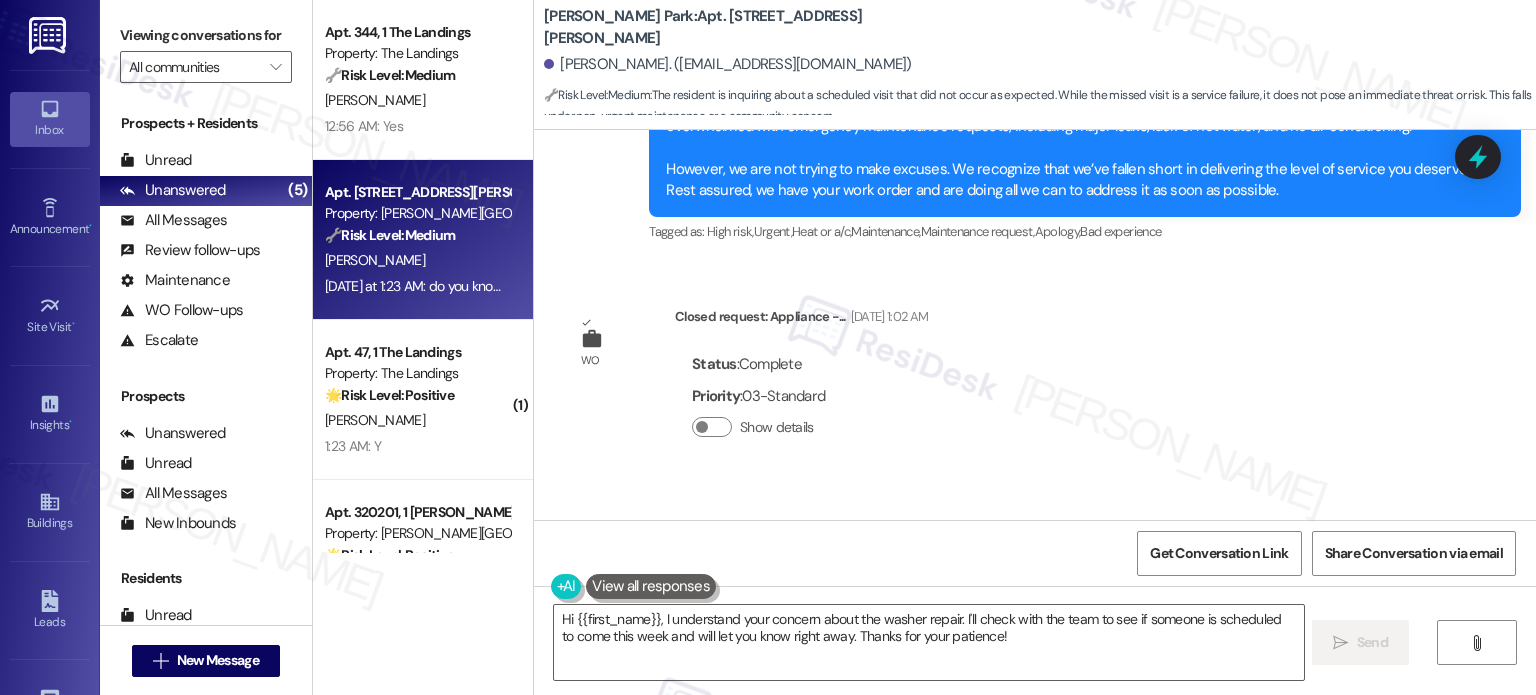 scroll, scrollTop: 12095, scrollLeft: 0, axis: vertical 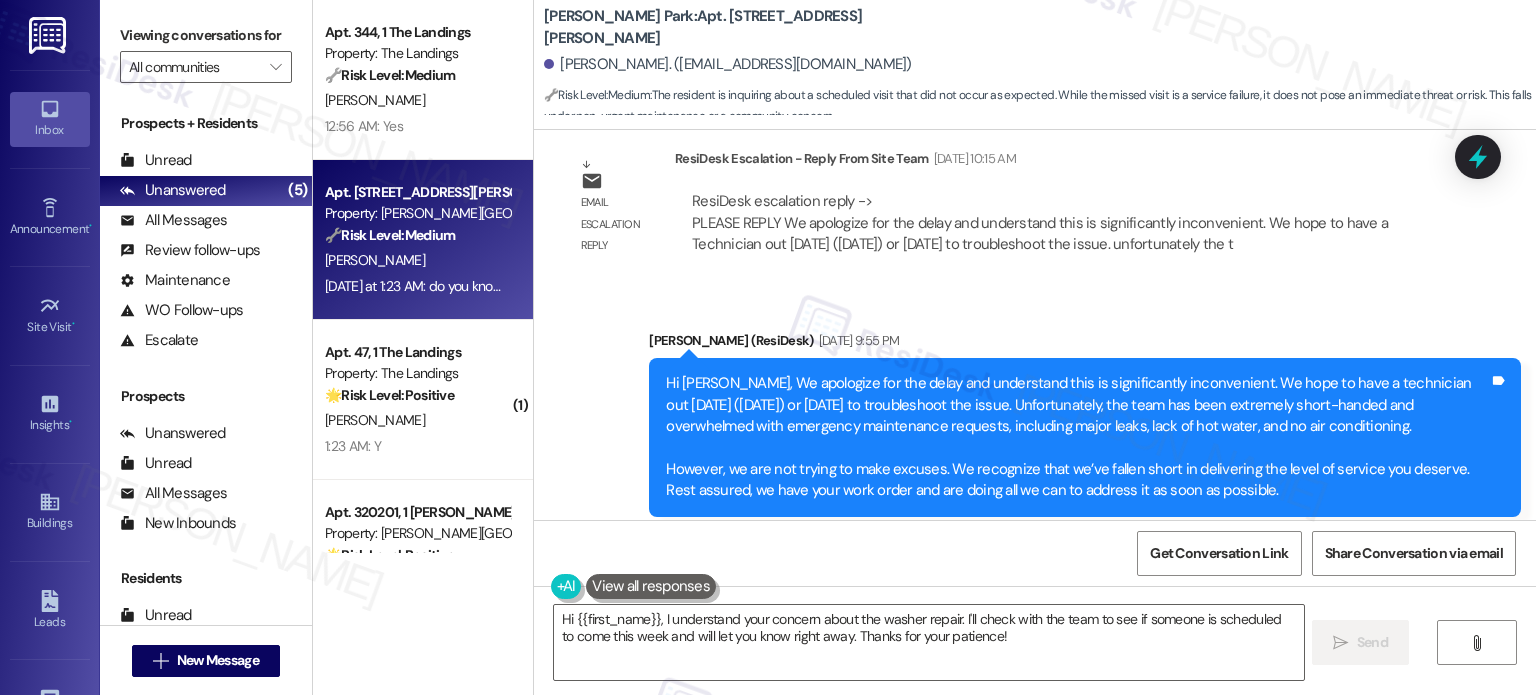 click on "Hi [PERSON_NAME], We apologize for the delay and understand this is significantly inconvenient. We hope to have a technician out [DATE] ([DATE]) or [DATE] to troubleshoot the issue. Unfortunately, the team has been extremely short-handed and overwhelmed with emergency maintenance requests, including major leaks, lack of hot water, and no air conditioning.
However, we are not trying to make excuses. We recognize that we’ve fallen short in delivering the level of service you deserve. Rest assured, we have your work order and are doing all we can to address it as soon as possible." at bounding box center (1077, 437) 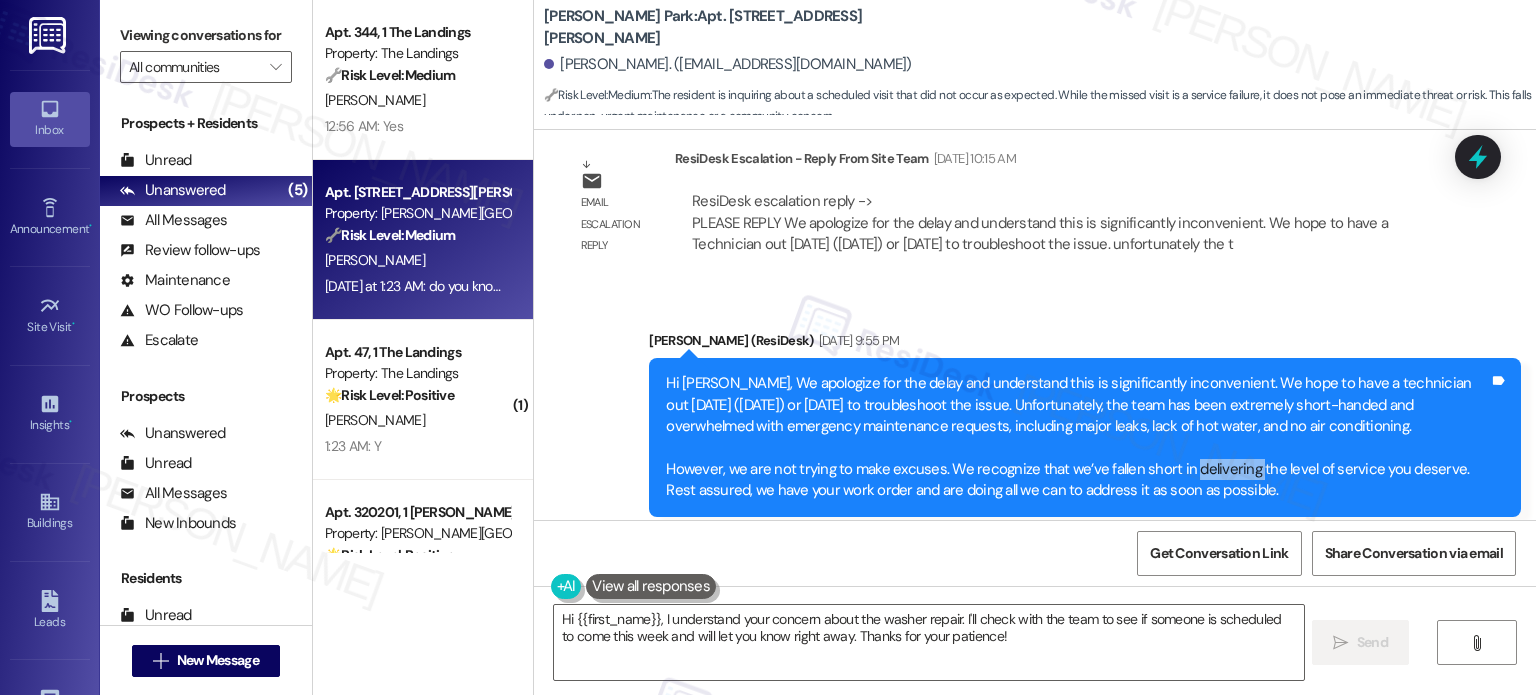 click on "Hi [PERSON_NAME], We apologize for the delay and understand this is significantly inconvenient. We hope to have a technician out [DATE] ([DATE]) or [DATE] to troubleshoot the issue. Unfortunately, the team has been extremely short-handed and overwhelmed with emergency maintenance requests, including major leaks, lack of hot water, and no air conditioning.
However, we are not trying to make excuses. We recognize that we’ve fallen short in delivering the level of service you deserve. Rest assured, we have your work order and are doing all we can to address it as soon as possible." at bounding box center [1077, 437] 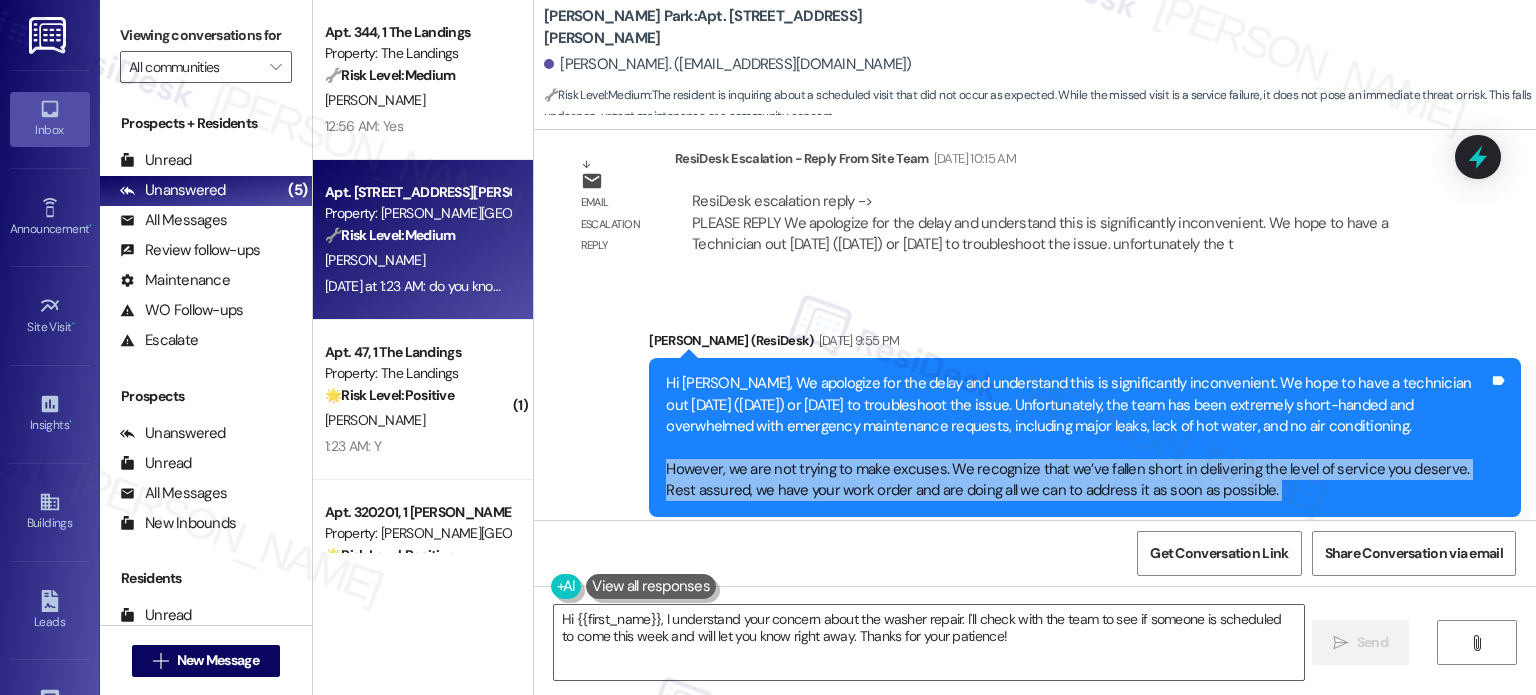 click on "Hi [PERSON_NAME], We apologize for the delay and understand this is significantly inconvenient. We hope to have a technician out [DATE] ([DATE]) or [DATE] to troubleshoot the issue. Unfortunately, the team has been extremely short-handed and overwhelmed with emergency maintenance requests, including major leaks, lack of hot water, and no air conditioning.
However, we are not trying to make excuses. We recognize that we’ve fallen short in delivering the level of service you deserve. Rest assured, we have your work order and are doing all we can to address it as soon as possible." at bounding box center (1077, 437) 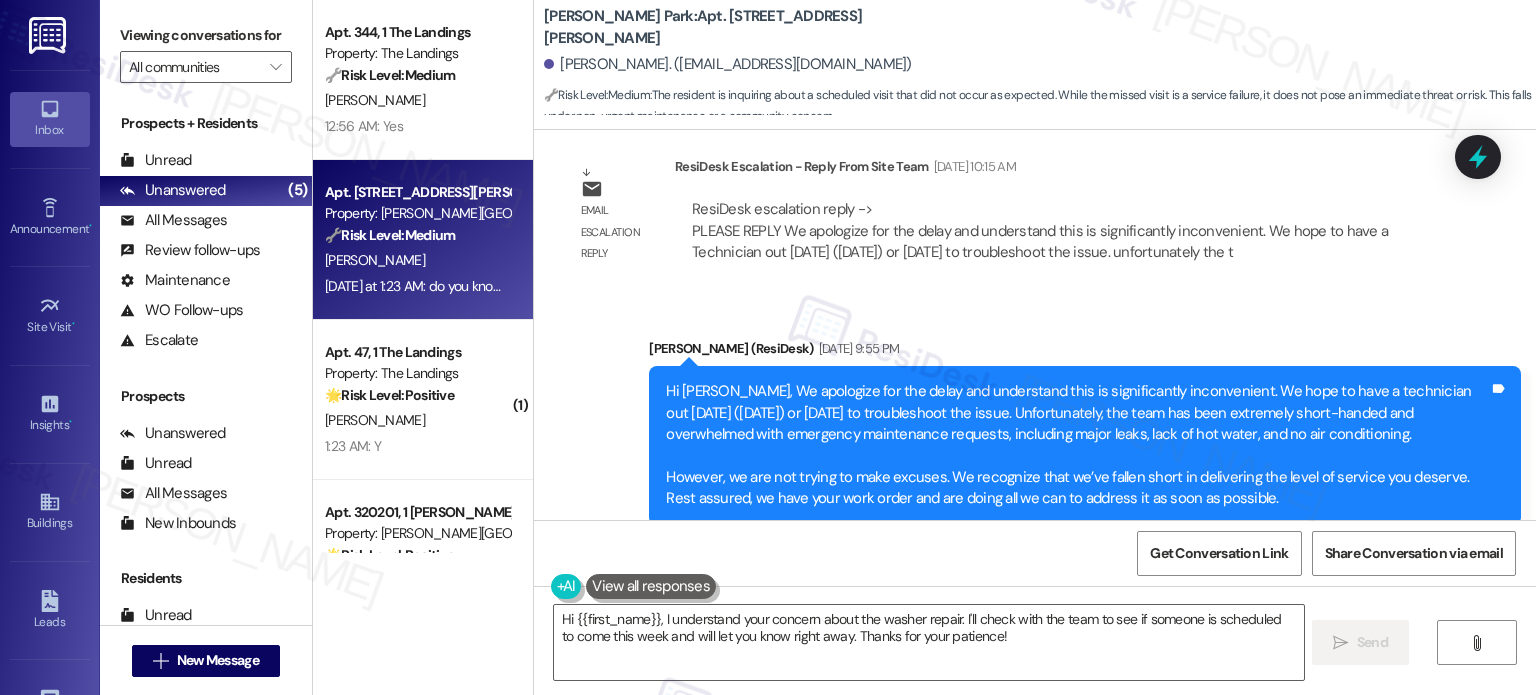 scroll, scrollTop: 12195, scrollLeft: 0, axis: vertical 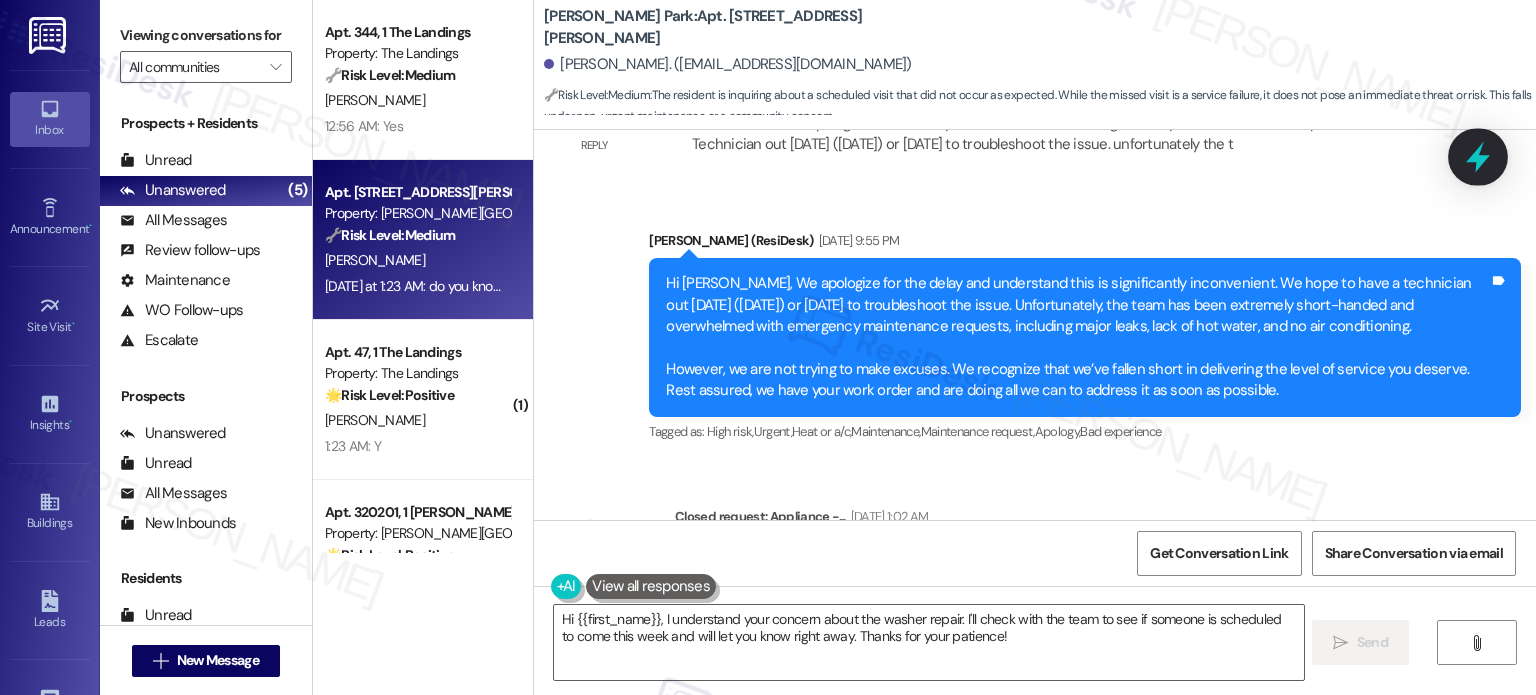 click 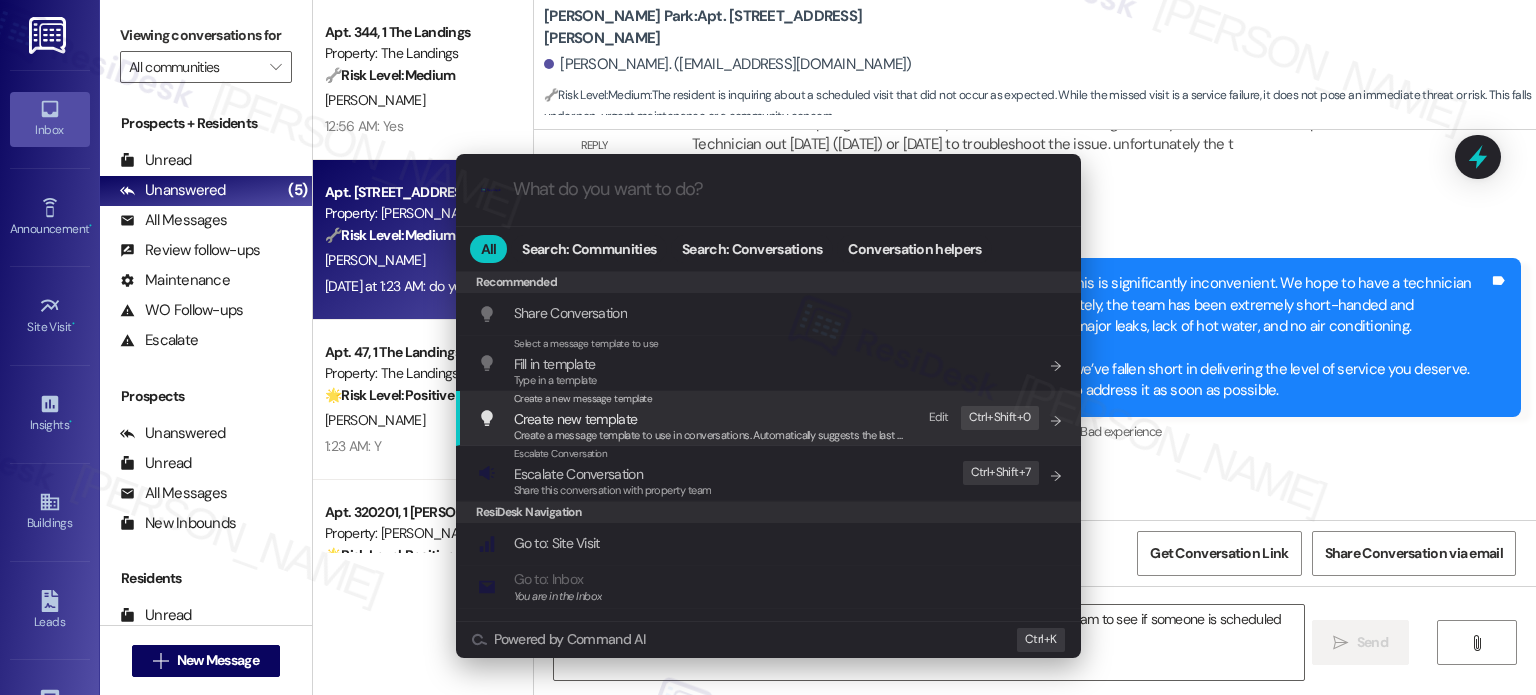 click on ".cls-1{fill:#0a055f;}.cls-2{fill:#0cc4c4;} resideskLogoBlueOrange All Search: Communities Search: Conversations Conversation helpers Recommended Recommended Share Conversation Add shortcut Select a message template to use Fill in template Type in a template Add shortcut Create a new message template Create new template Create a message template to use in conversations. Automatically suggests the last message you sent. Edit Ctrl+ Shift+ 0 Escalate Conversation Escalate Conversation Share this conversation with property team Edit Ctrl+ Shift+ 7 ResiDesk Navigation Go to: Site Visit Add shortcut Go to: Inbox You are in the Inbox Add shortcut Go to: Settings Add shortcut Go to: Message Templates Add shortcut Go to: Buildings Add shortcut Help Getting Started: What you can do with ResiDesk Add shortcut Settings Powered by Command AI Ctrl+ K" at bounding box center (768, 347) 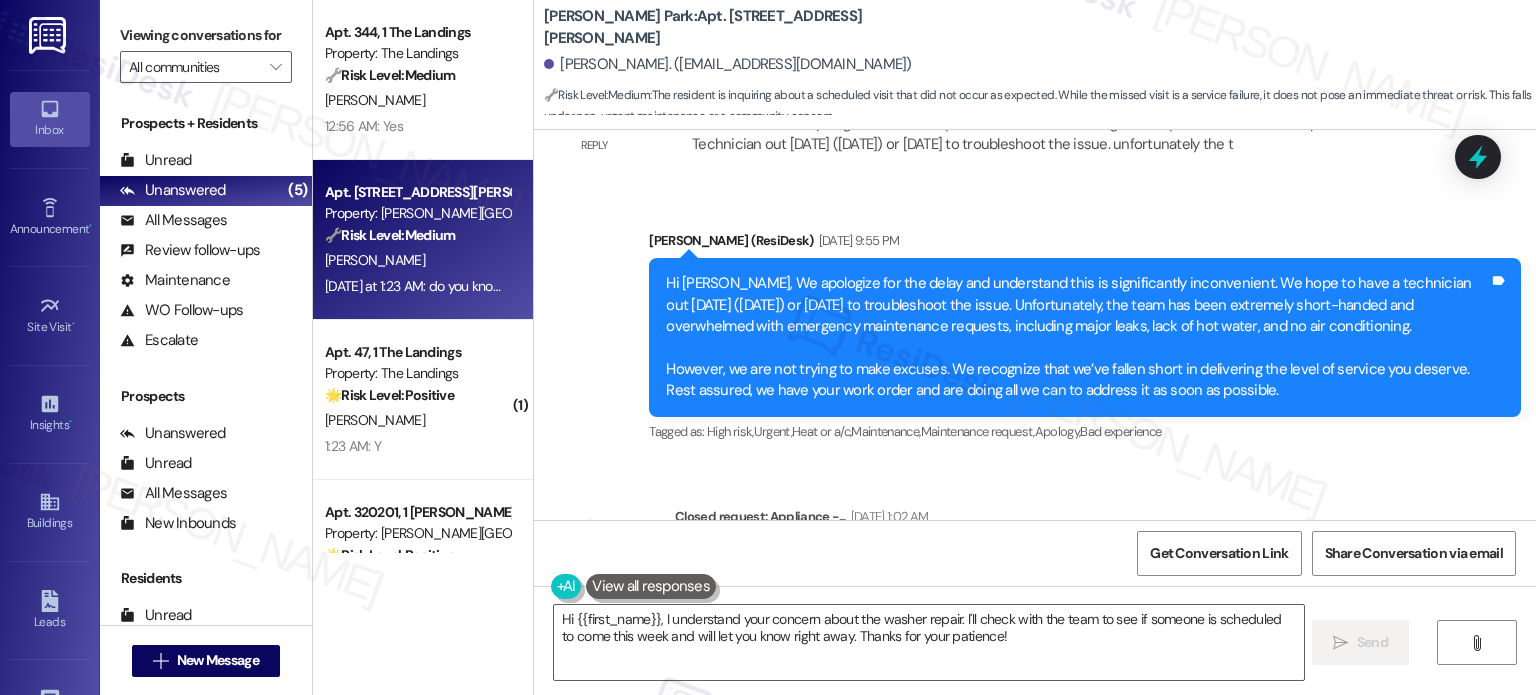 click on "Hi [PERSON_NAME], We apologize for the delay and understand this is significantly inconvenient. We hope to have a technician out [DATE] ([DATE]) or [DATE] to troubleshoot the issue. Unfortunately, the team has been extremely short-handed and overwhelmed with emergency maintenance requests, including major leaks, lack of hot water, and no air conditioning.
However, we are not trying to make excuses. We recognize that we’ve fallen short in delivering the level of service you deserve. Rest assured, we have your work order and are doing all we can to address it as soon as possible." at bounding box center [1077, 337] 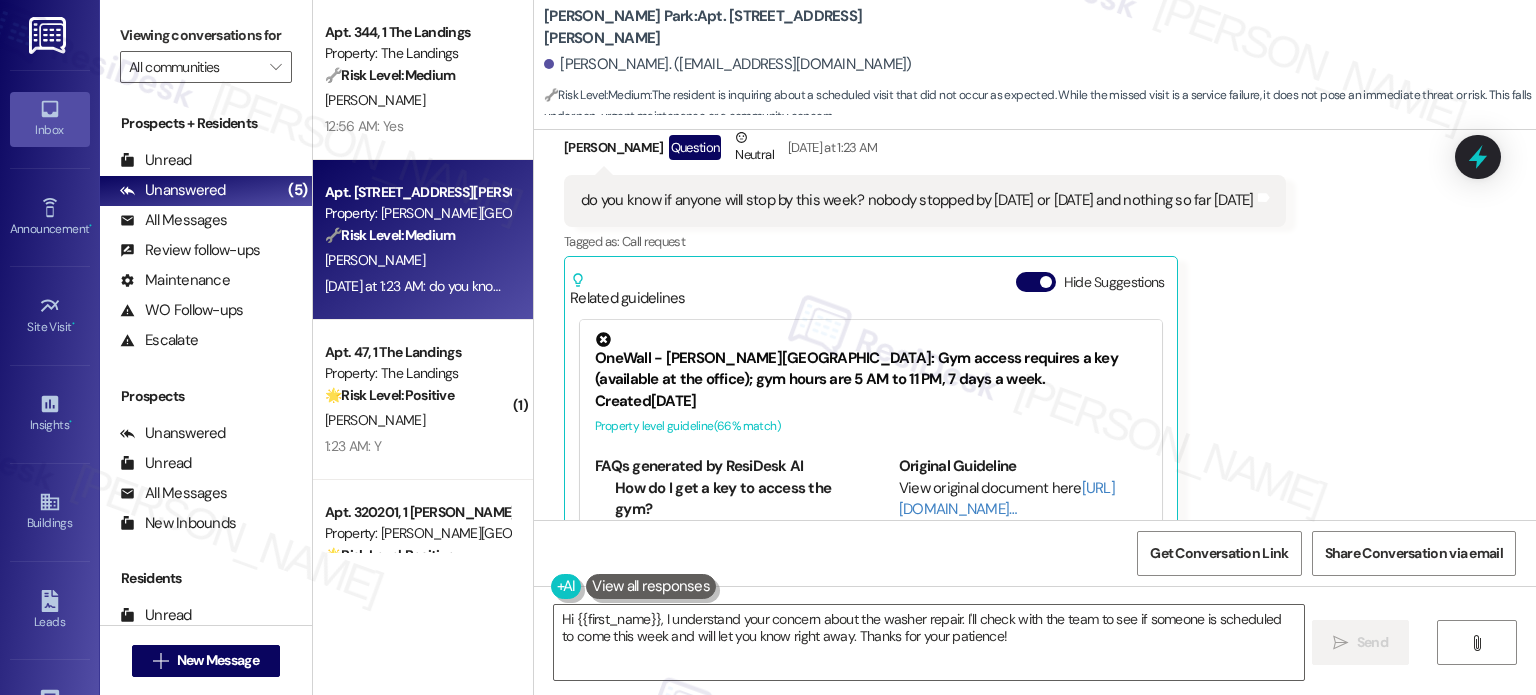 scroll, scrollTop: 12495, scrollLeft: 0, axis: vertical 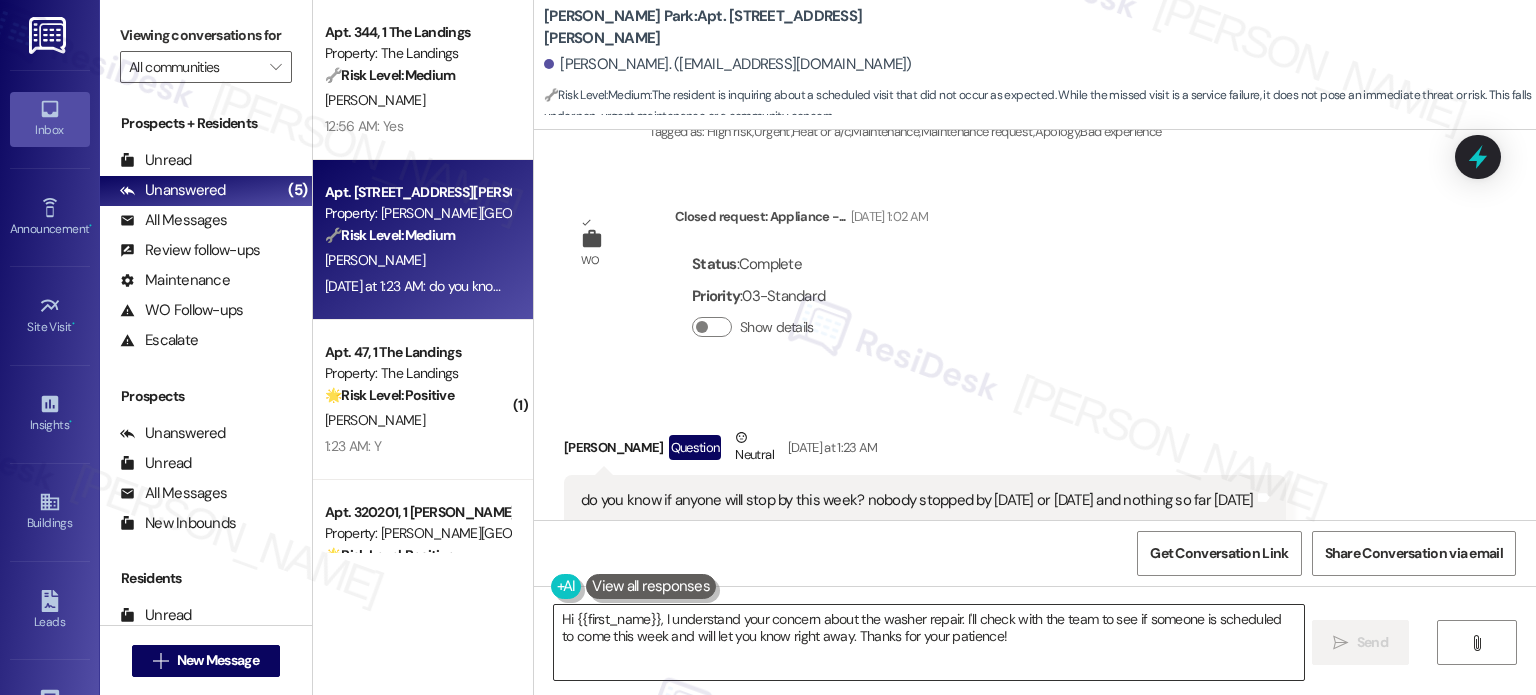 click on "Hi {{first_name}}, I understand your concern about the washer repair. I'll check with the team to see if someone is scheduled to come this week and will let you know right away. Thanks for your patience!" at bounding box center [928, 642] 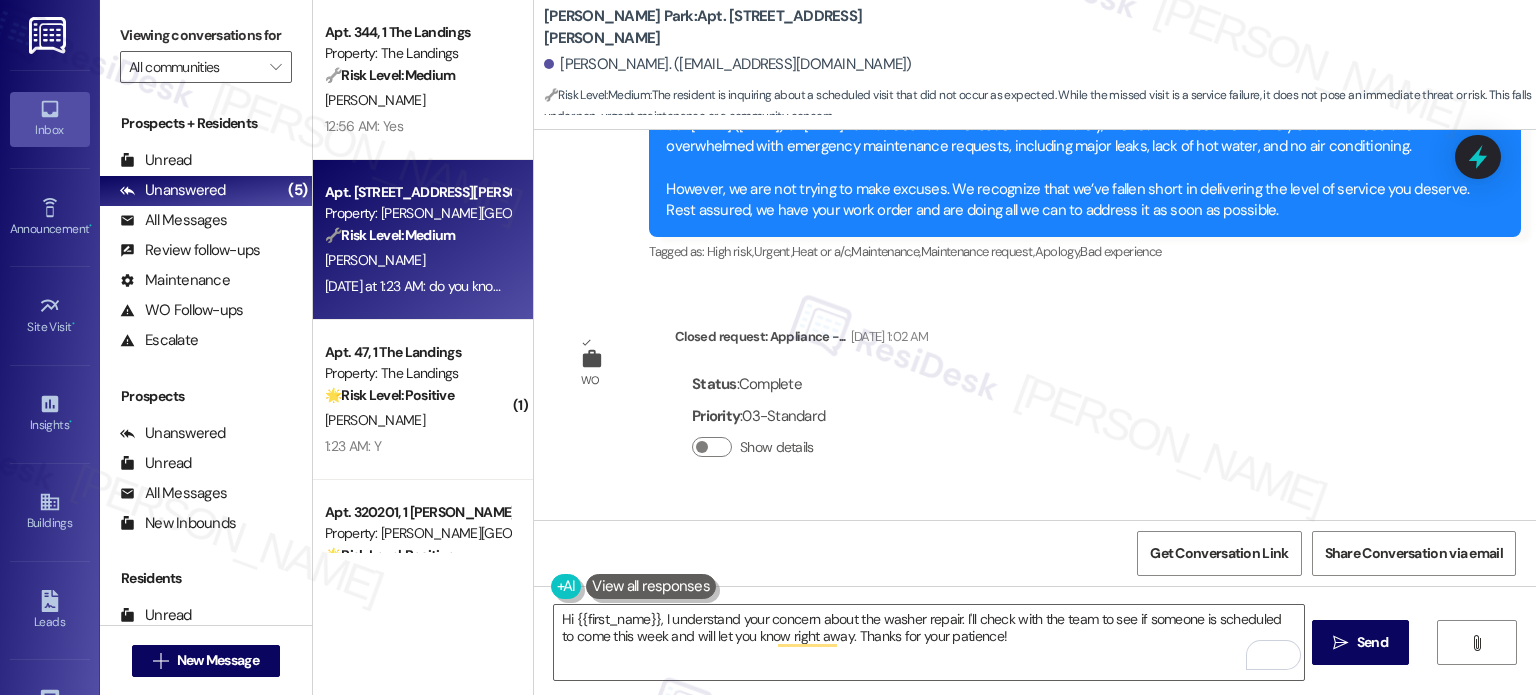 scroll, scrollTop: 12195, scrollLeft: 0, axis: vertical 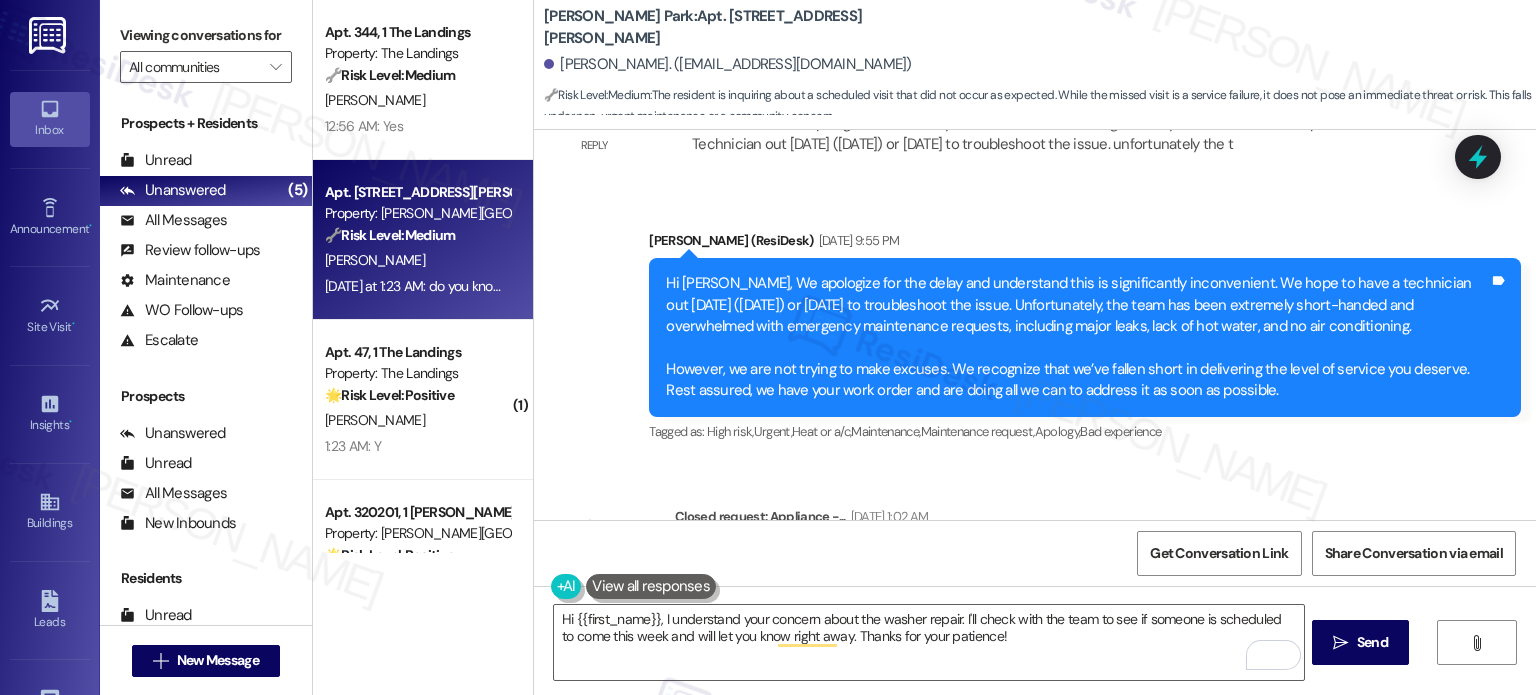 drag, startPoint x: 1276, startPoint y: 422, endPoint x: 598, endPoint y: 193, distance: 715.6291 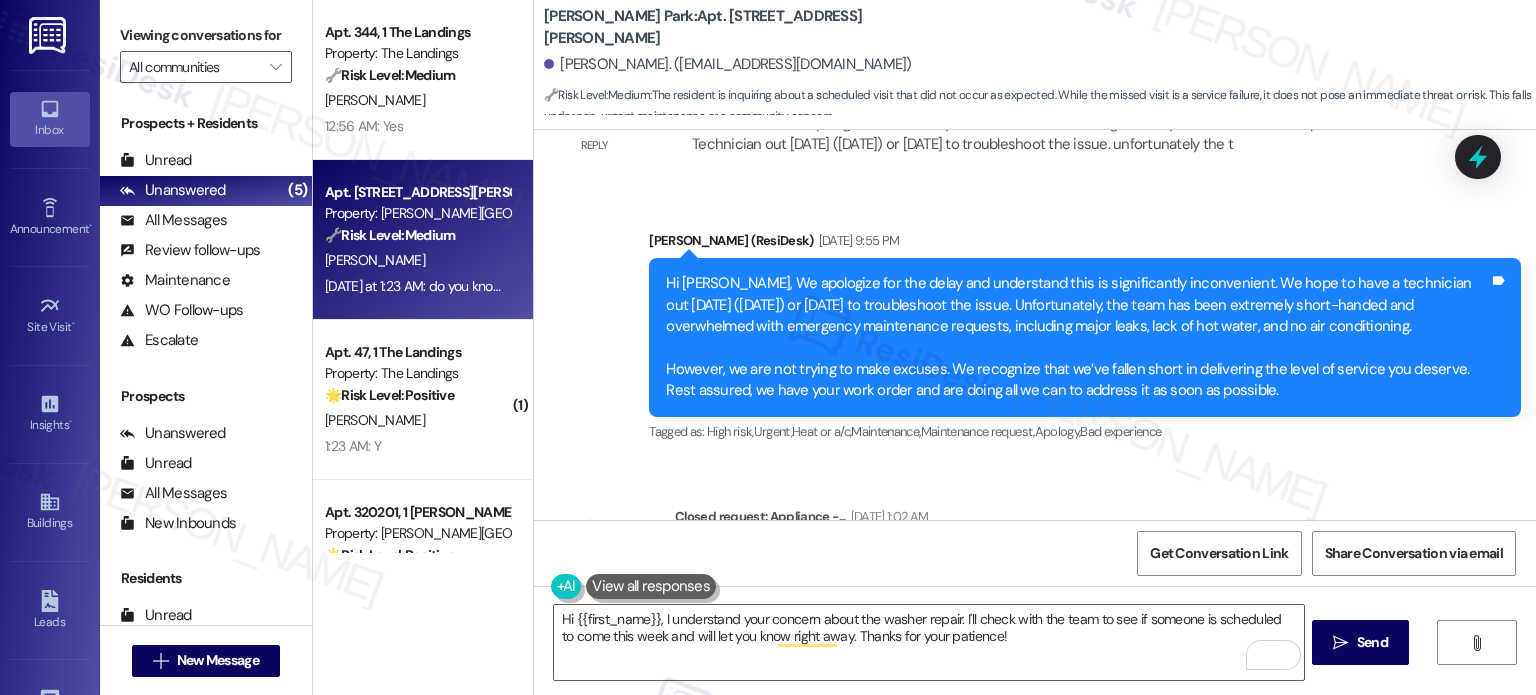 click on "WO Lease started [DATE] 8:00 AM Show details Survey, sent via SMS Residesk Automated Survey [DATE] 12:31 AM Hi [PERSON_NAME], I'm on the new offsite Resident Support Team for [PERSON_NAME][GEOGRAPHIC_DATA]! My job is to work with your on-site management team to improve your experience at the property. Text us here at any time for assistance or questions. We will also reach out periodically for feedback. (Standard text messaging rates may apply) (You can always reply STOP to opt out of future messages) Tags and notes Tagged as:   Property launch Click to highlight conversations about Property launch Survey, sent via SMS Residesk Automated Survey [DATE] 1:31 AM Hi there [PERSON_NAME]! I just wanted to check in and ask if you are happy with your home.  Feel free to answer with a quick (y/n) Tags and notes Tagged as:   Quarterly check-in Click to highlight conversations about Quarterly check-in Received via SMS [PERSON_NAME] [DATE] 1:35 AM
neither are terrible, but are annoyances Tags and notes Tagged as:   ," at bounding box center (1035, 325) 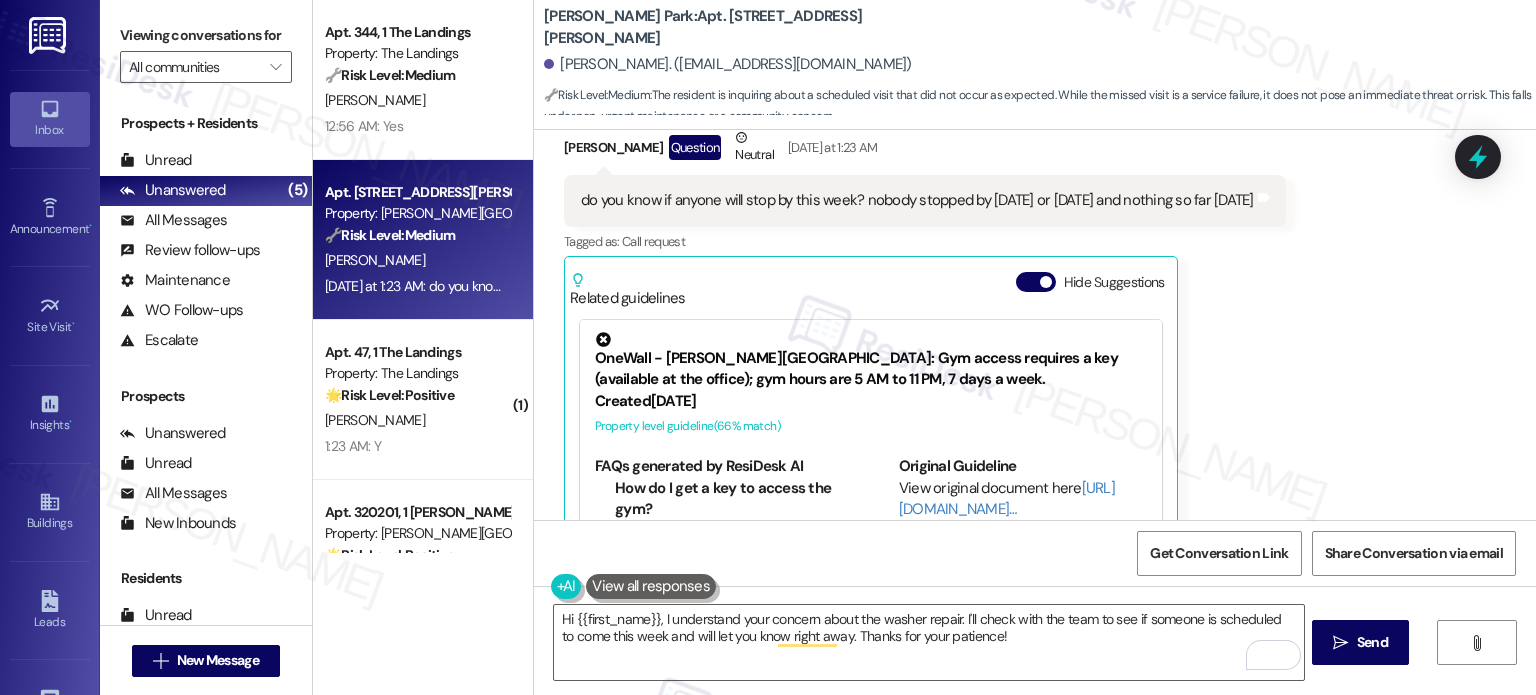 click on "Received via SMS [PERSON_NAME] Question   Neutral [DATE] at 1:23 AM do you know if anyone will stop by this week? nobody stopped by [DATE] or [DATE] and nothing so far [DATE] Tags and notes Tagged as:   Call request Click to highlight conversations about Call request  Related guidelines Hide Suggestions OneWall - [PERSON_NAME][GEOGRAPHIC_DATA]: Gym access requires a key (available at the office); gym hours are 5 AM to 11 PM, 7 days a week.
Created  [DATE] Property level guideline  ( 66 % match) FAQs generated by ResiDesk AI How do I get a key to access the gym? You can obtain a gym key from the office if you don't already have one. What are the gym hours? The gym is open 7 days a week from 5am to 11pm. Is the gym open on weekends? Yes, the gym is open 7 days a week, including weekends. What time does the gym open? The gym opens at 5am every day. What time does the gym close? The gym closes at 11pm every day. Do I need a special key for the gym? Where can I get a gym key? Is there a fee for the gym key?" at bounding box center [925, 360] 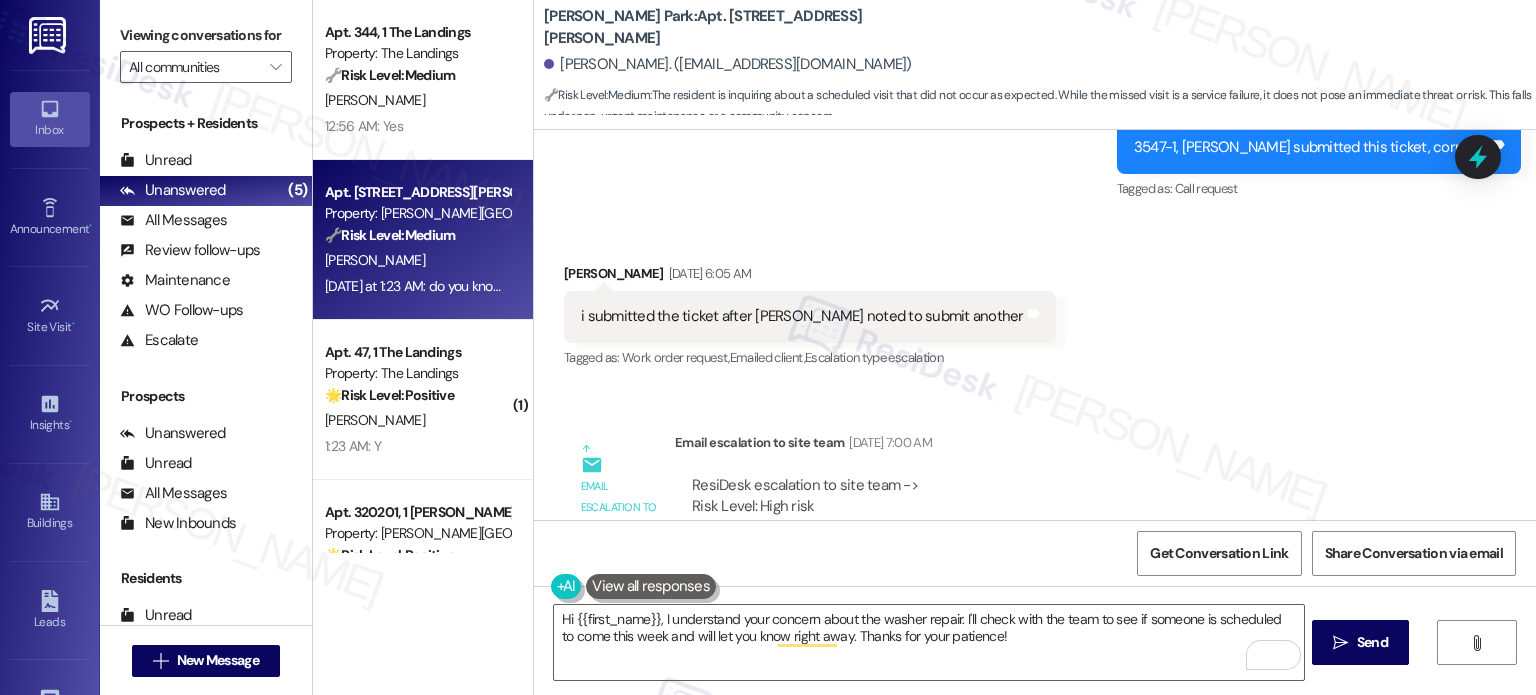 scroll, scrollTop: 11395, scrollLeft: 0, axis: vertical 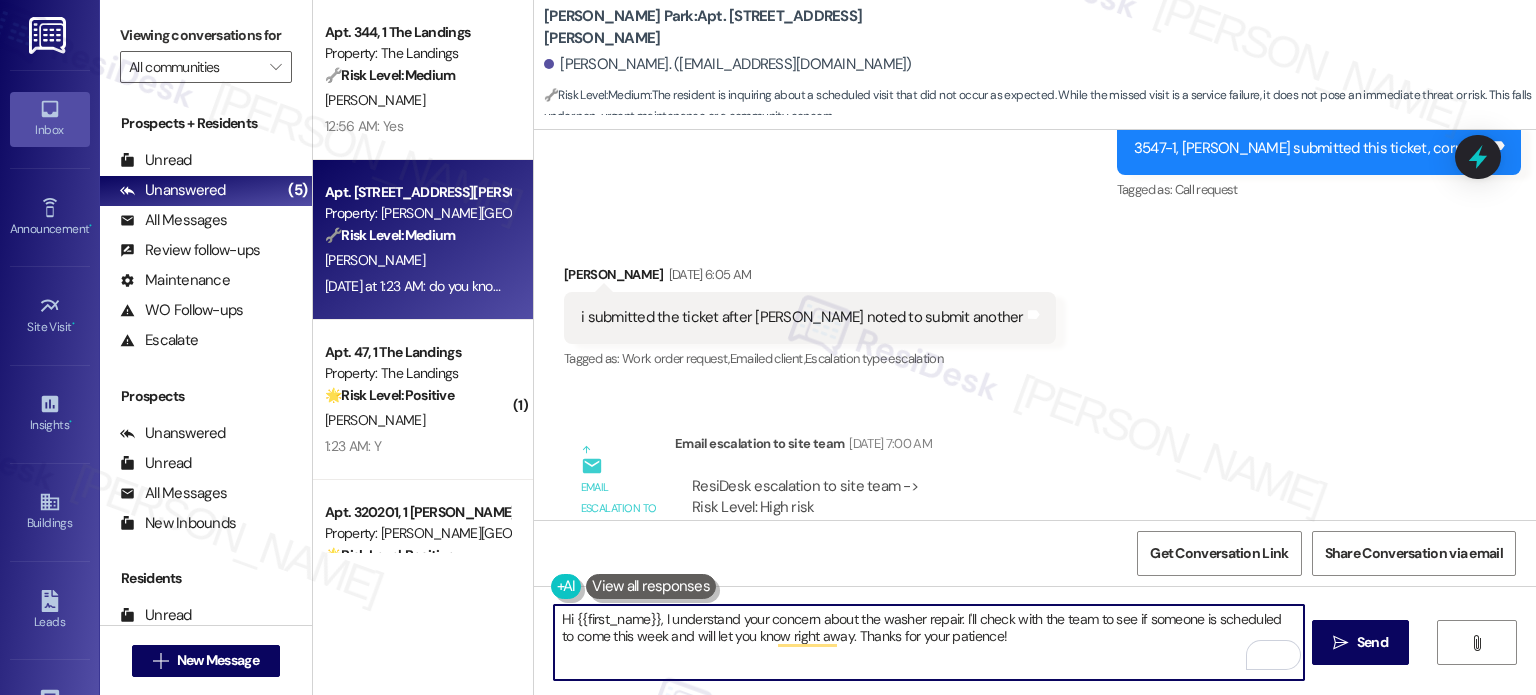 click on "Hi {{first_name}}, I understand your concern about the washer repair. I'll check with the team to see if someone is scheduled to come this week and will let you know right away. Thanks for your patience!" at bounding box center (928, 642) 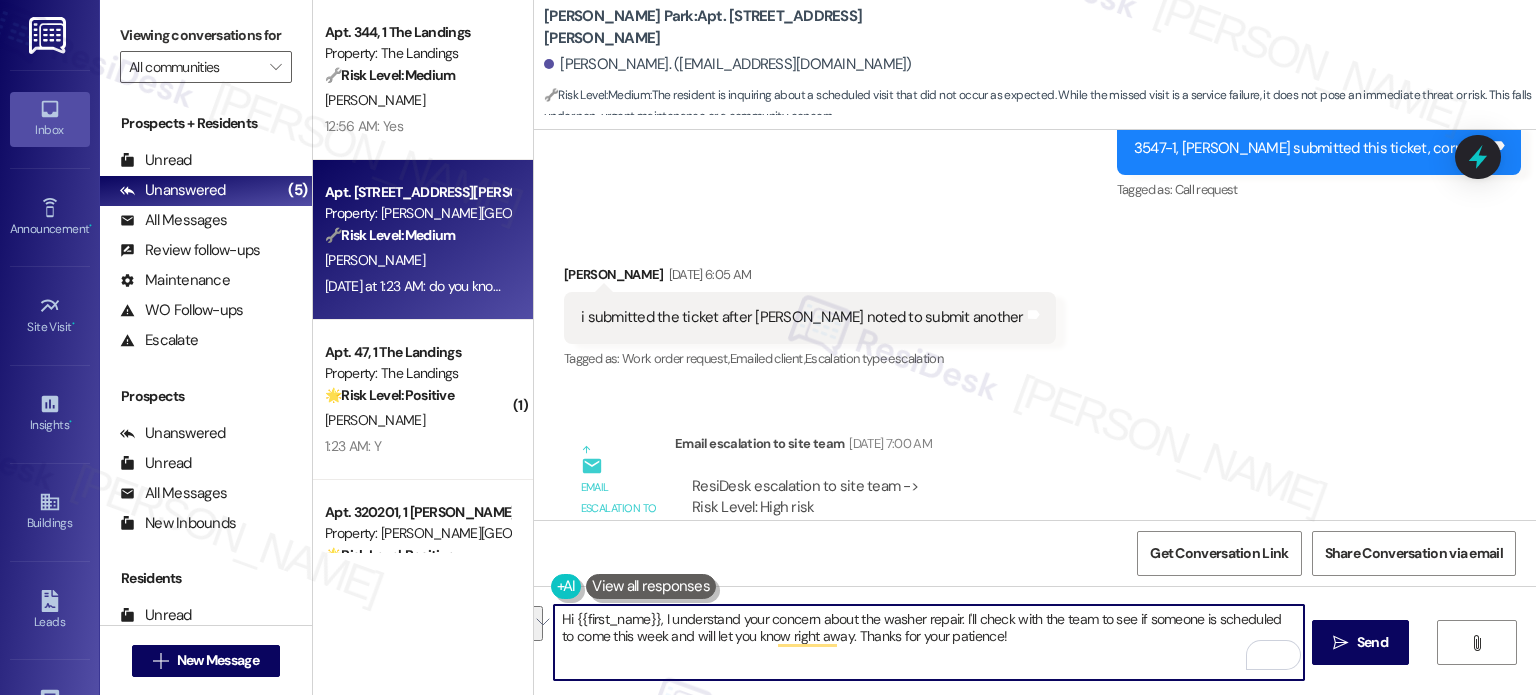 paste on "[PERSON_NAME], thanks for checking in. I'm sorry no one stopped by last week. I’ll follow up with the team and let you know if someone is scheduled to come by this week. I appreciate your patience.
Ask ChatGPT" 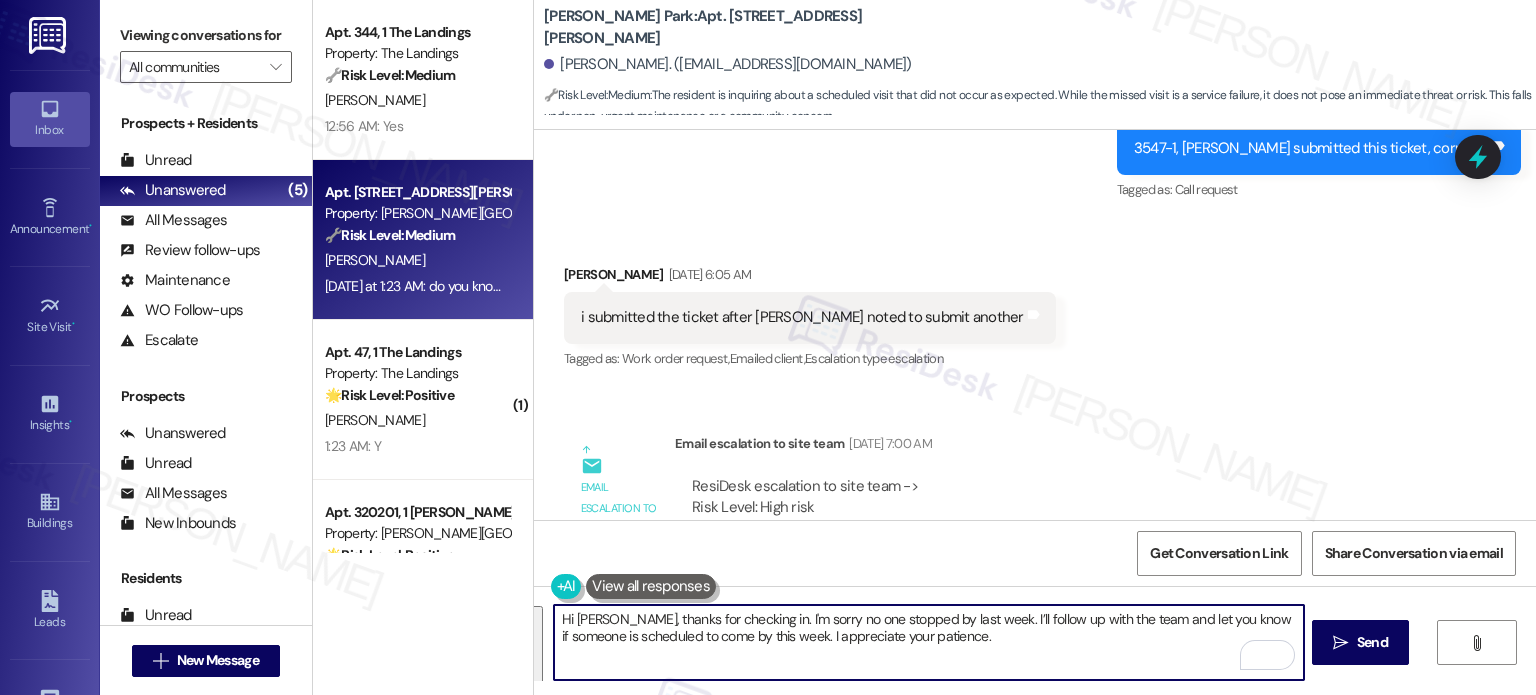 scroll, scrollTop: 152, scrollLeft: 0, axis: vertical 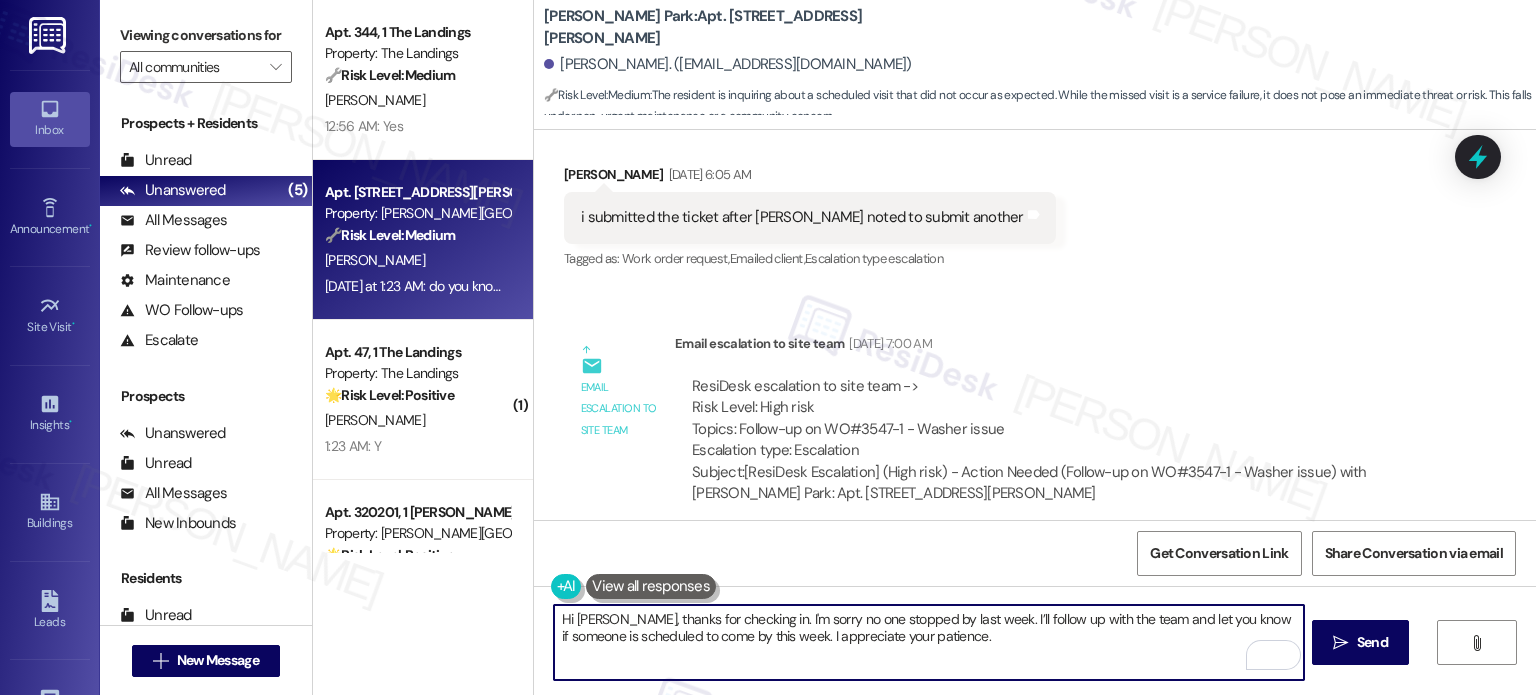 type on "Hi [PERSON_NAME], thanks for checking in. I'm sorry no one stopped by last week. I’ll follow up with the team and let you know if someone is scheduled to come by this week. I appreciate your patience." 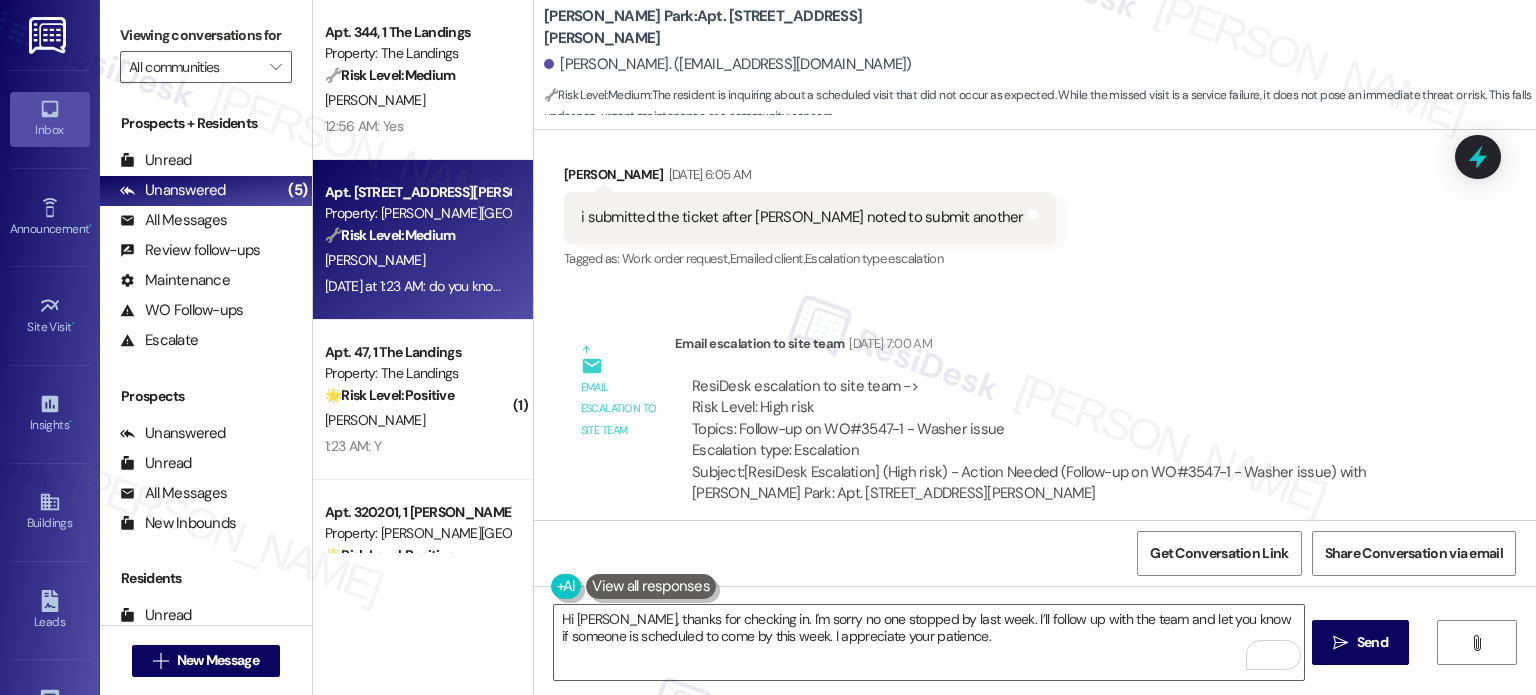click on "ResiDesk escalation to site team ->
Risk Level: High risk
Topics: Follow-up on WO#3547-1 - Washer issue
Escalation type: Escalation" at bounding box center (1055, 419) 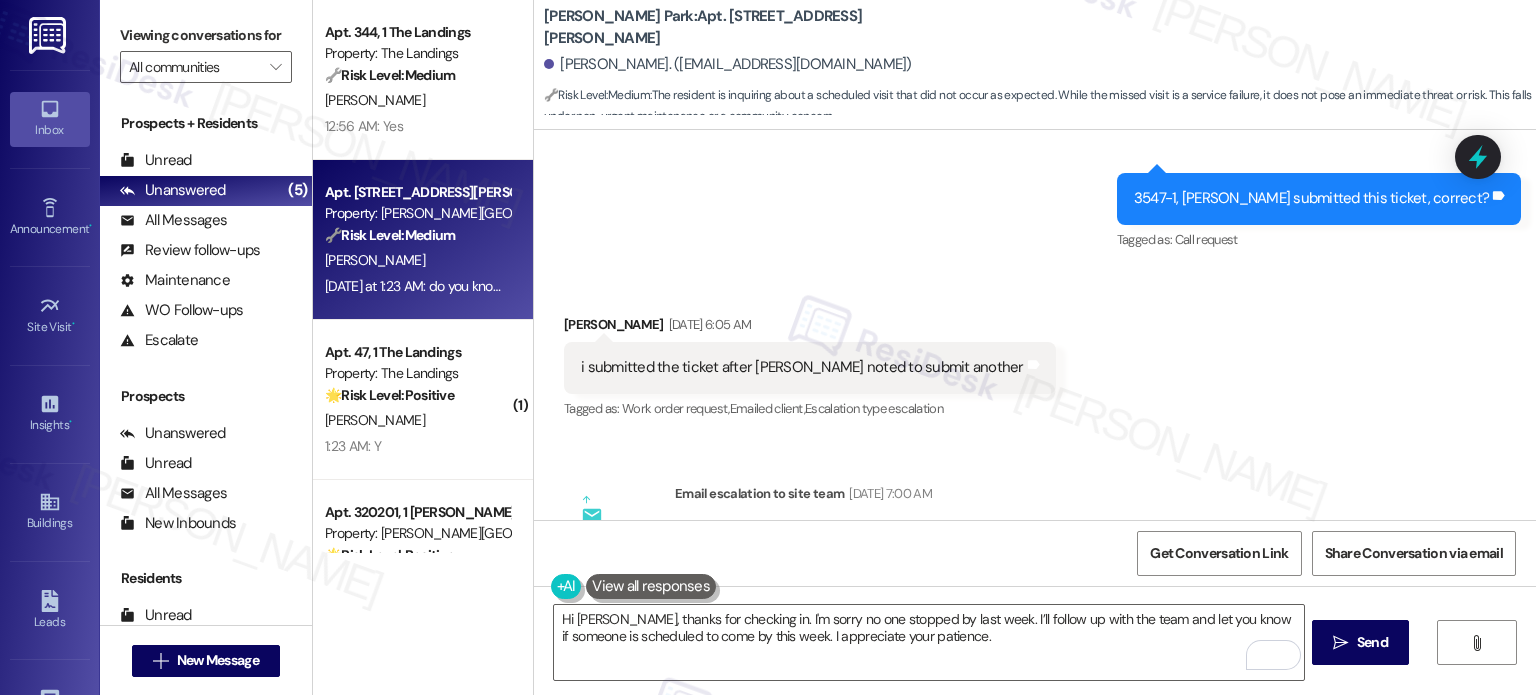 scroll, scrollTop: 11495, scrollLeft: 0, axis: vertical 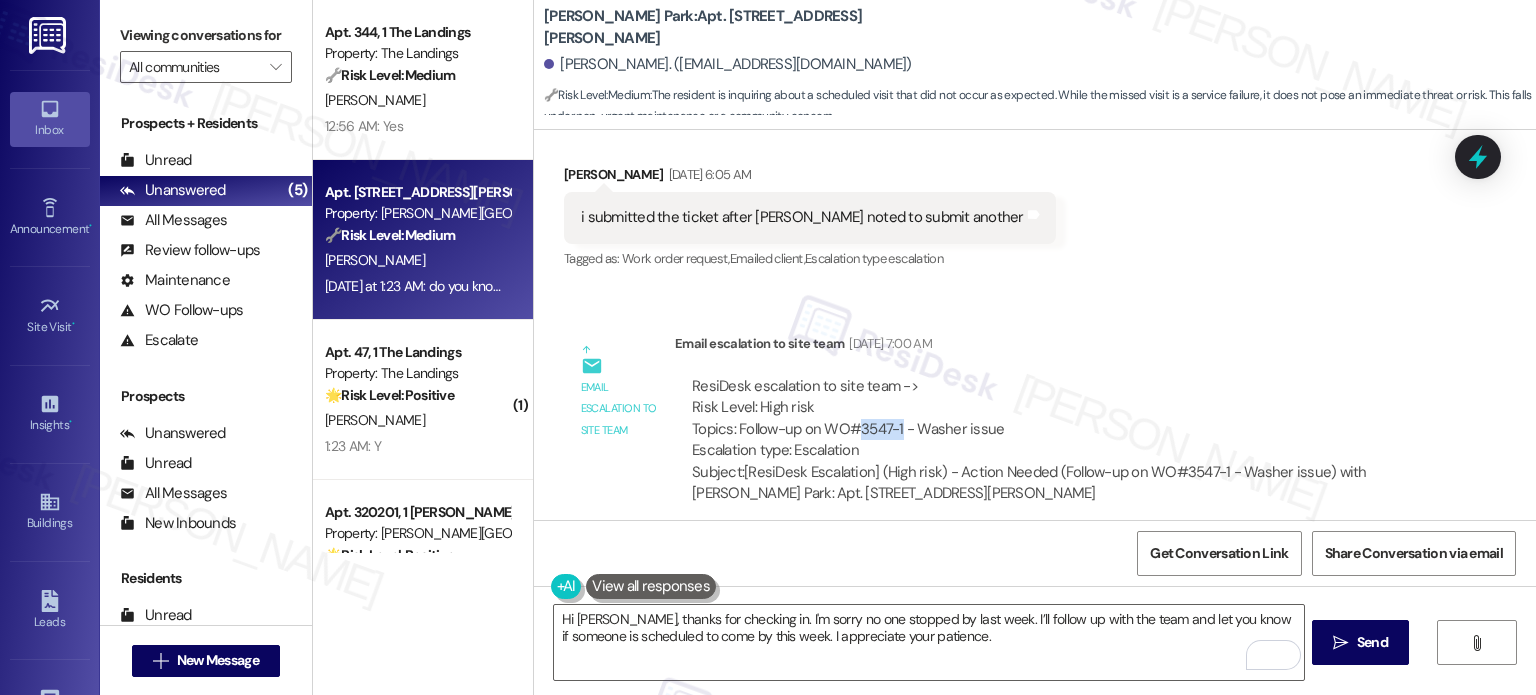 drag, startPoint x: 891, startPoint y: 335, endPoint x: 1066, endPoint y: 344, distance: 175.23128 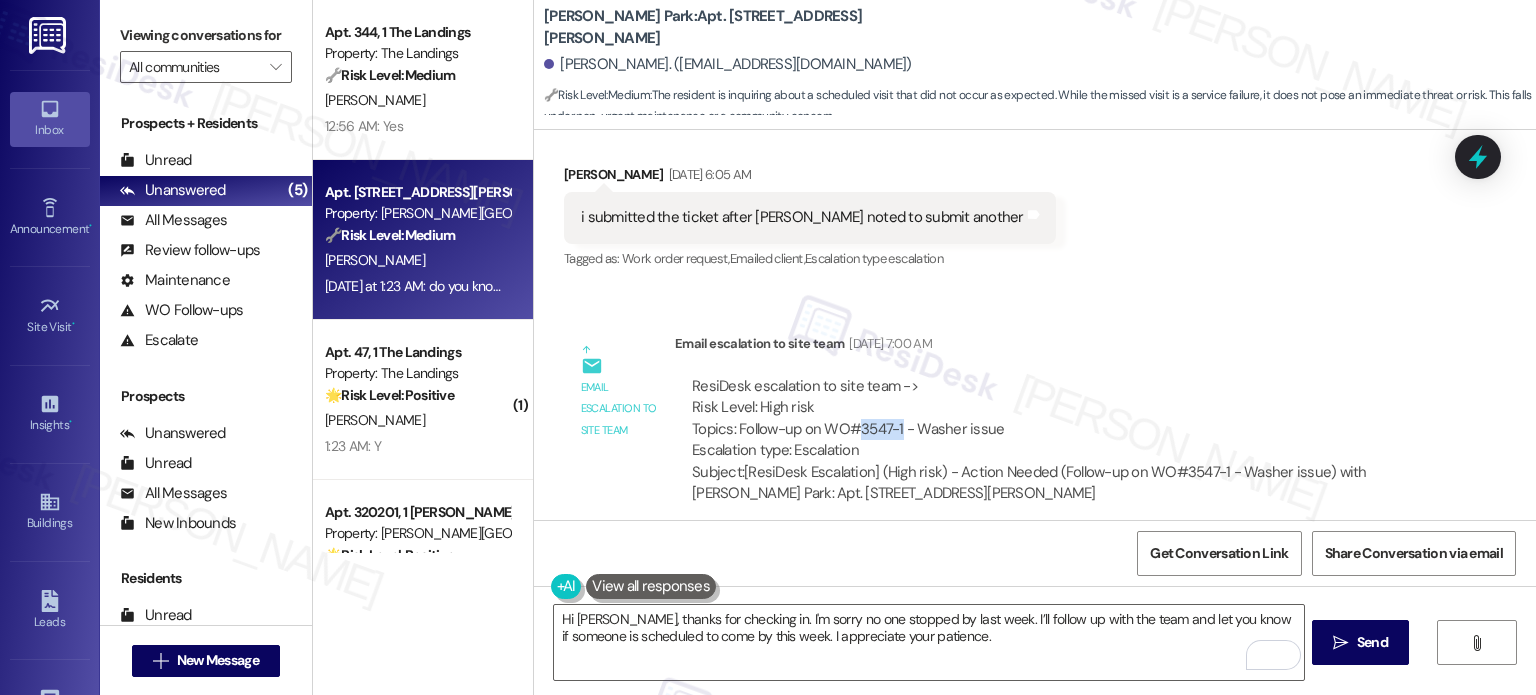 click on "ResiDesk escalation to site team ->
Risk Level: High risk
Topics: Follow-up on WO#3547-1 - Washer issue
Escalation type: Escalation" at bounding box center [1055, 419] 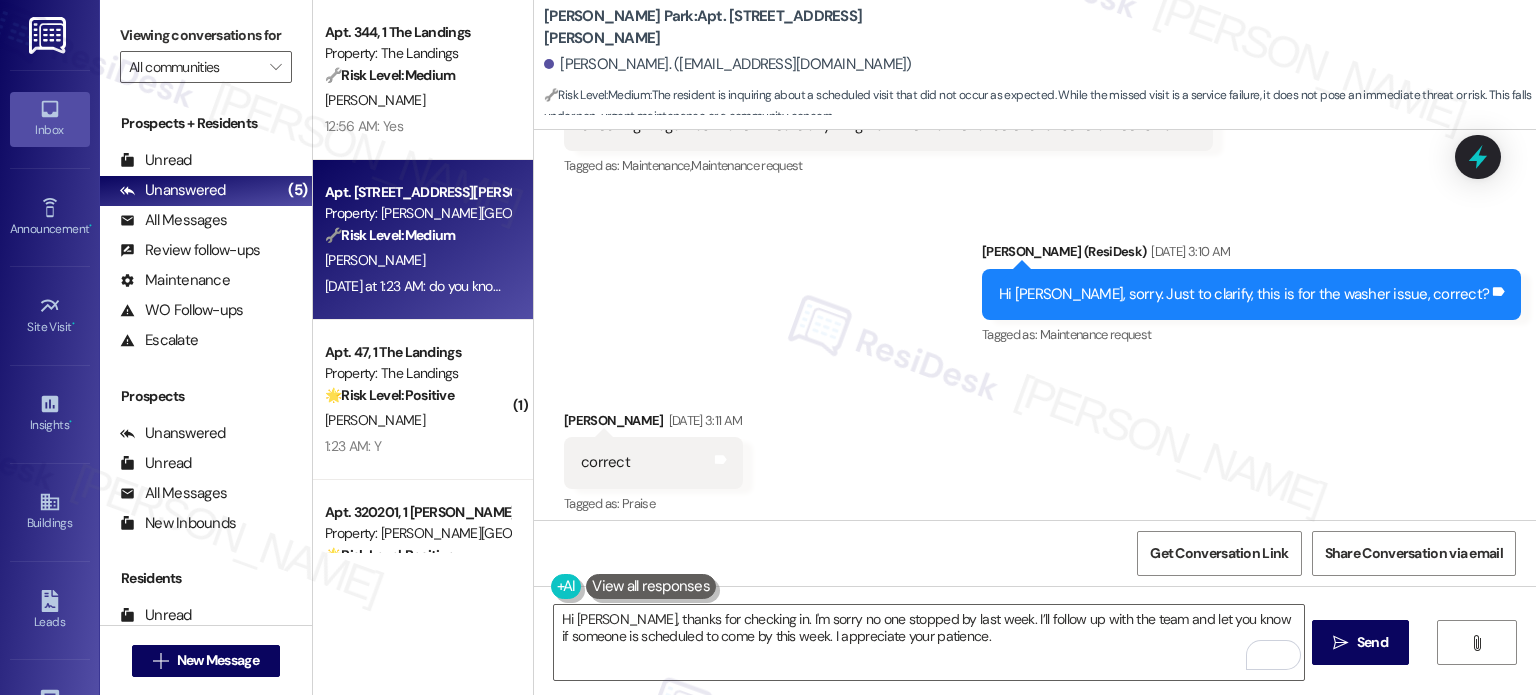 scroll, scrollTop: 9595, scrollLeft: 0, axis: vertical 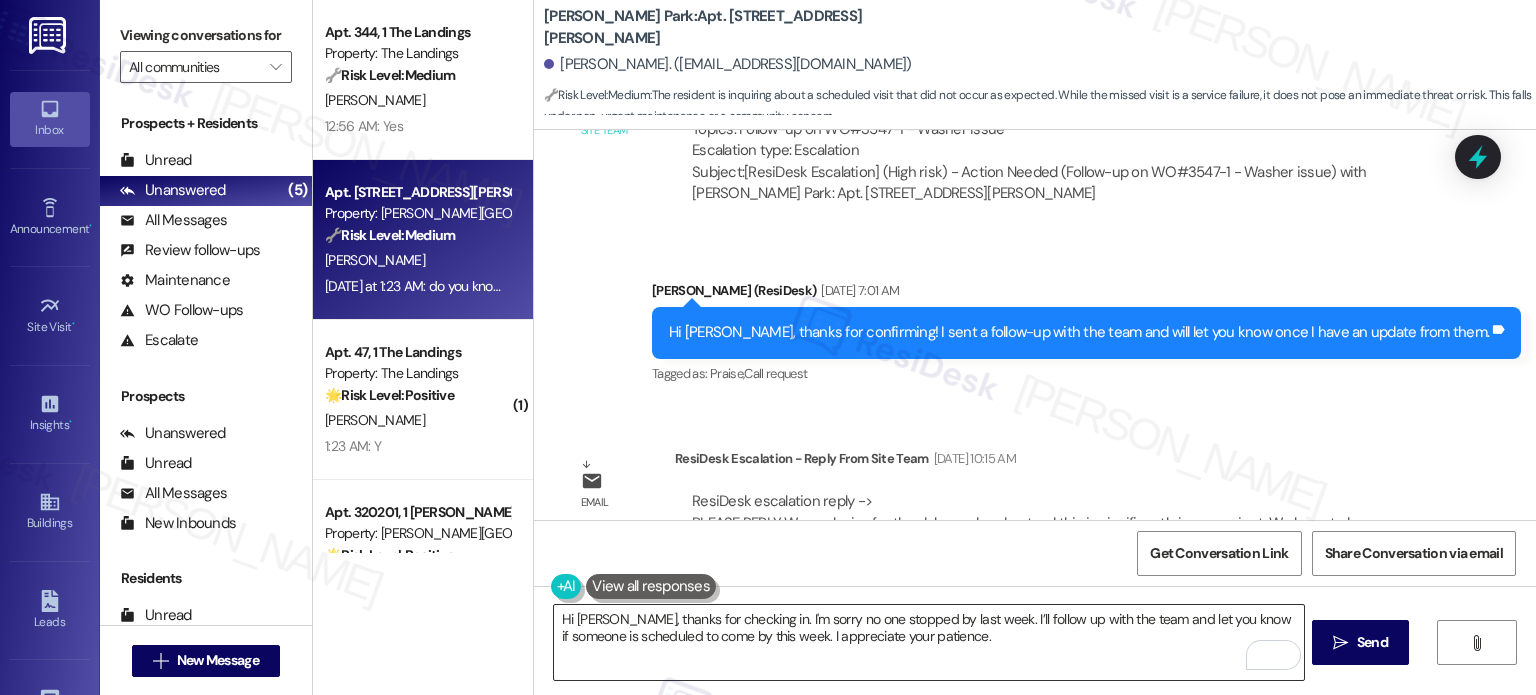 click on "Hi [PERSON_NAME], thanks for checking in. I'm sorry no one stopped by last week. I’ll follow up with the team and let you know if someone is scheduled to come by this week. I appreciate your patience." at bounding box center [928, 642] 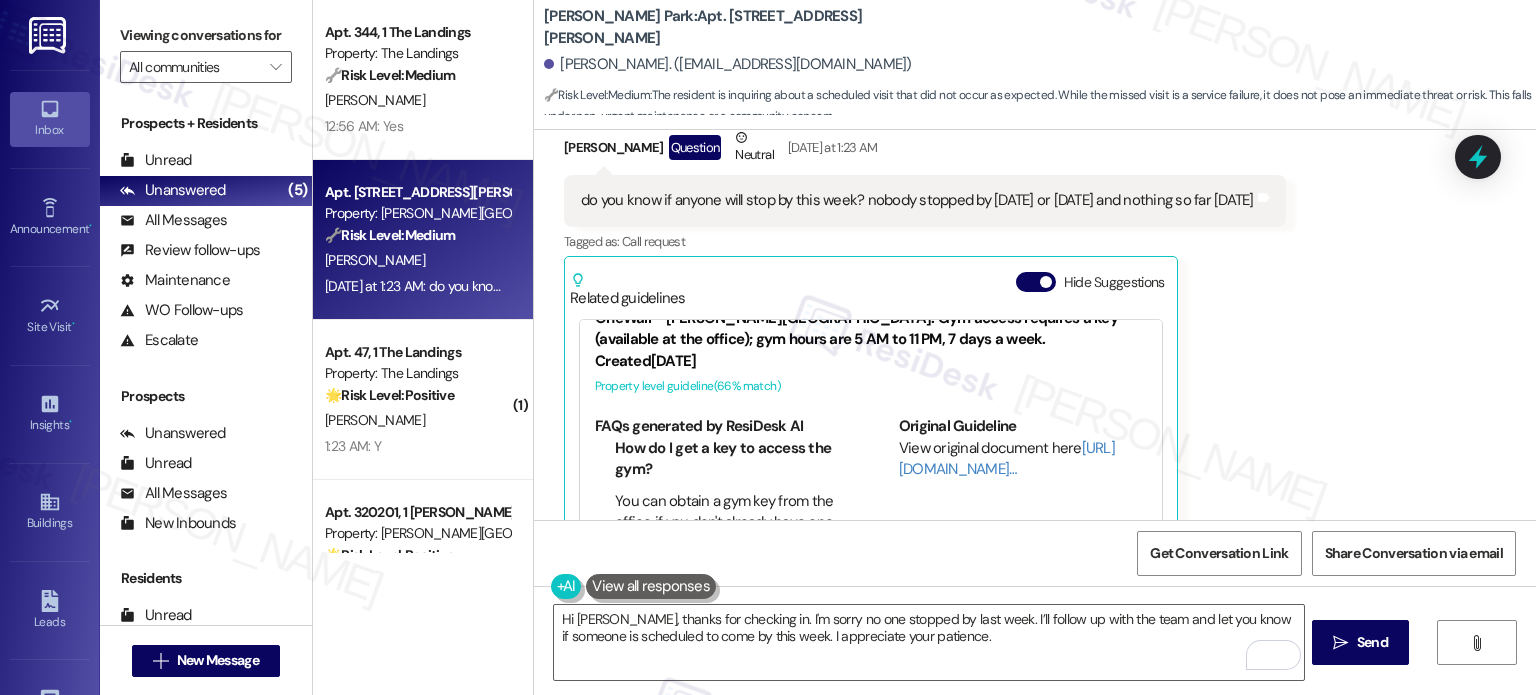 drag, startPoint x: 1380, startPoint y: 634, endPoint x: 1417, endPoint y: 602, distance: 48.9183 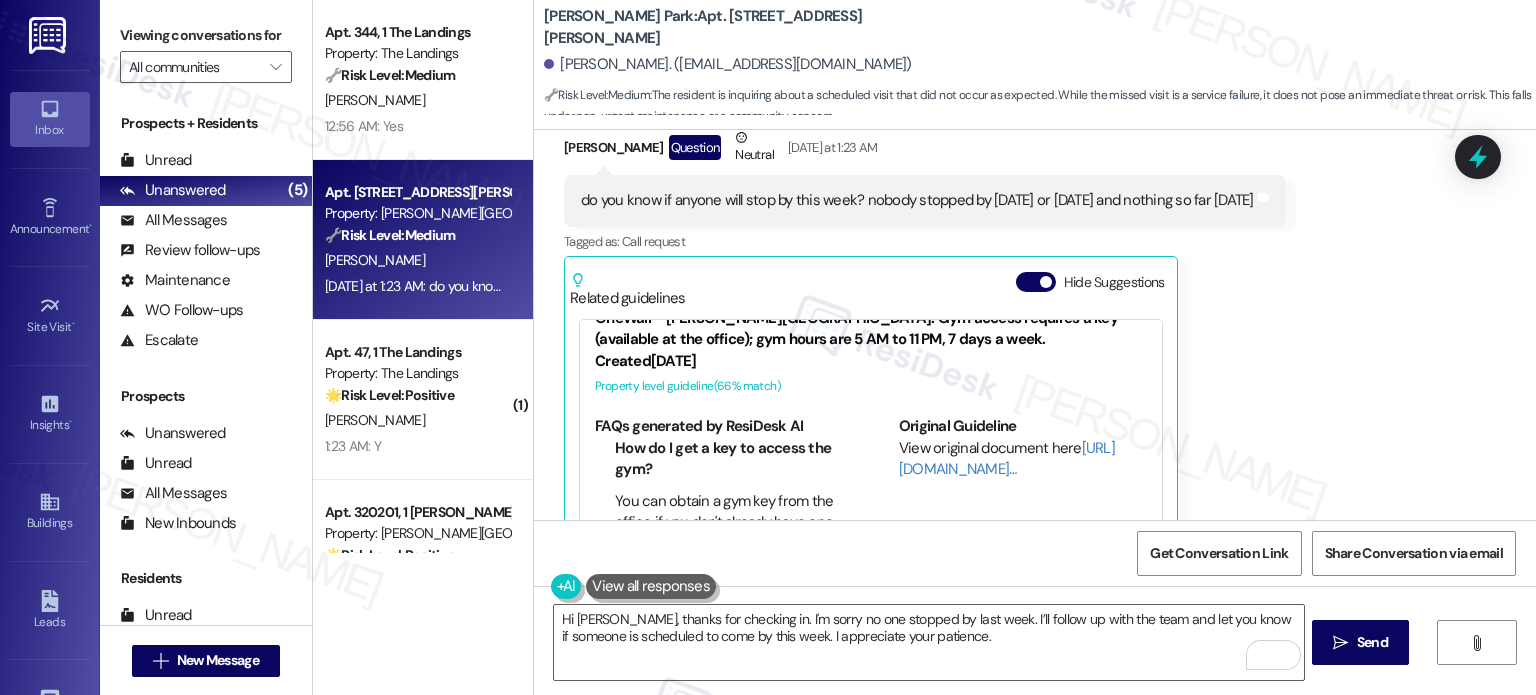 click on "Send" at bounding box center (1372, 642) 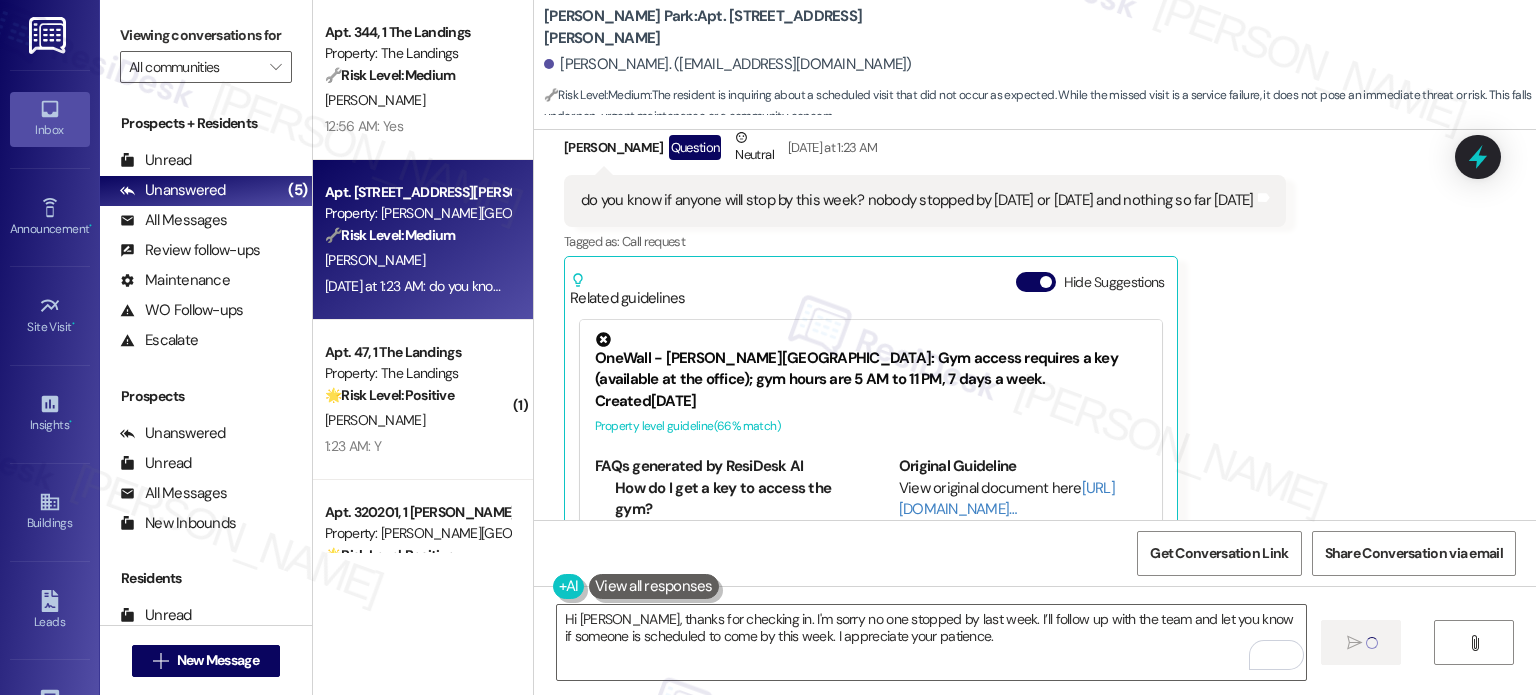type 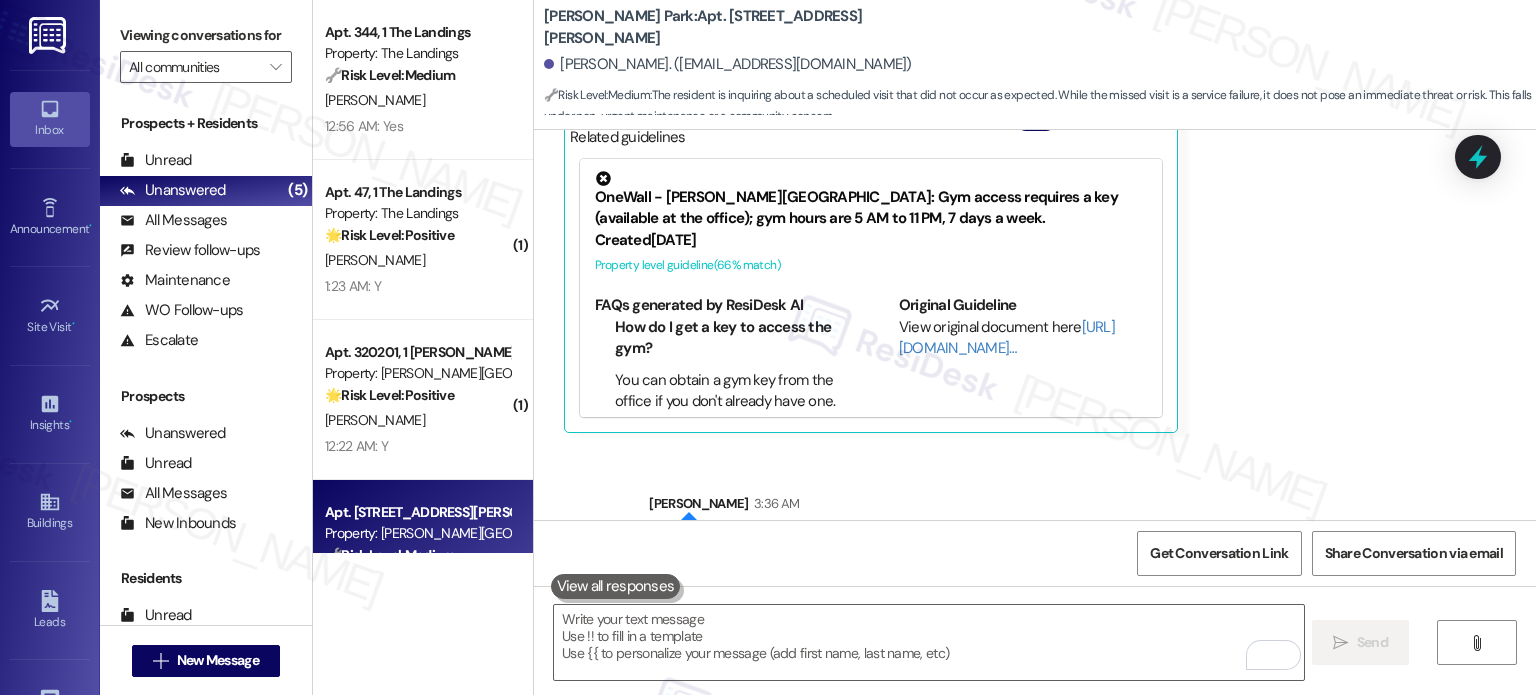 drag, startPoint x: 1487, startPoint y: 148, endPoint x: 1476, endPoint y: 204, distance: 57.070133 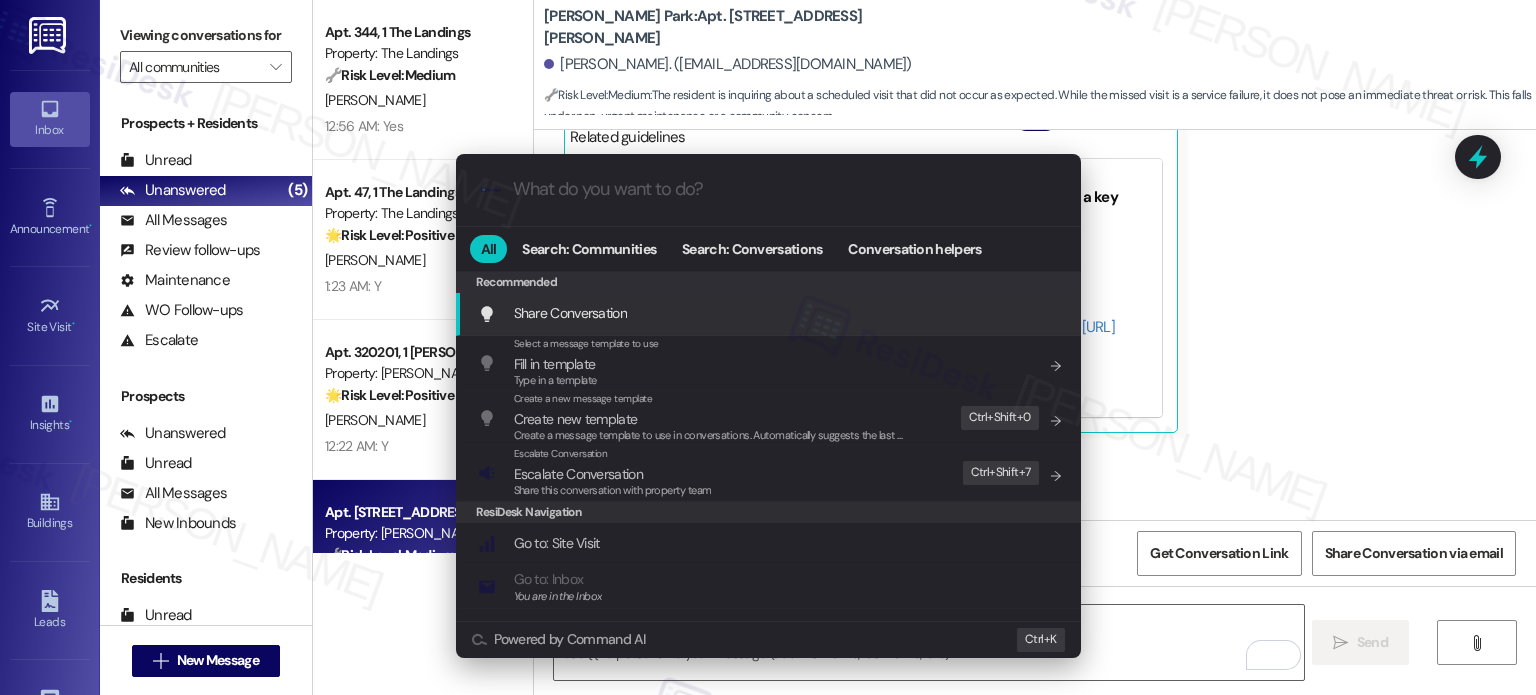 click on ".cls-1{fill:#0a055f;}.cls-2{fill:#0cc4c4;} resideskLogoBlueOrange All Search: Communities Search: Conversations Conversation helpers Recommended Recommended Share Conversation Add shortcut Select a message template to use Fill in template Type in a template Add shortcut Create a new message template Create new template Create a message template to use in conversations. Automatically suggests the last message you sent. Edit Ctrl+ Shift+ 0 Escalate Conversation Escalate Conversation Share this conversation with property team Edit Ctrl+ Shift+ 7 ResiDesk Navigation Go to: Site Visit Add shortcut Go to: Inbox You are in the Inbox Add shortcut Go to: Settings Add shortcut Go to: Message Templates Add shortcut Go to: Buildings Add shortcut Help Getting Started: What you can do with ResiDesk Add shortcut Settings Powered by Command AI Ctrl+ K" at bounding box center [768, 347] 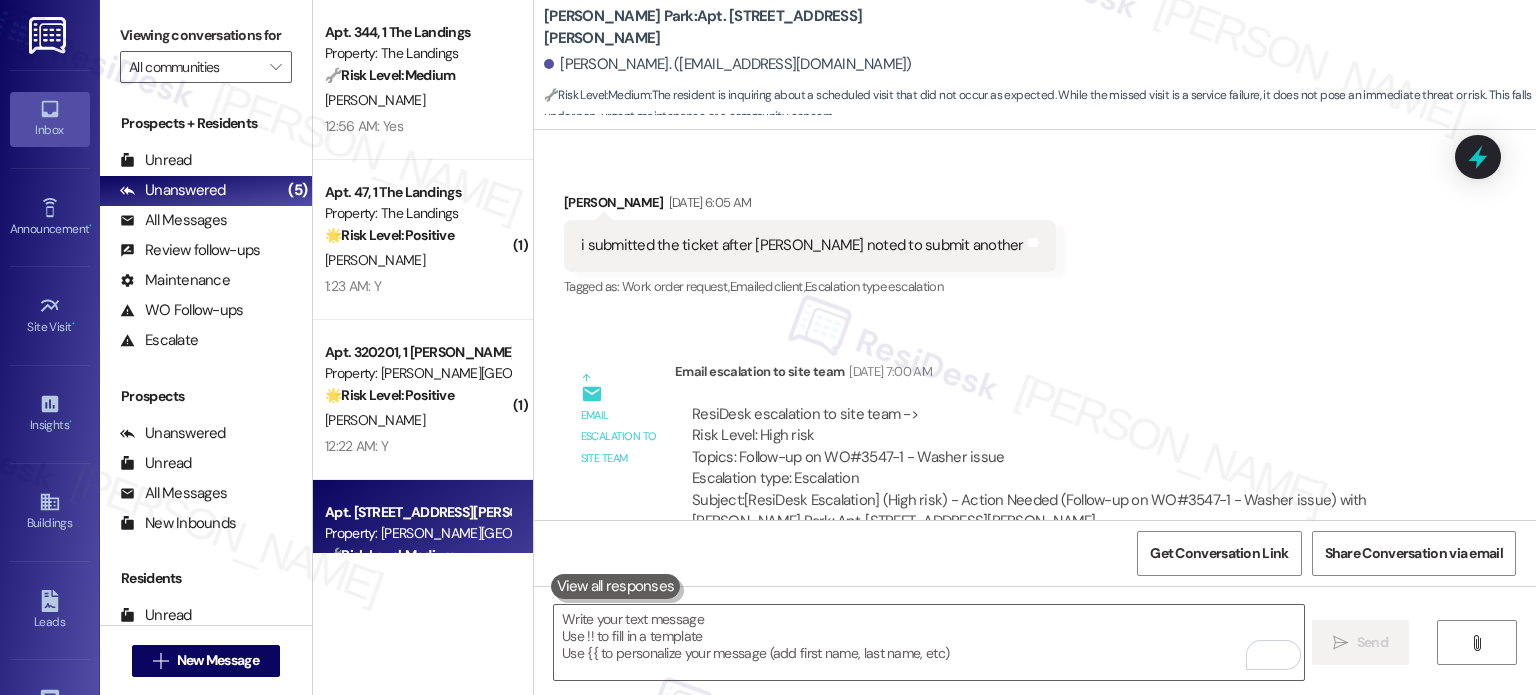 scroll, scrollTop: 11456, scrollLeft: 0, axis: vertical 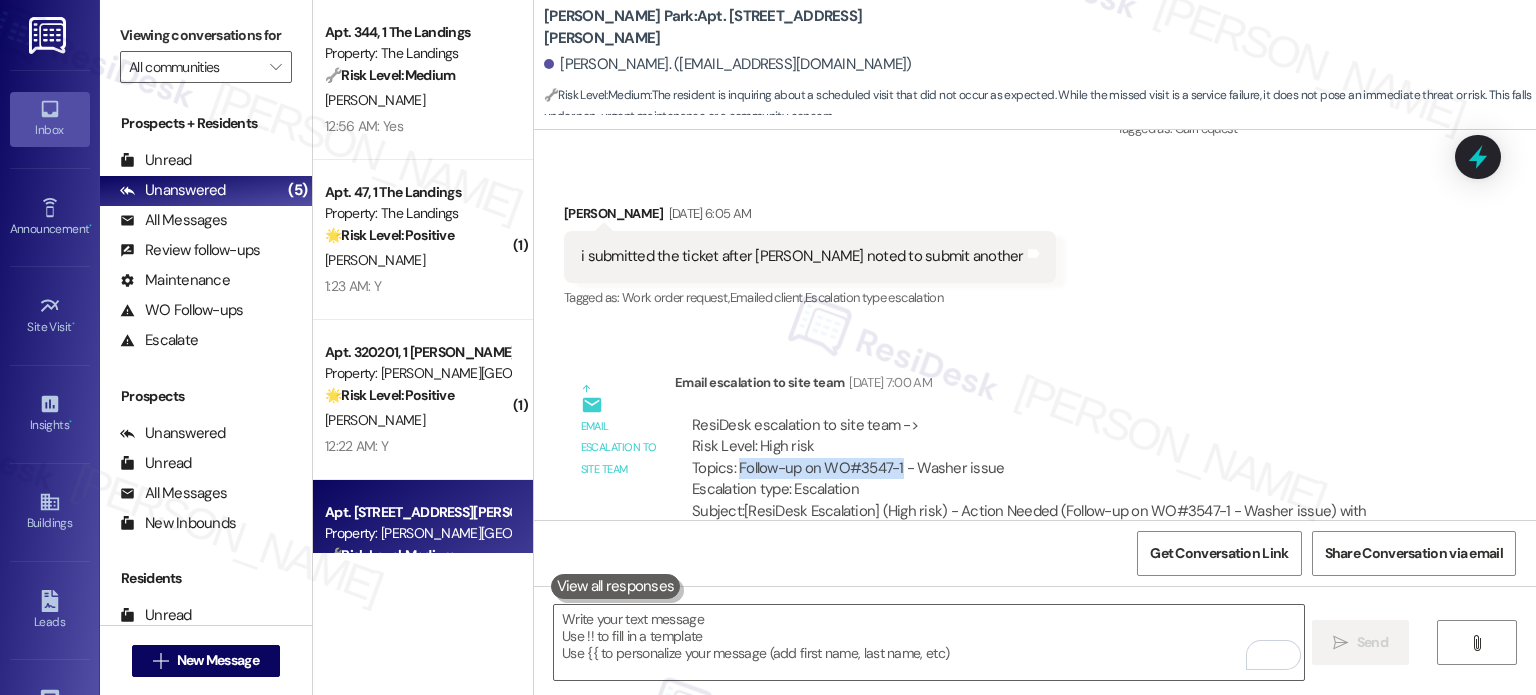 drag, startPoint x: 724, startPoint y: 377, endPoint x: 889, endPoint y: 376, distance: 165.00304 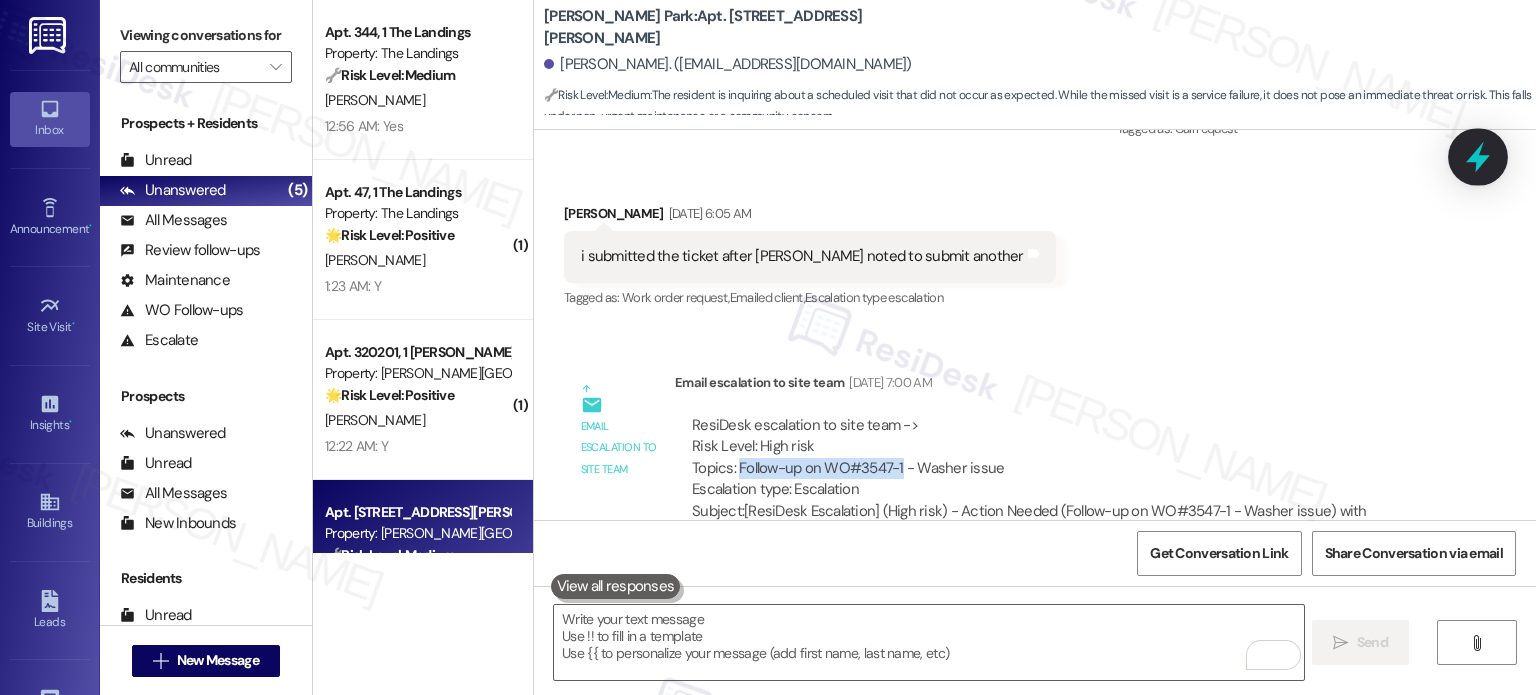 click 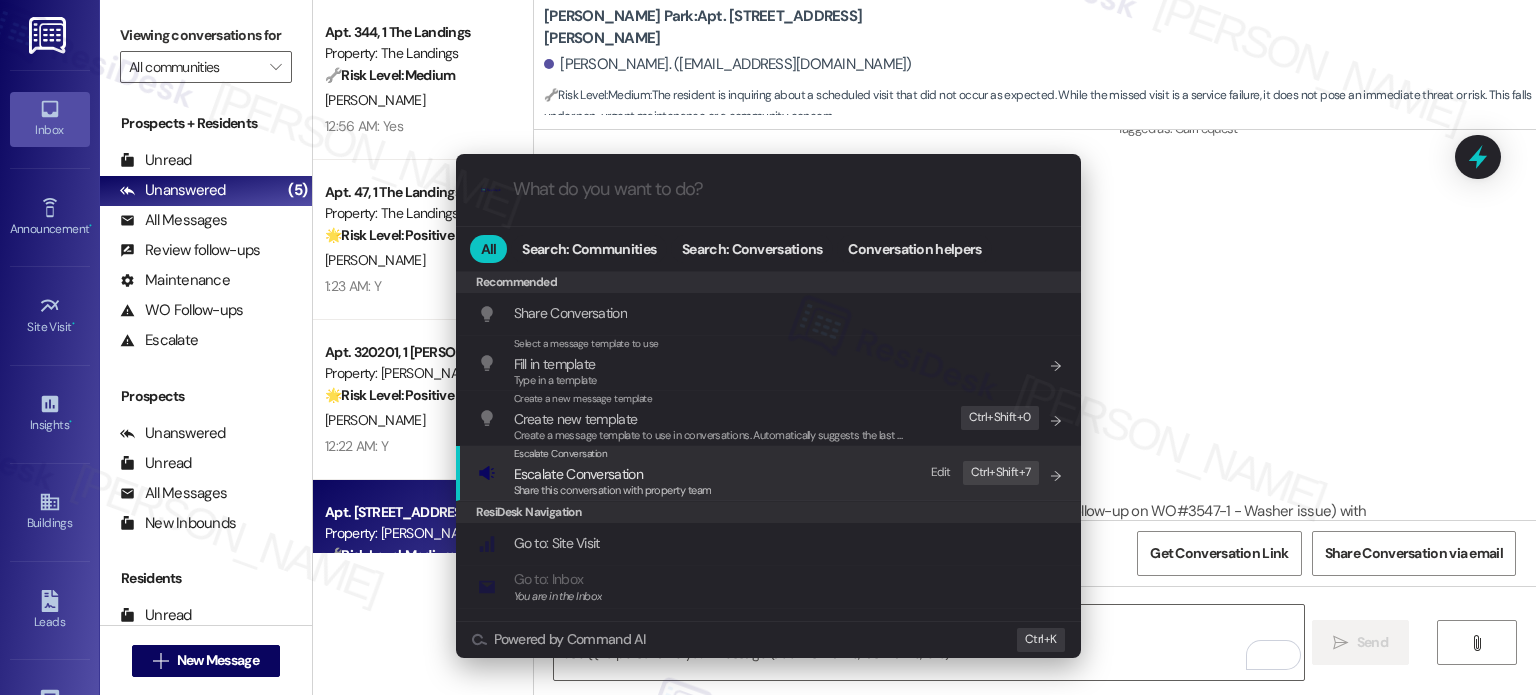click on "Share this conversation with property team" at bounding box center [613, 490] 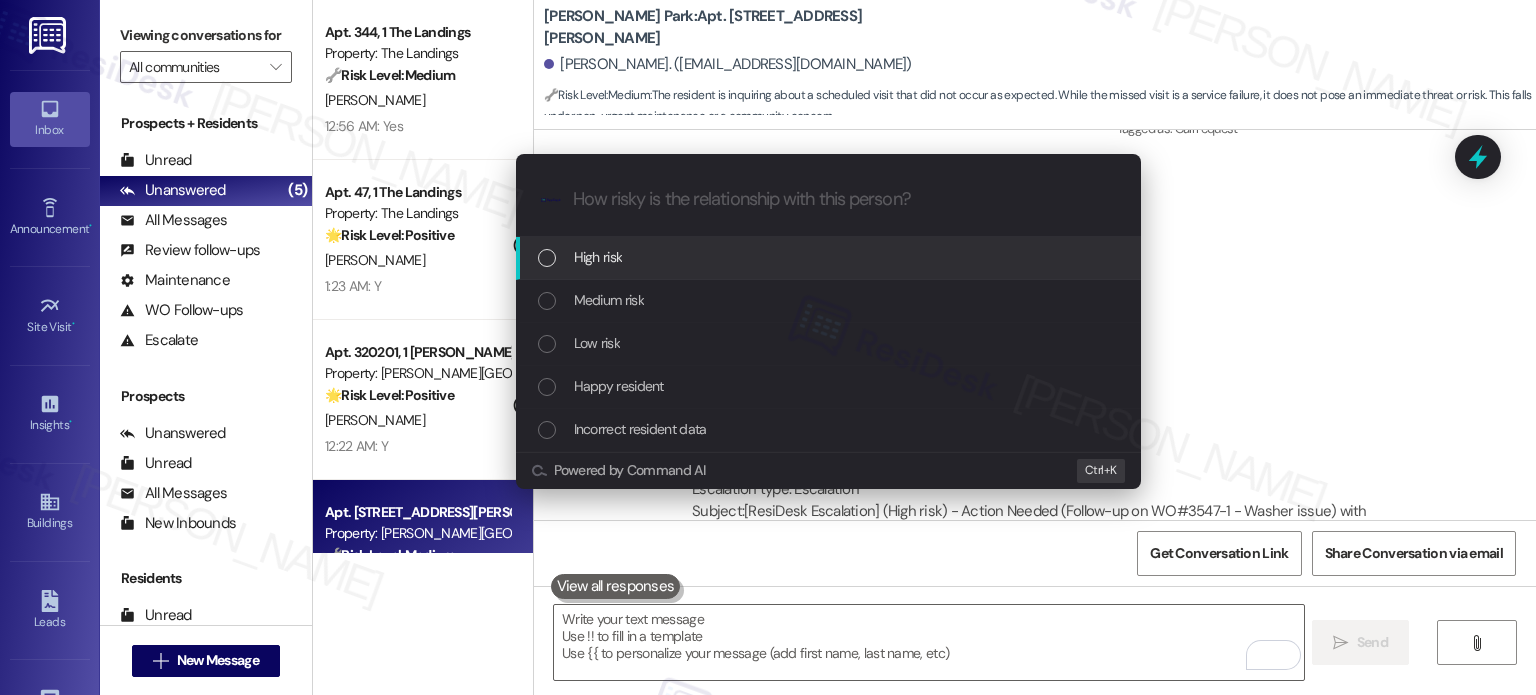 click on "High risk" at bounding box center [830, 257] 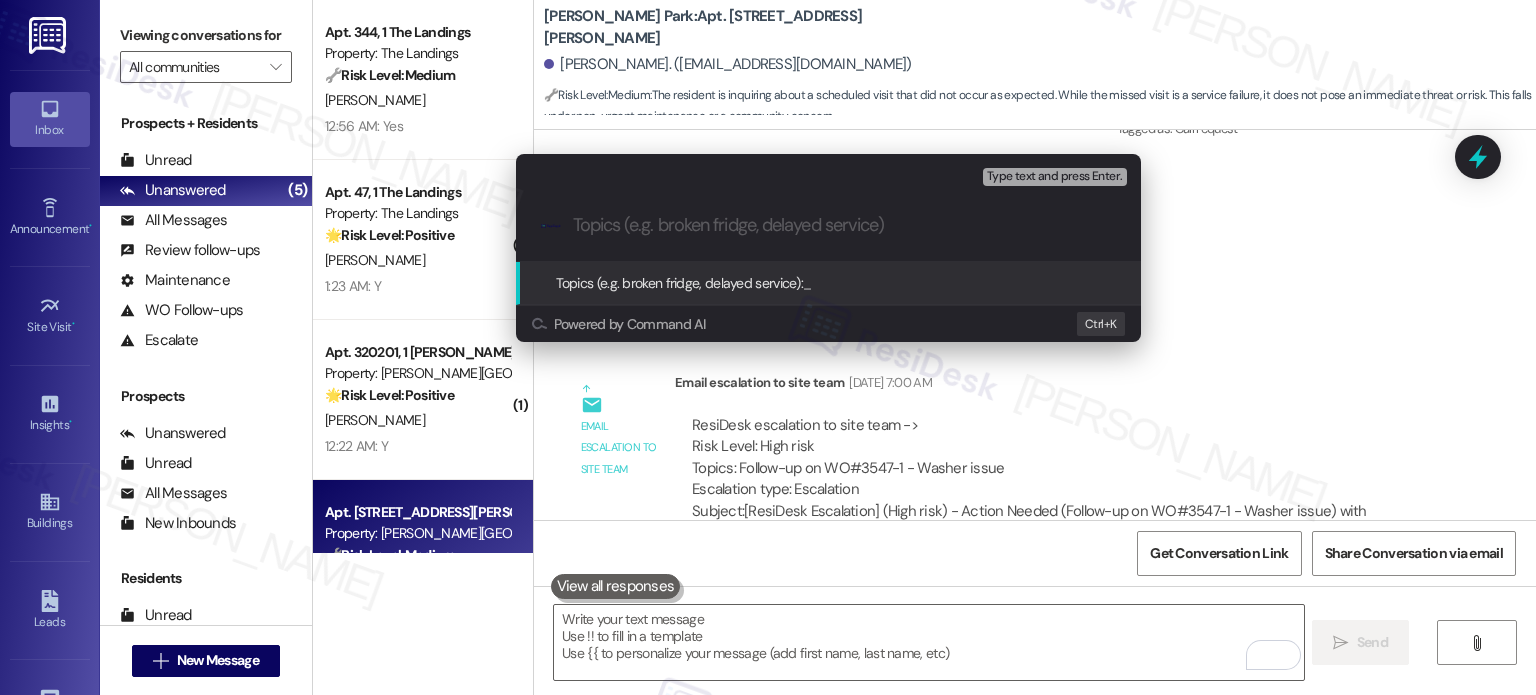 paste on "Follow-up on WO#3547-1" 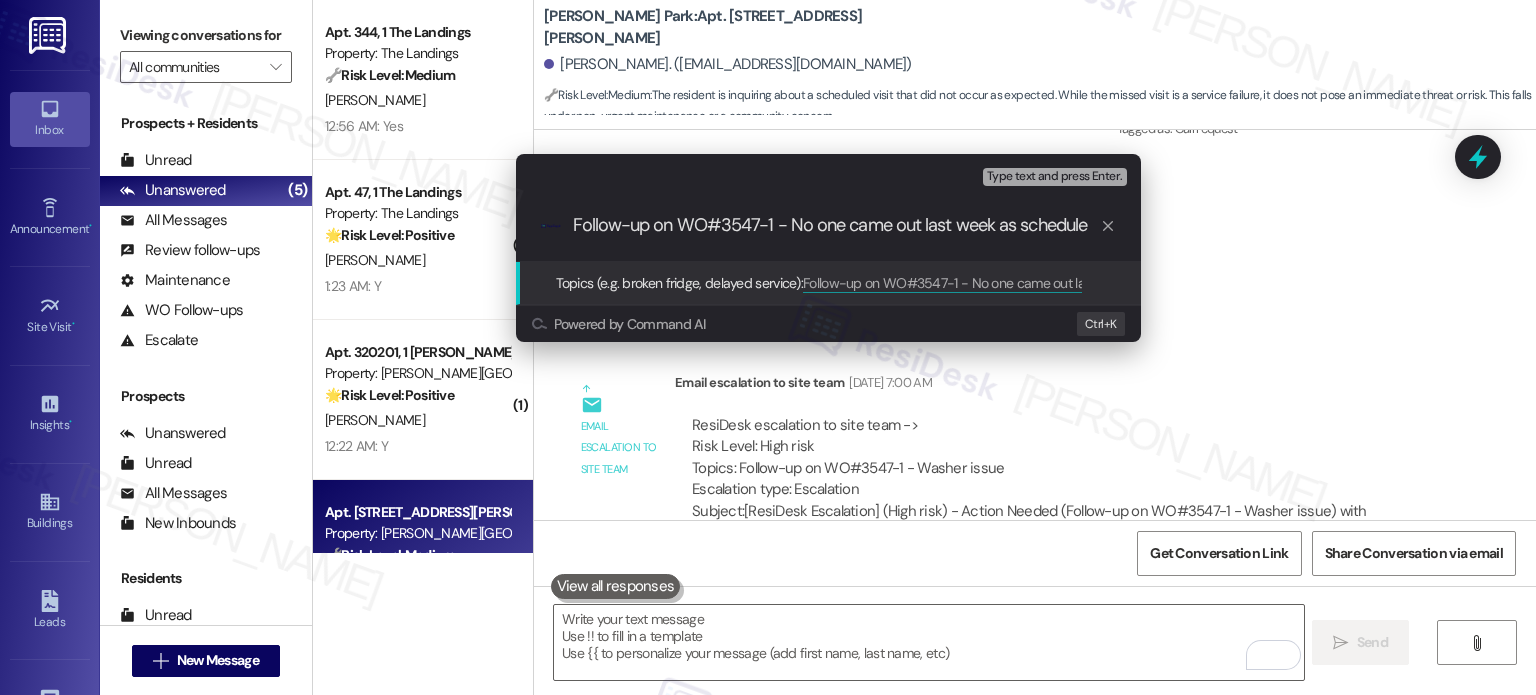 type on "Follow-up on WO#3547-1 - No one came out last week as scheduled" 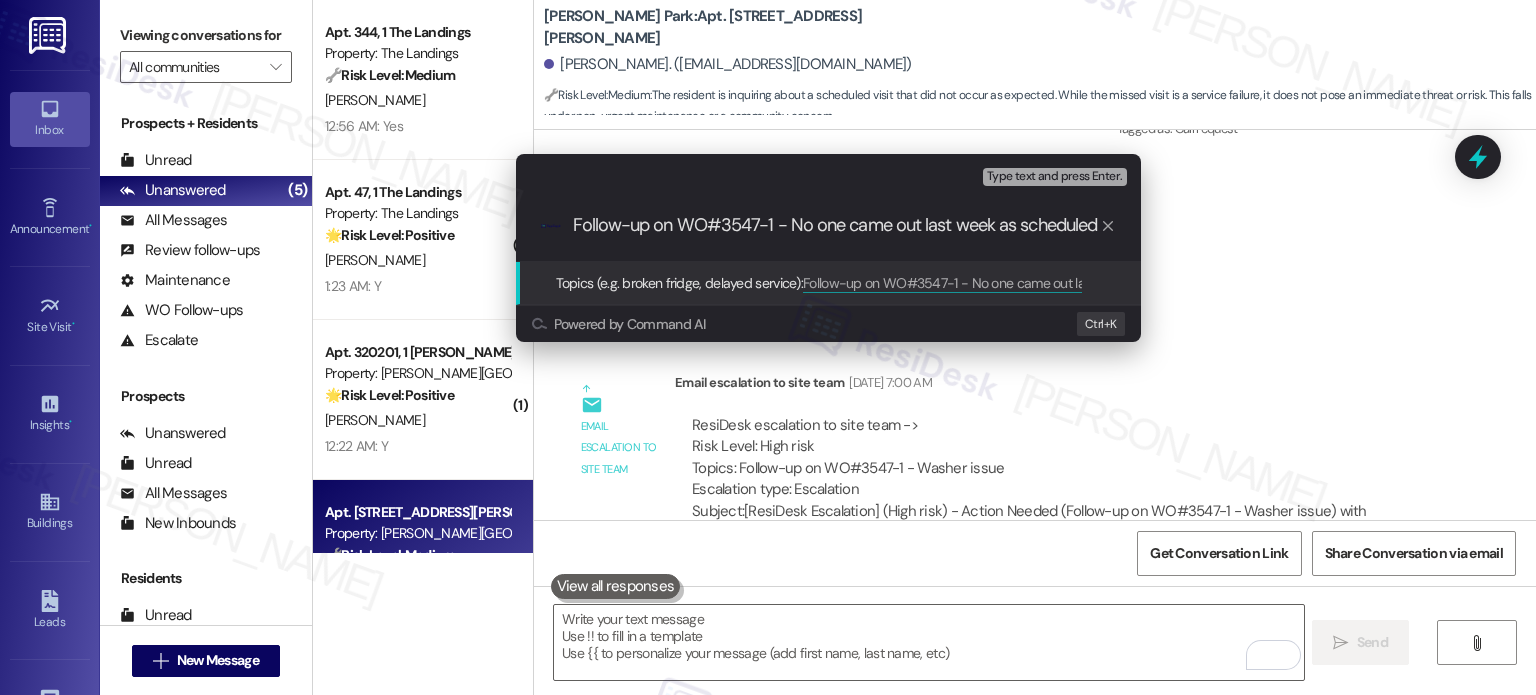 type 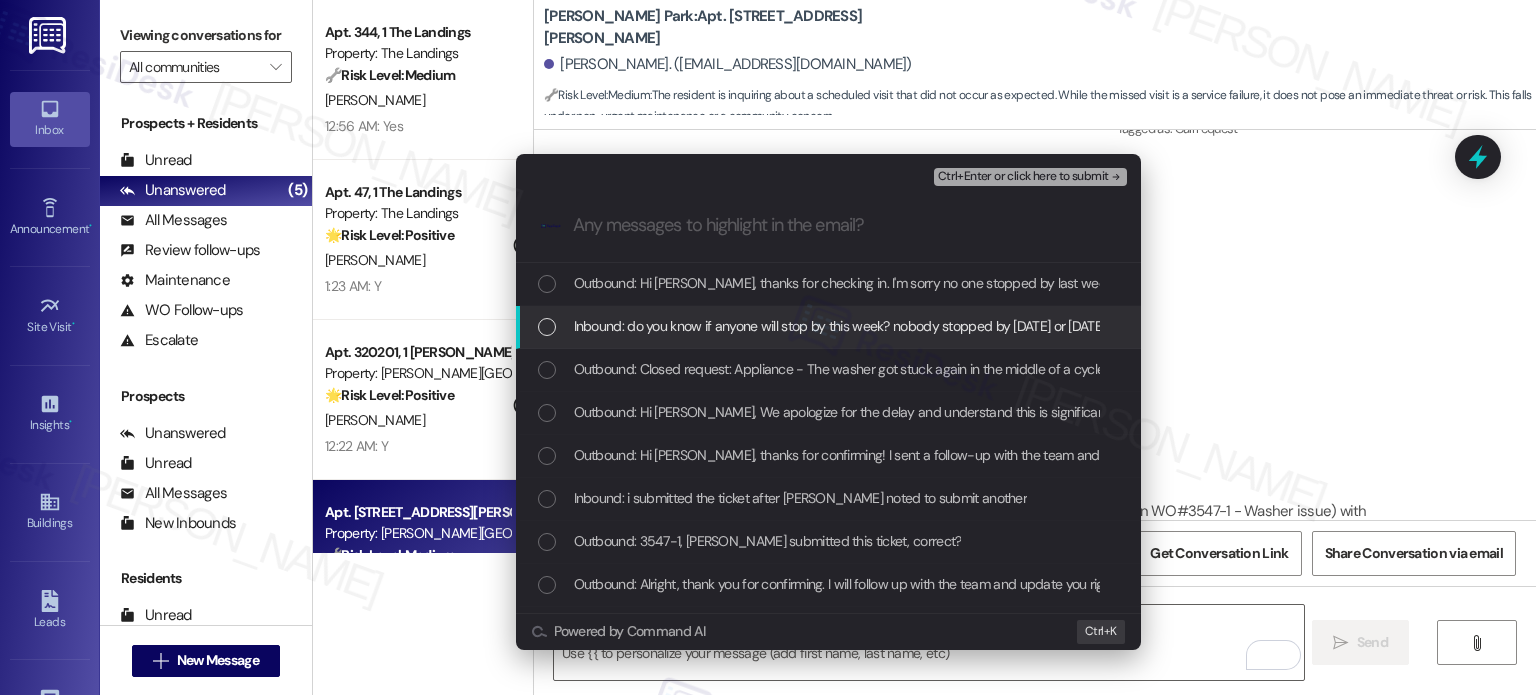 click on "Inbound: do you know if anyone will stop by this week? nobody stopped by [DATE] or [DATE] and nothing so far [DATE]" at bounding box center (914, 326) 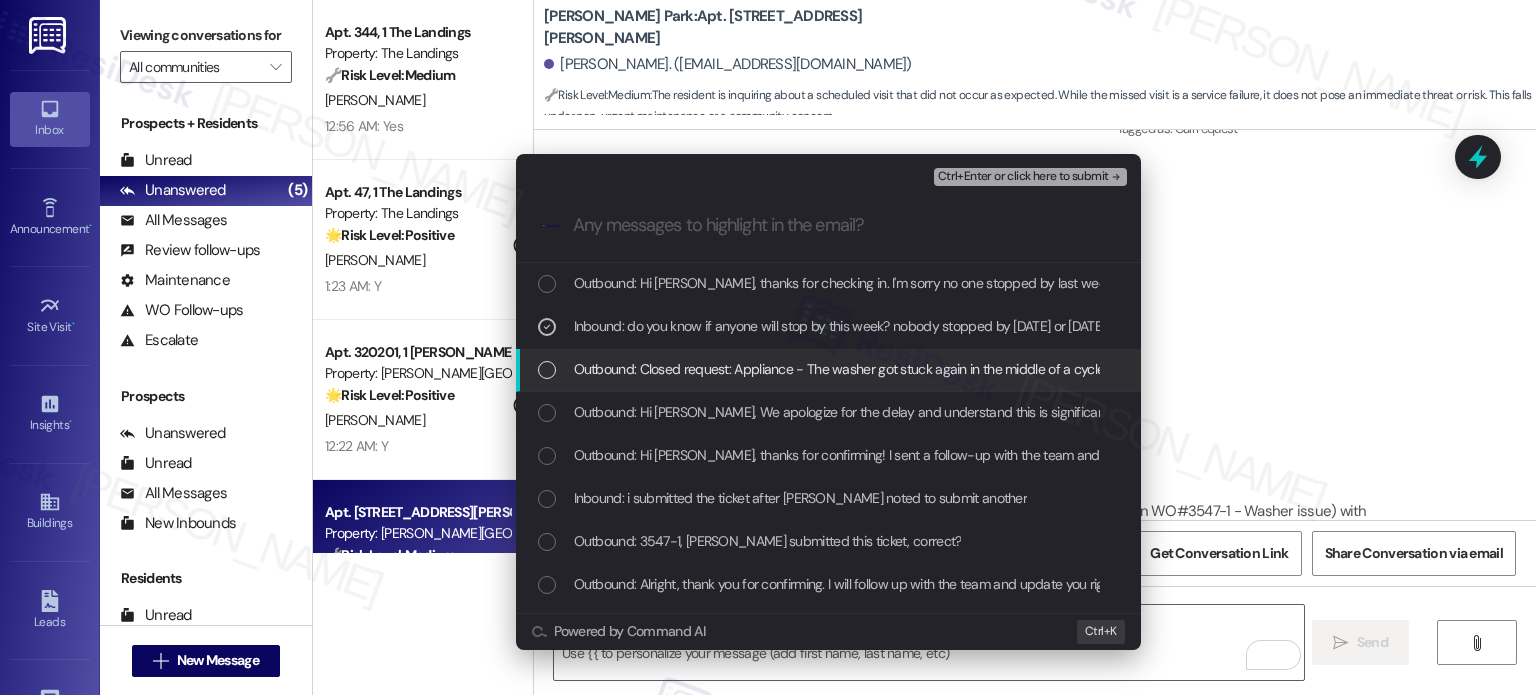 click on "Outbound: Closed request: Appliance - The washer got stuck again in the middle of a cycle. I was watching it this time, so caught it before it overflowed, but I had to manually adjust the knob to get to to continue the cycle. This happened last week as well" at bounding box center (828, 370) 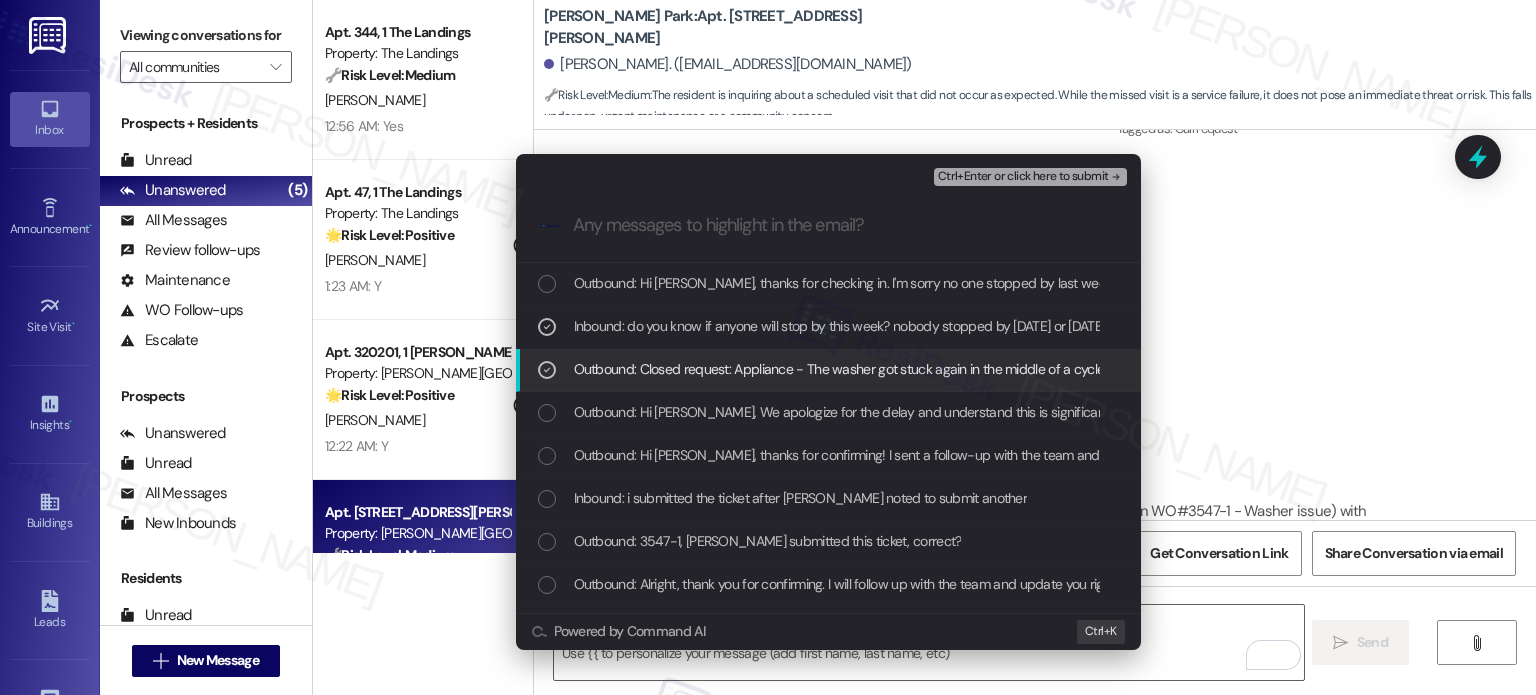 click on "Outbound: Closed request: Appliance - The washer got stuck again in the middle of a cycle. I was watching it this time, so caught it before it overflowed, but I had to manually adjust the knob to get to to continue the cycle. This happened last week as well" at bounding box center [1309, 369] 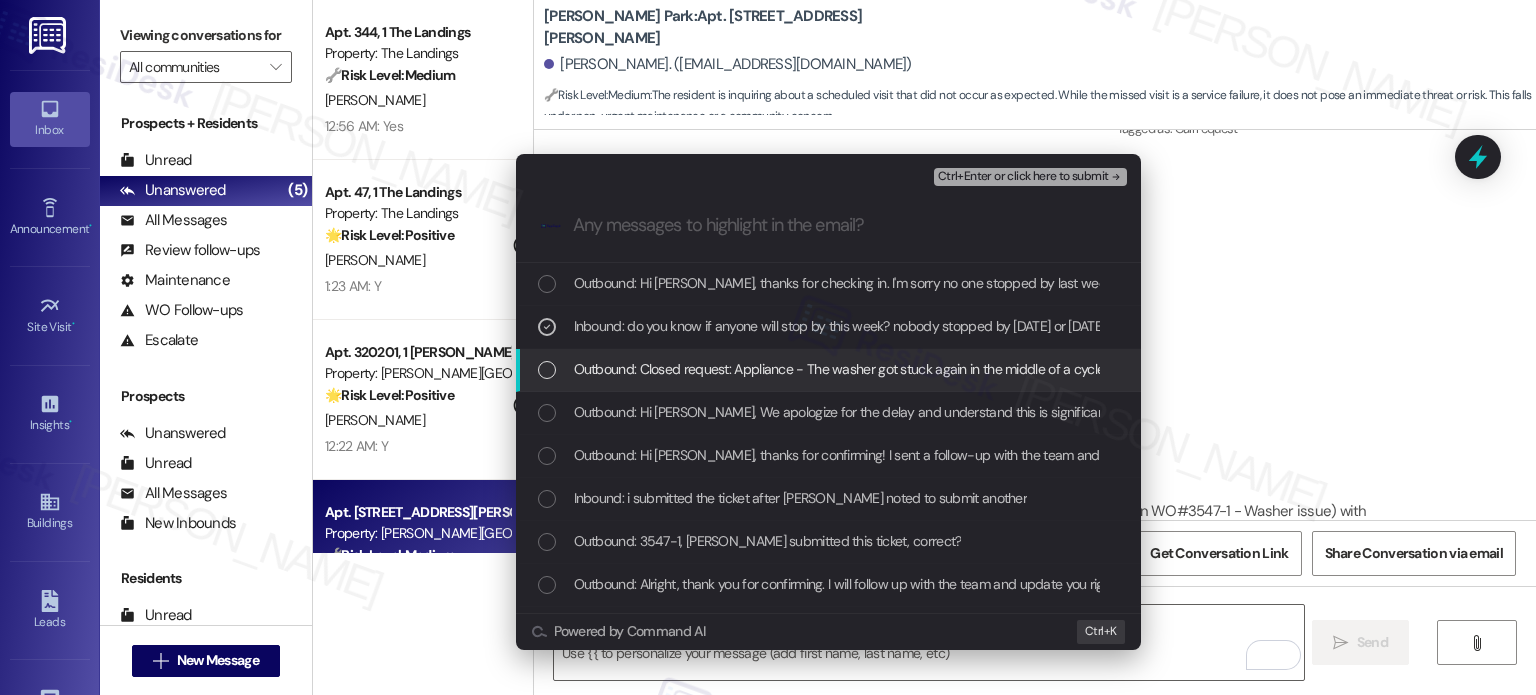 click on "Outbound: Closed request: Appliance - The washer got stuck again in the middle of a cycle. I was watching it this time, so caught it before it overflowed, but I had to manually adjust the knob to get to to continue the cycle. This happened last week as well" at bounding box center [1309, 369] 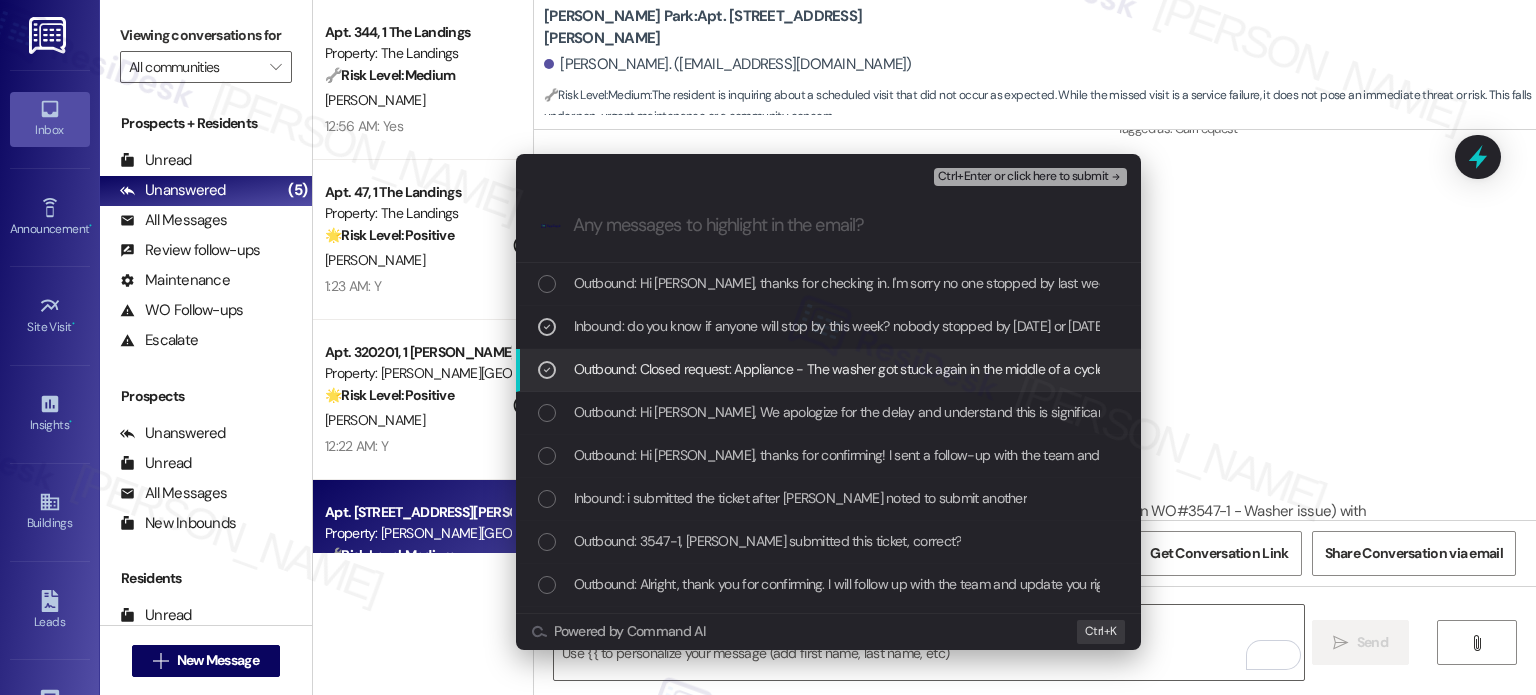 click on "Outbound: Closed request: Appliance - The washer got stuck again in the middle of a cycle. I was watching it this time, so caught it before it overflowed, but I had to manually adjust the knob to get to to continue the cycle. This happened last week as well" at bounding box center [1309, 369] 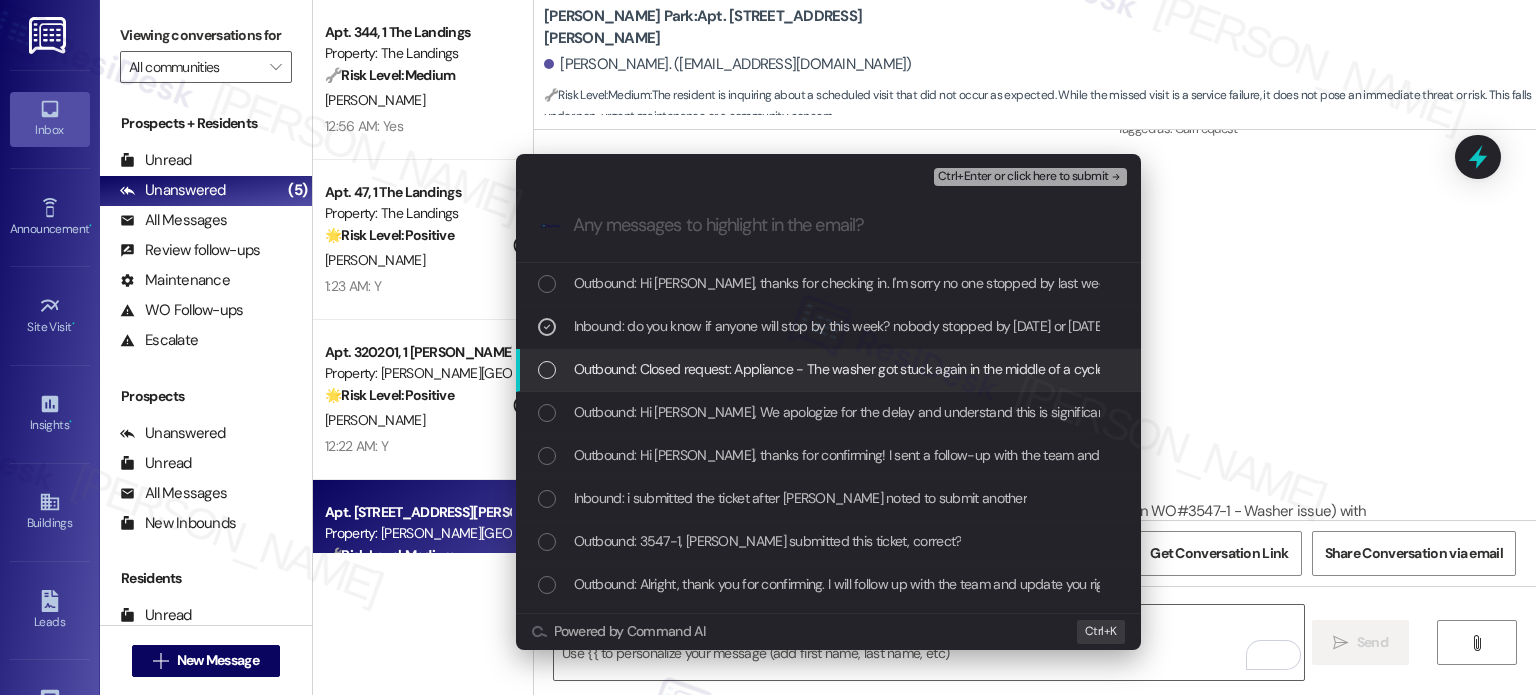 click on "Outbound: Closed request: Appliance - The washer got stuck again in the middle of a cycle. I was watching it this time, so caught it before it overflowed, but I had to manually adjust the knob to get to to continue the cycle. This happened last week as well" at bounding box center (828, 370) 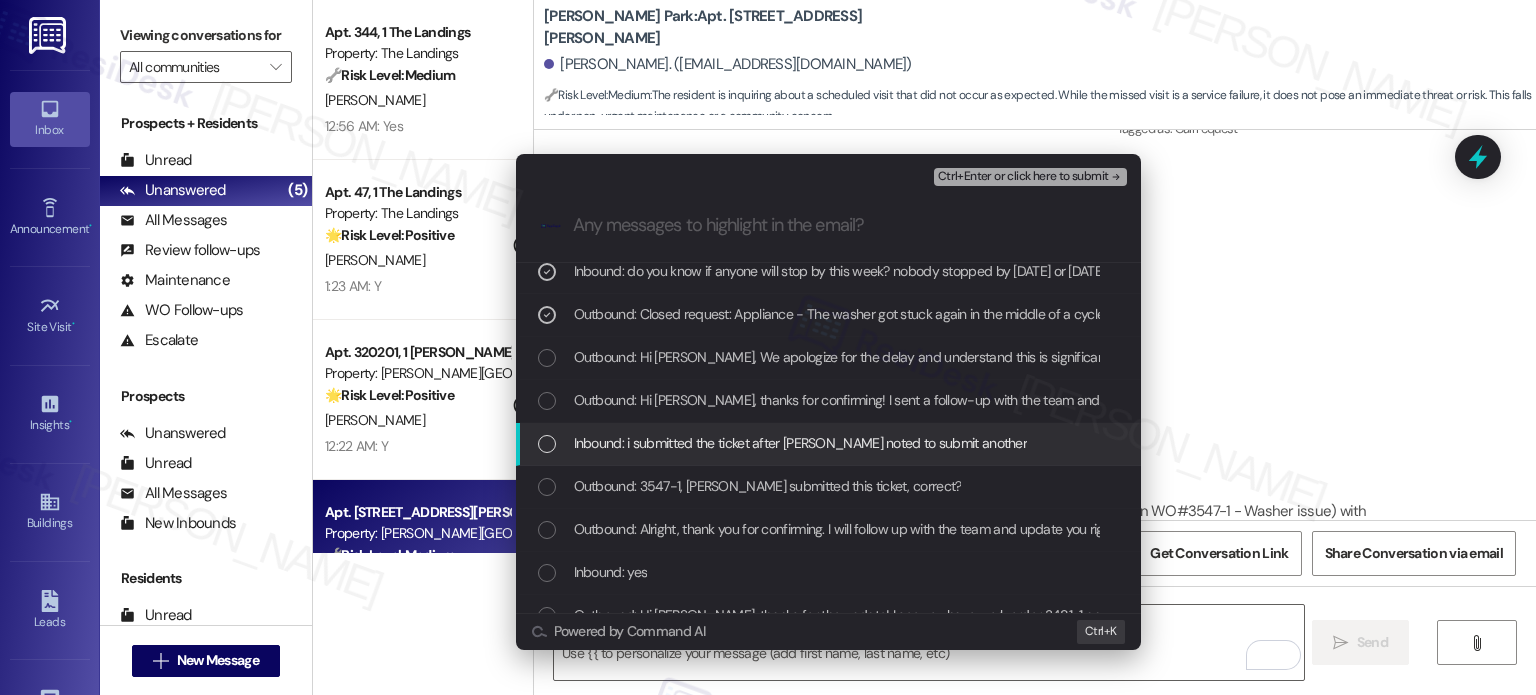 scroll, scrollTop: 100, scrollLeft: 0, axis: vertical 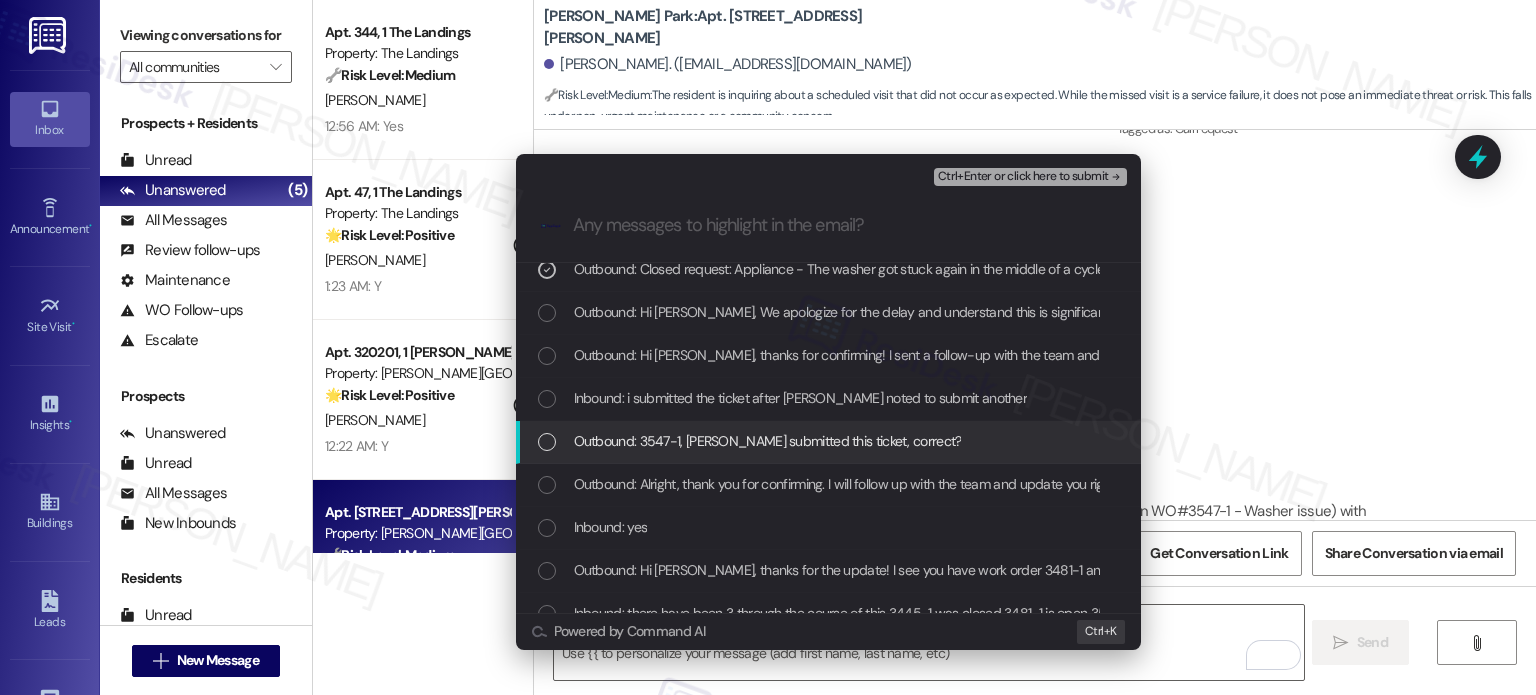 drag, startPoint x: 882, startPoint y: 443, endPoint x: 961, endPoint y: 486, distance: 89.94443 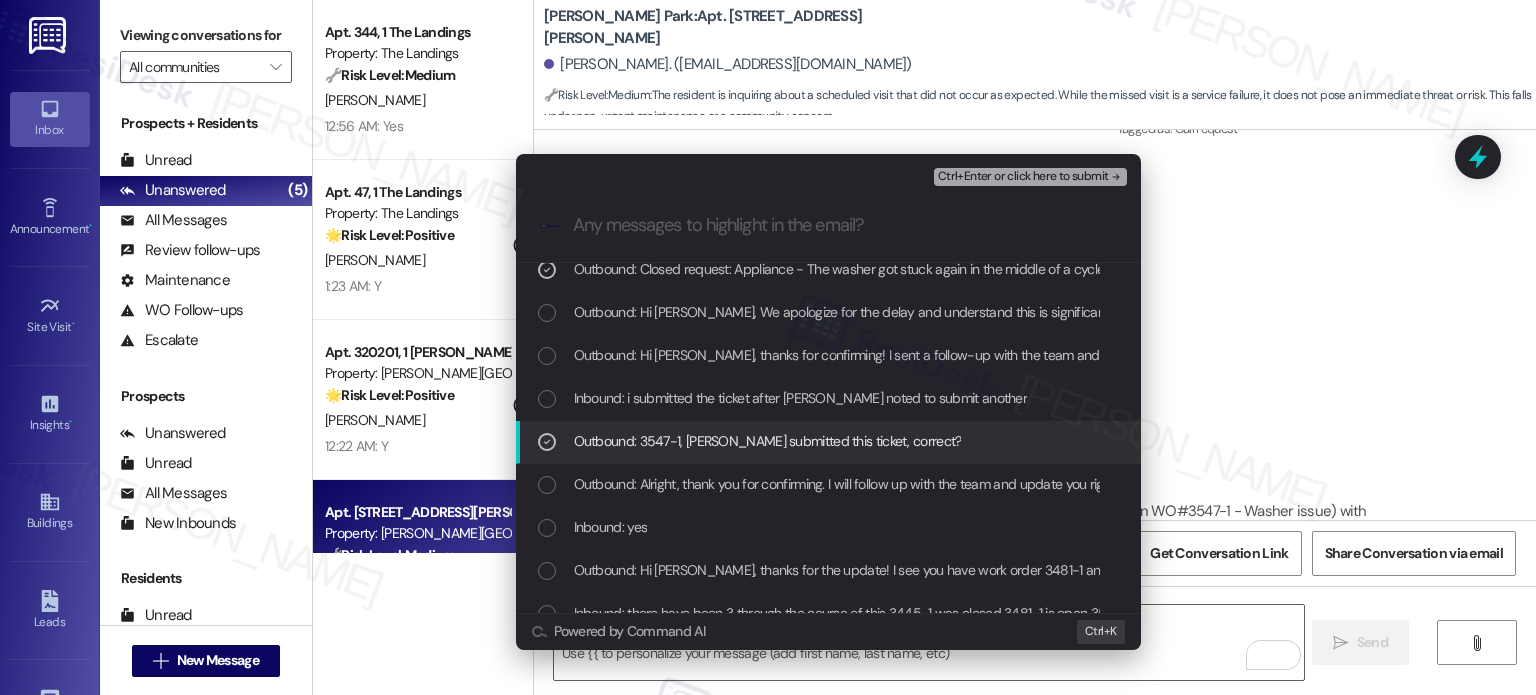click on "Outbound: 3547-1, [PERSON_NAME] submitted this ticket, correct?" at bounding box center [830, 441] 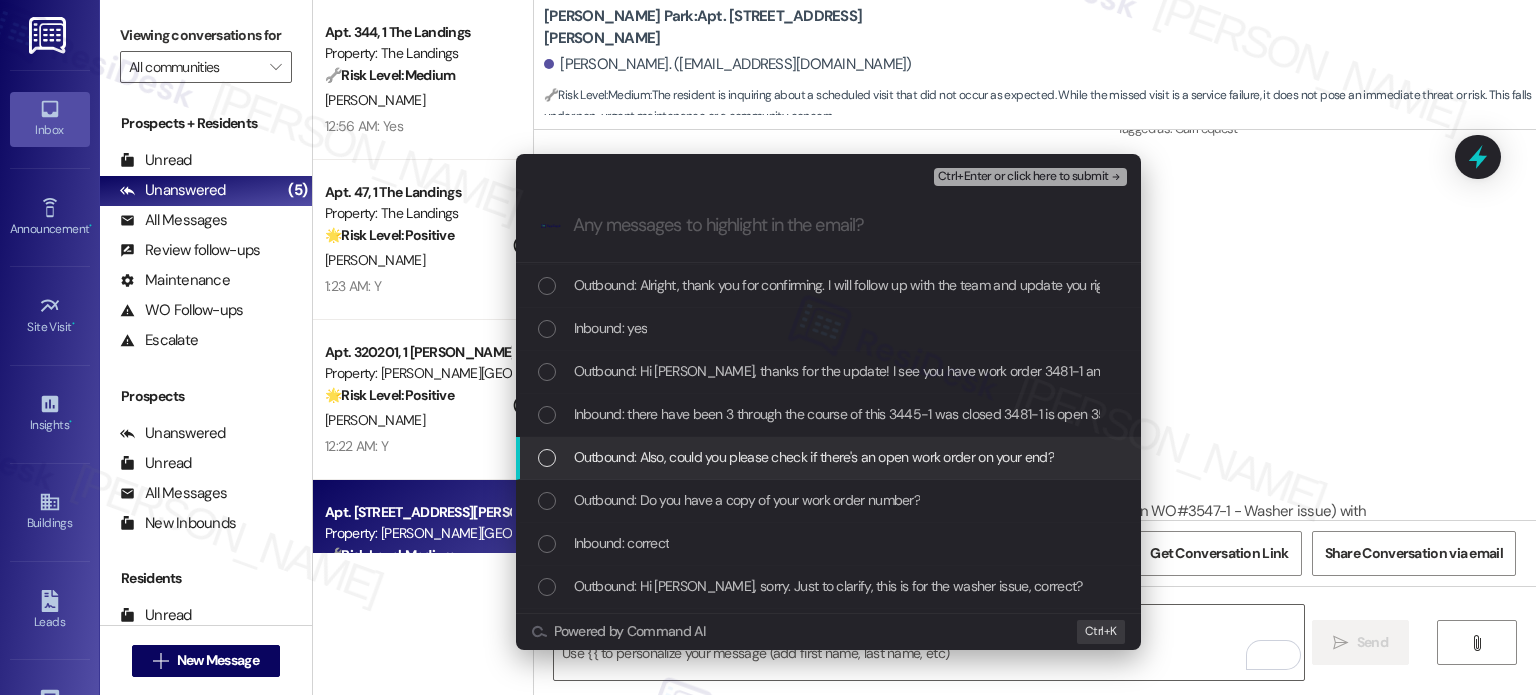 scroll, scrollTop: 300, scrollLeft: 0, axis: vertical 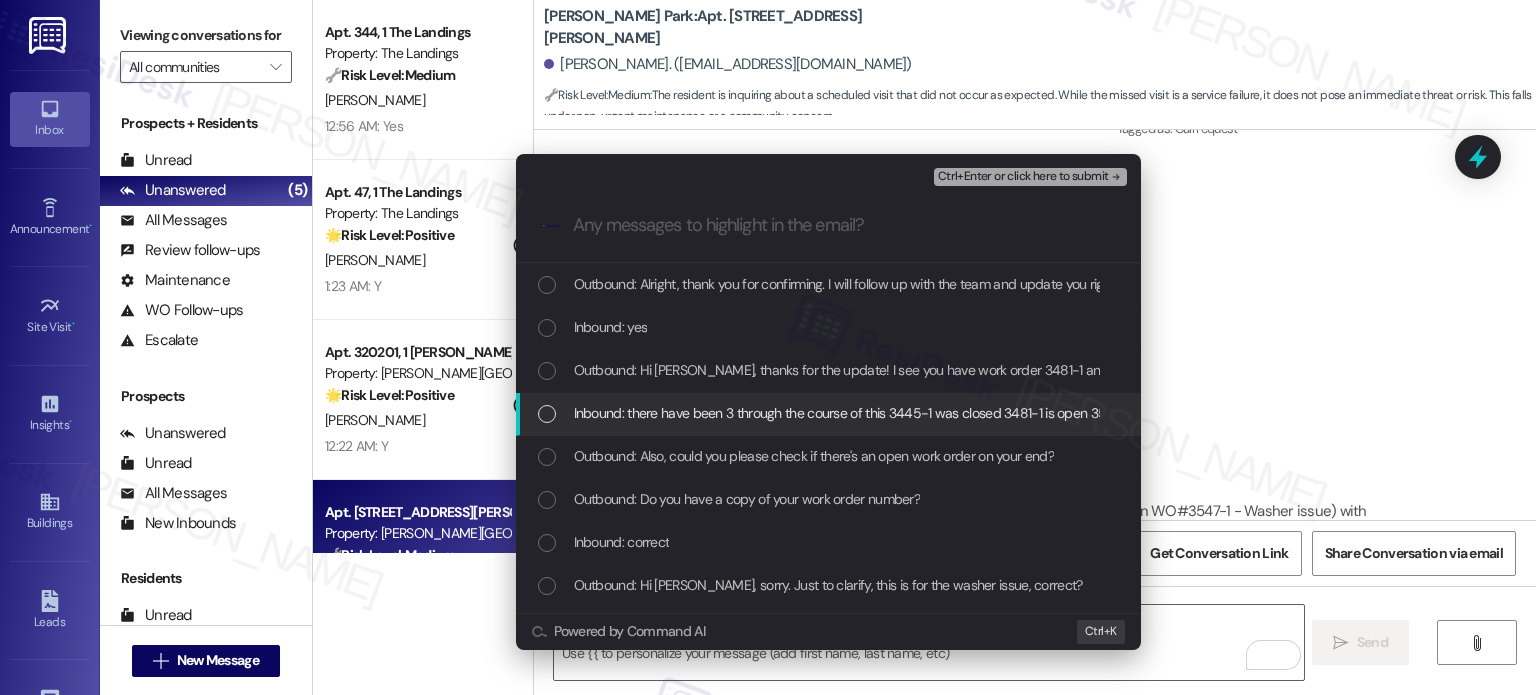 click on "Inbound: there have been 3 through the course of this
3445-1 was closed
3481-1 is open
3547-1 is open ([PERSON_NAME] had noted to submit another ticket)" at bounding box center [1034, 413] 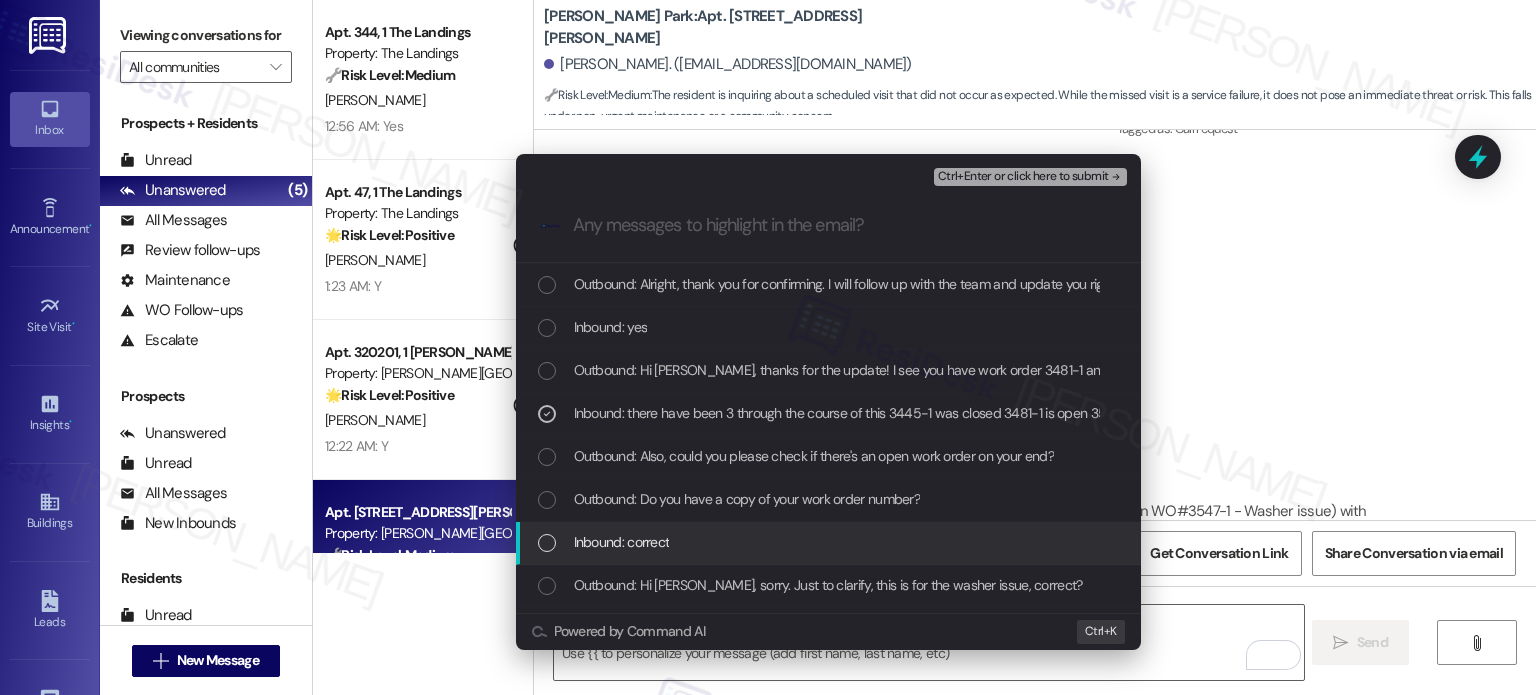 click on "Inbound: correct" at bounding box center [830, 542] 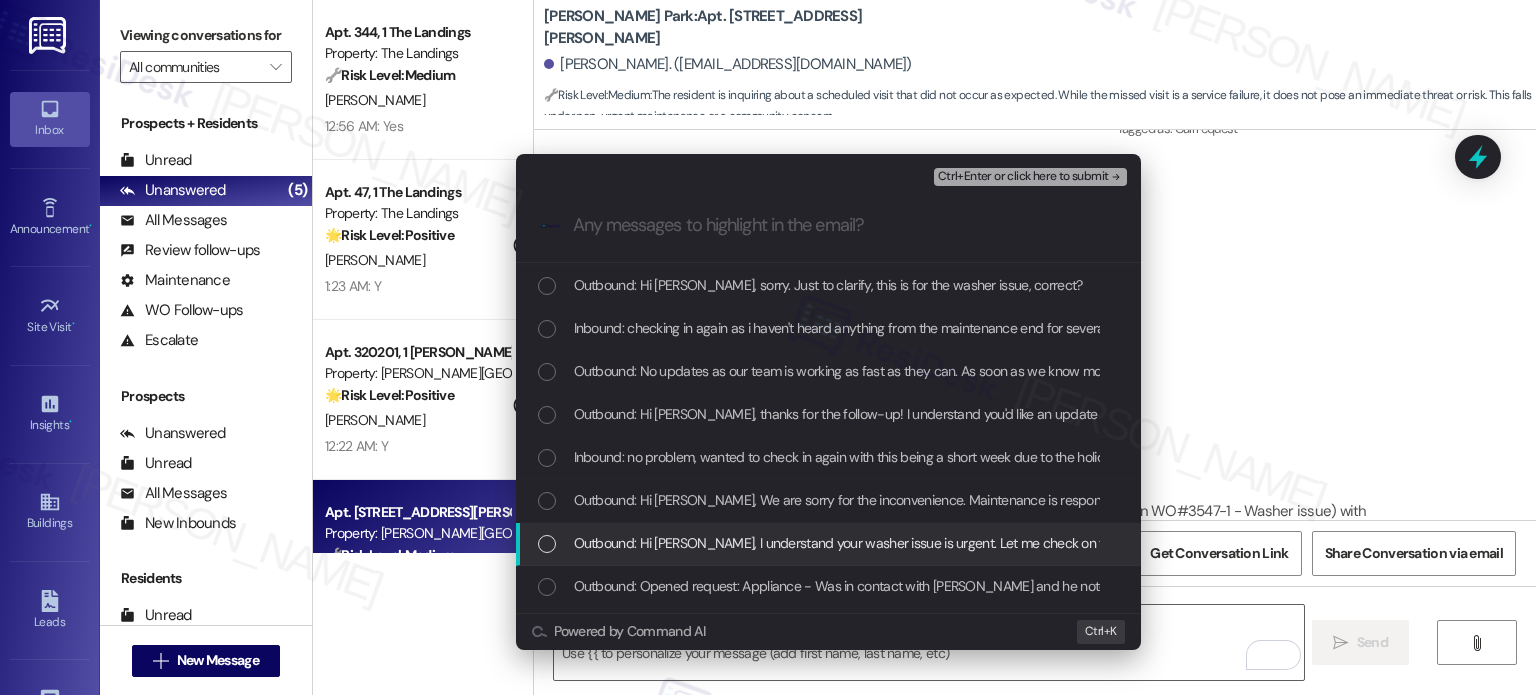 scroll, scrollTop: 300, scrollLeft: 0, axis: vertical 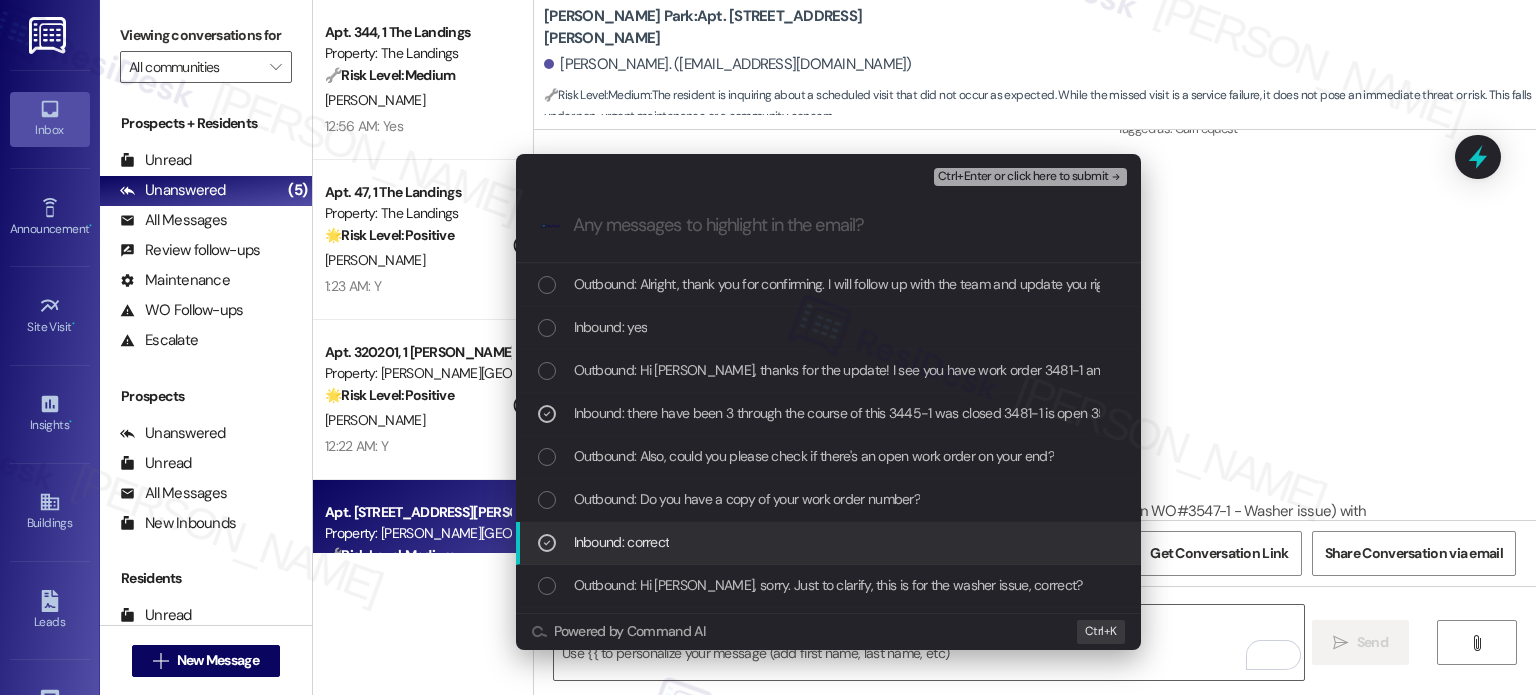 drag, startPoint x: 880, startPoint y: 537, endPoint x: 893, endPoint y: 502, distance: 37.336308 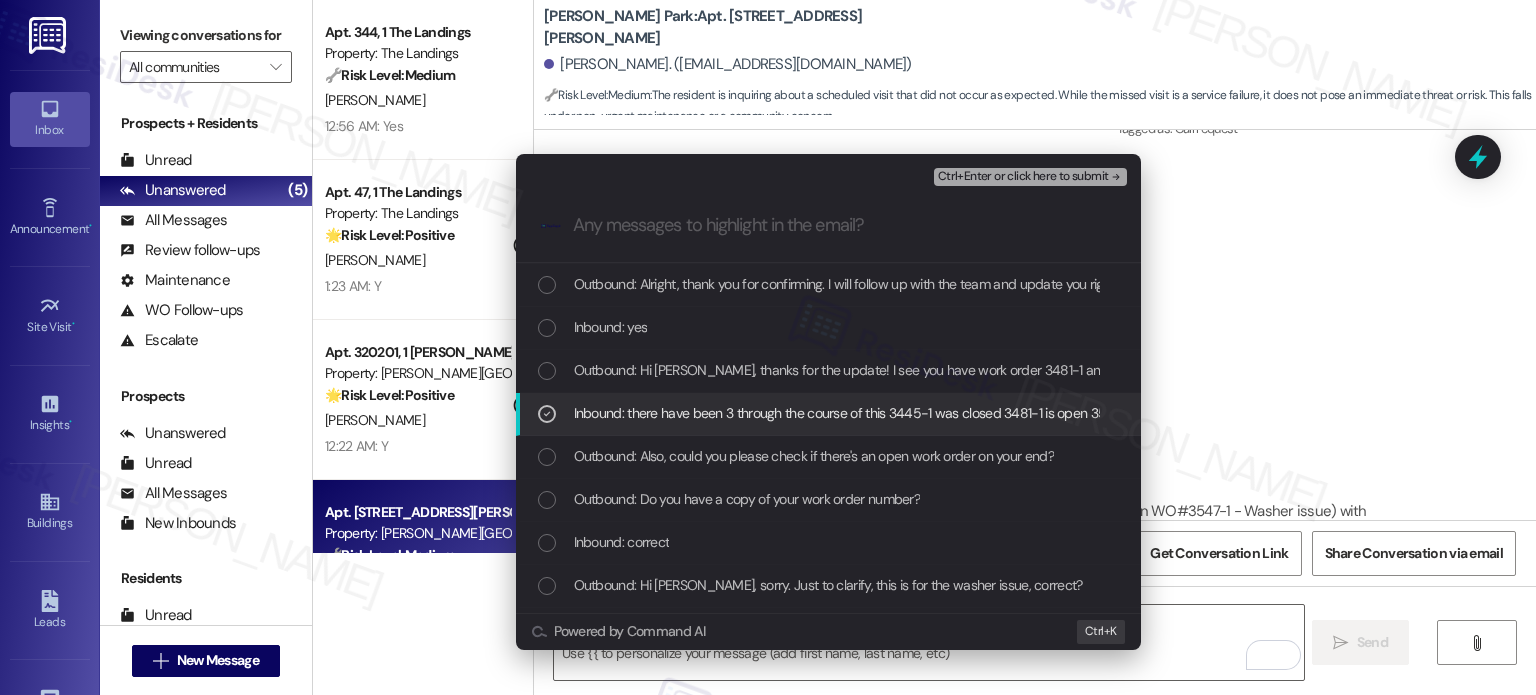 click on "Inbound: there have been 3 through the course of this
3445-1 was closed
3481-1 is open
3547-1 is open ([PERSON_NAME] had noted to submit another ticket)" at bounding box center (1034, 413) 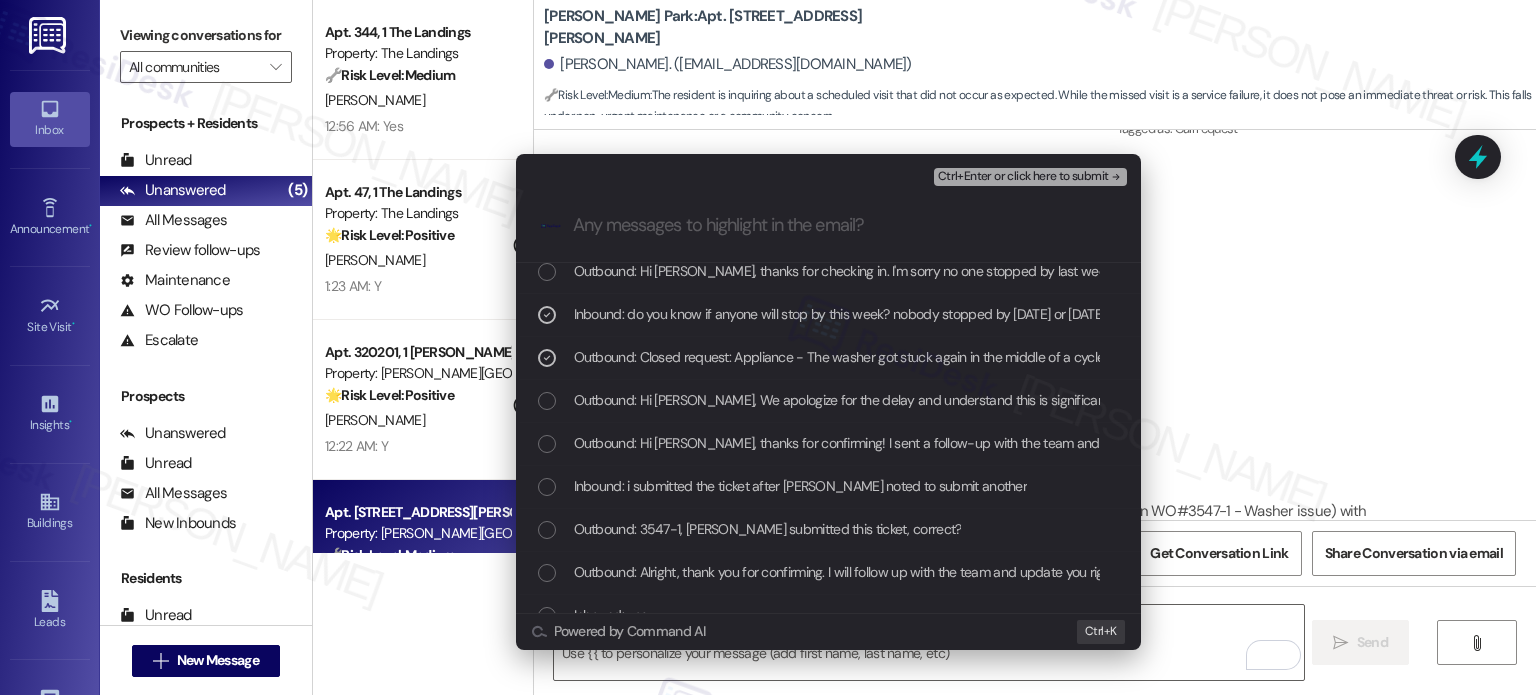 scroll, scrollTop: 0, scrollLeft: 0, axis: both 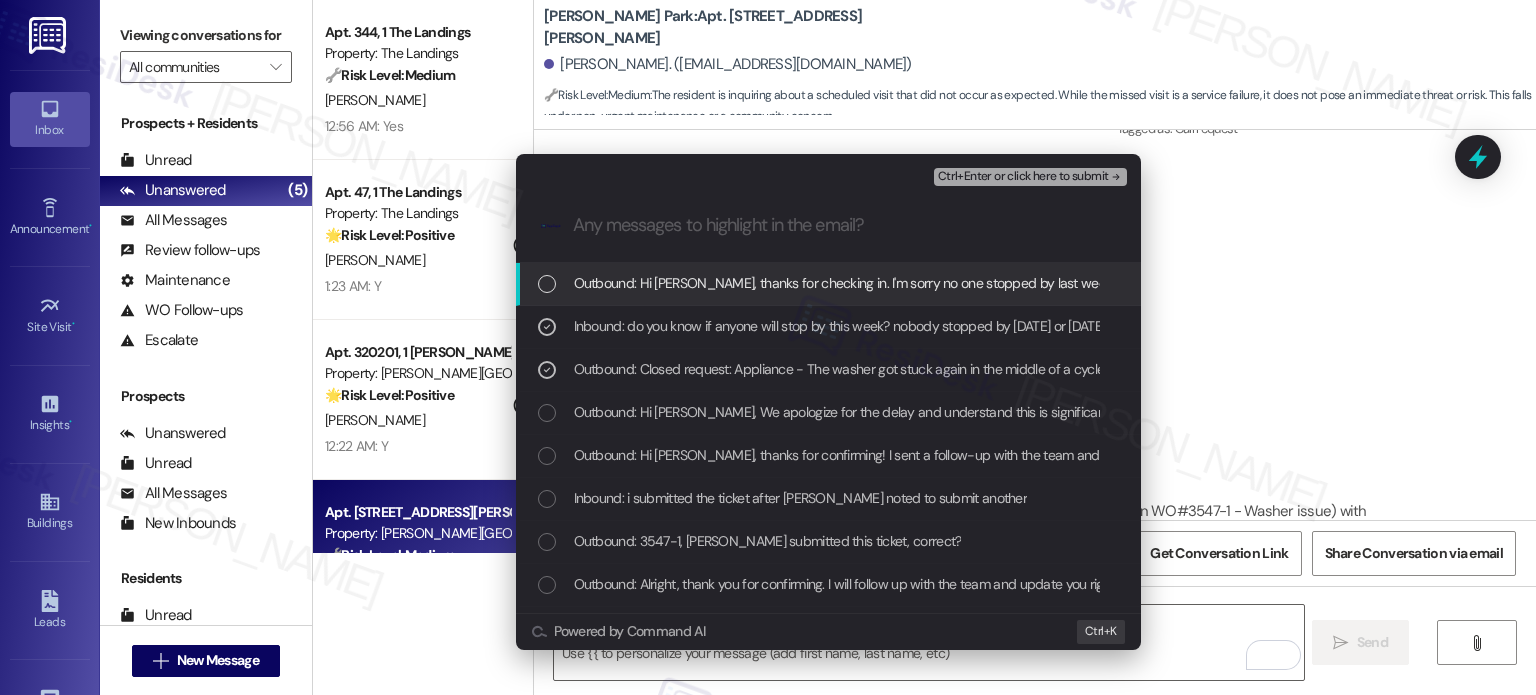 click on "Ctrl+Enter or click here to submit" at bounding box center (1023, 177) 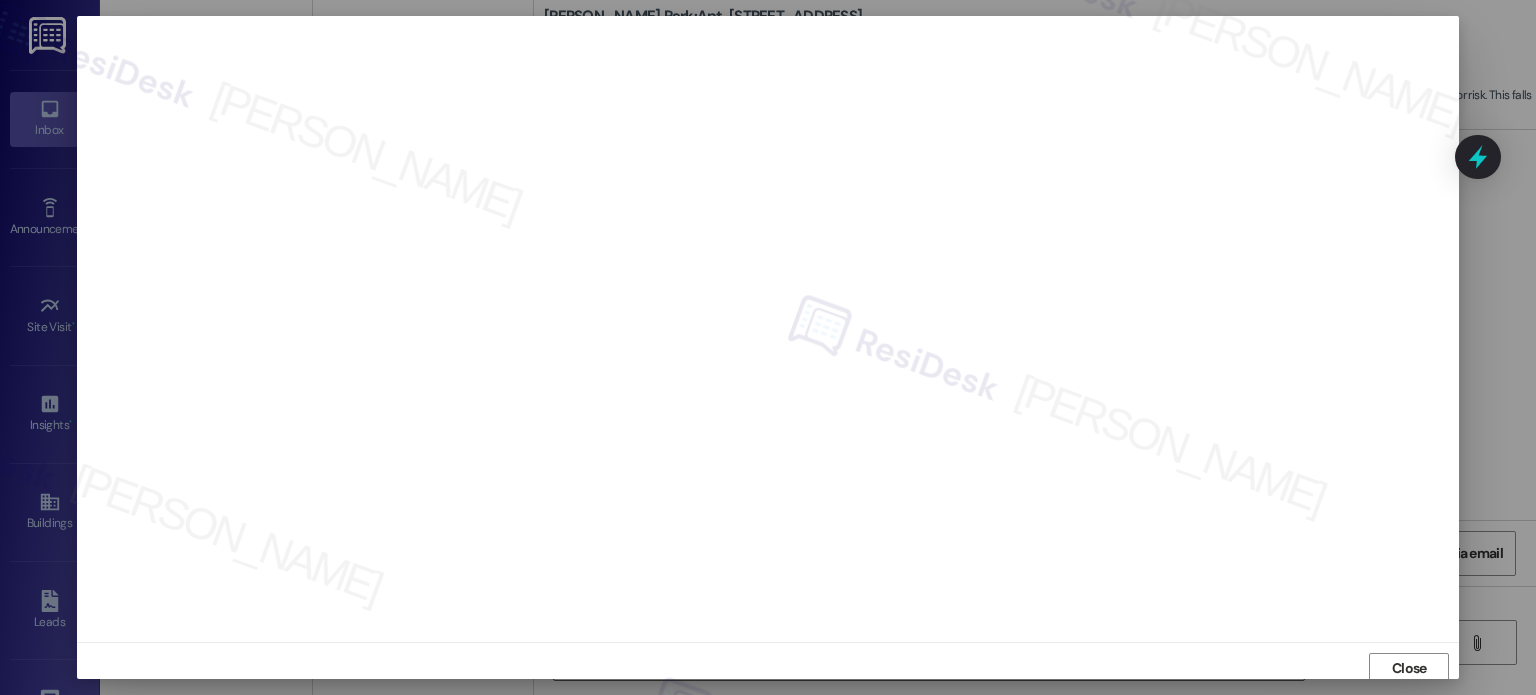 scroll, scrollTop: 0, scrollLeft: 0, axis: both 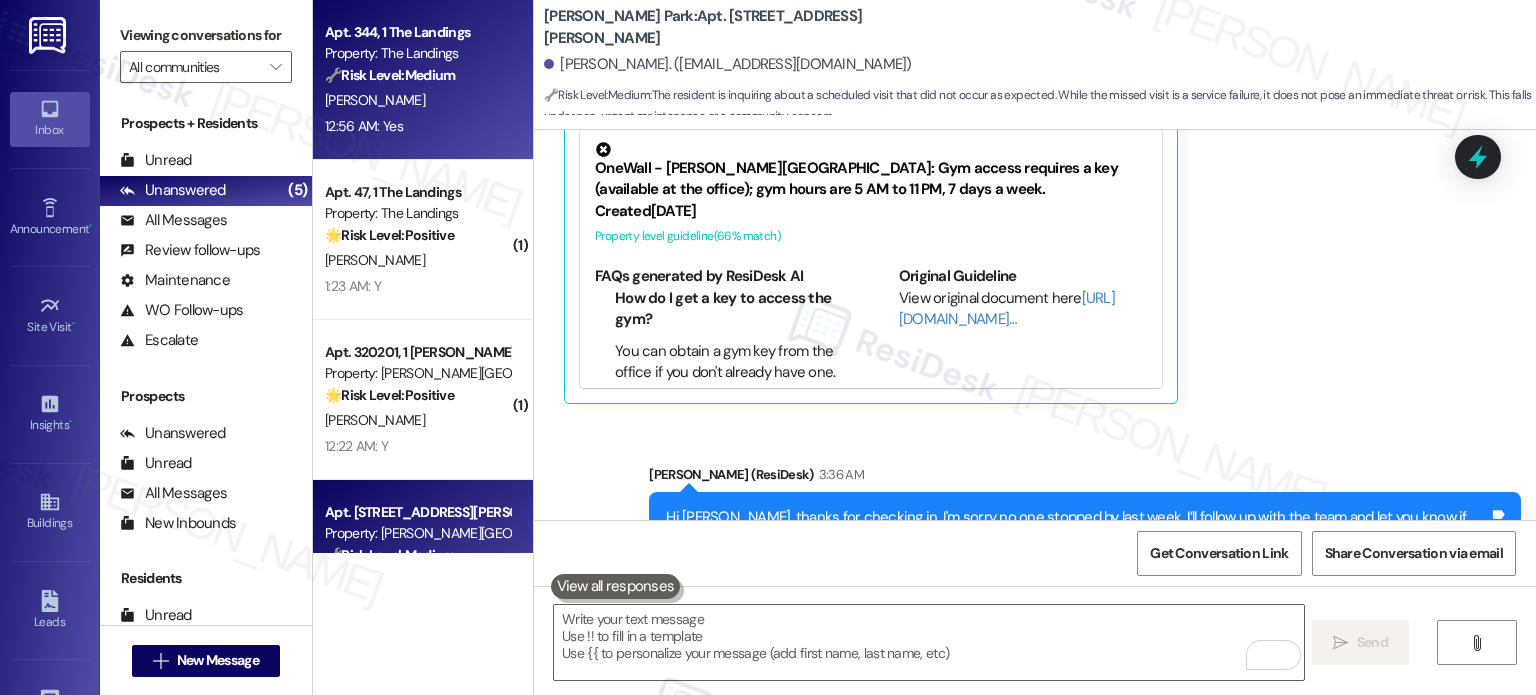 click on "Apt. 344, 1 The Landings Property: The Landings 🔧  Risk Level:  Medium The resident confirmed the completion of a maintenance request. This is a routine follow-up and confirmation, indicating satisfactory resolution." at bounding box center (417, 54) 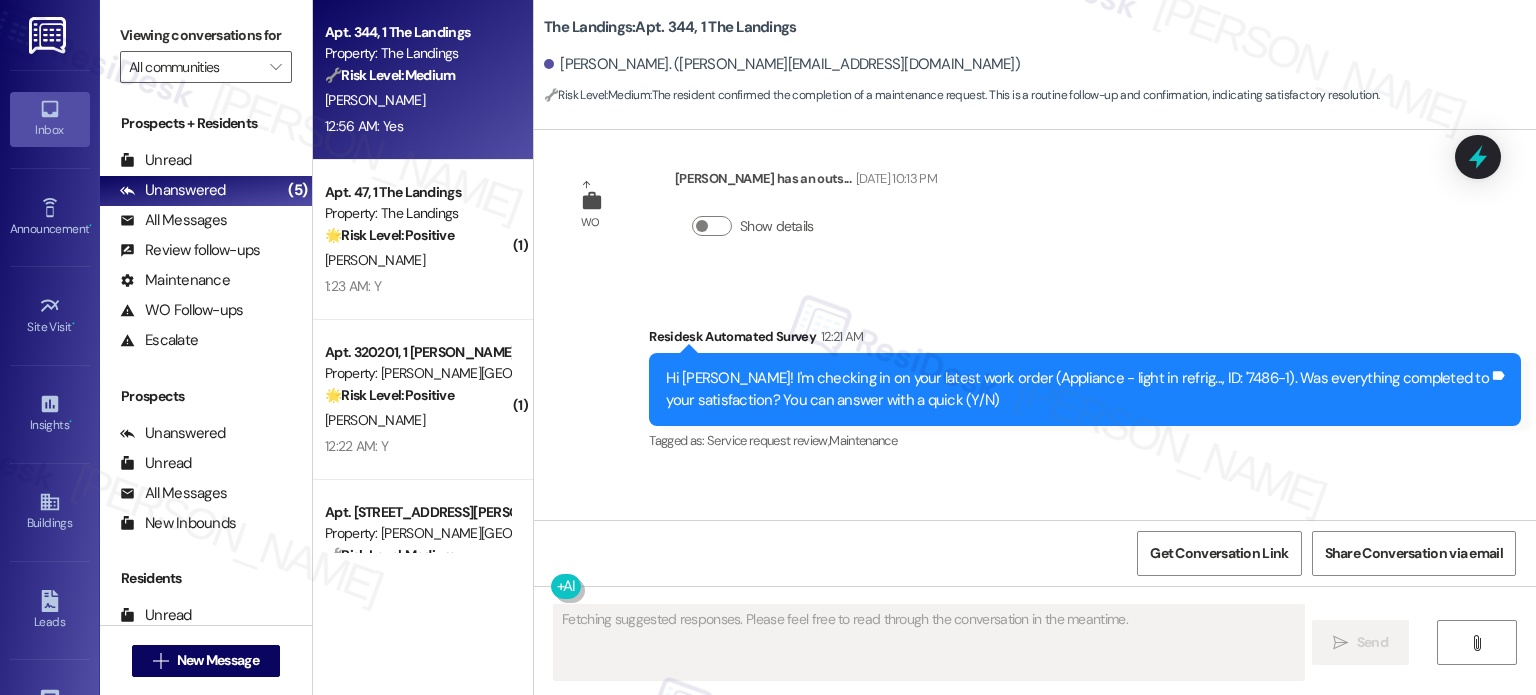 scroll, scrollTop: 4269, scrollLeft: 0, axis: vertical 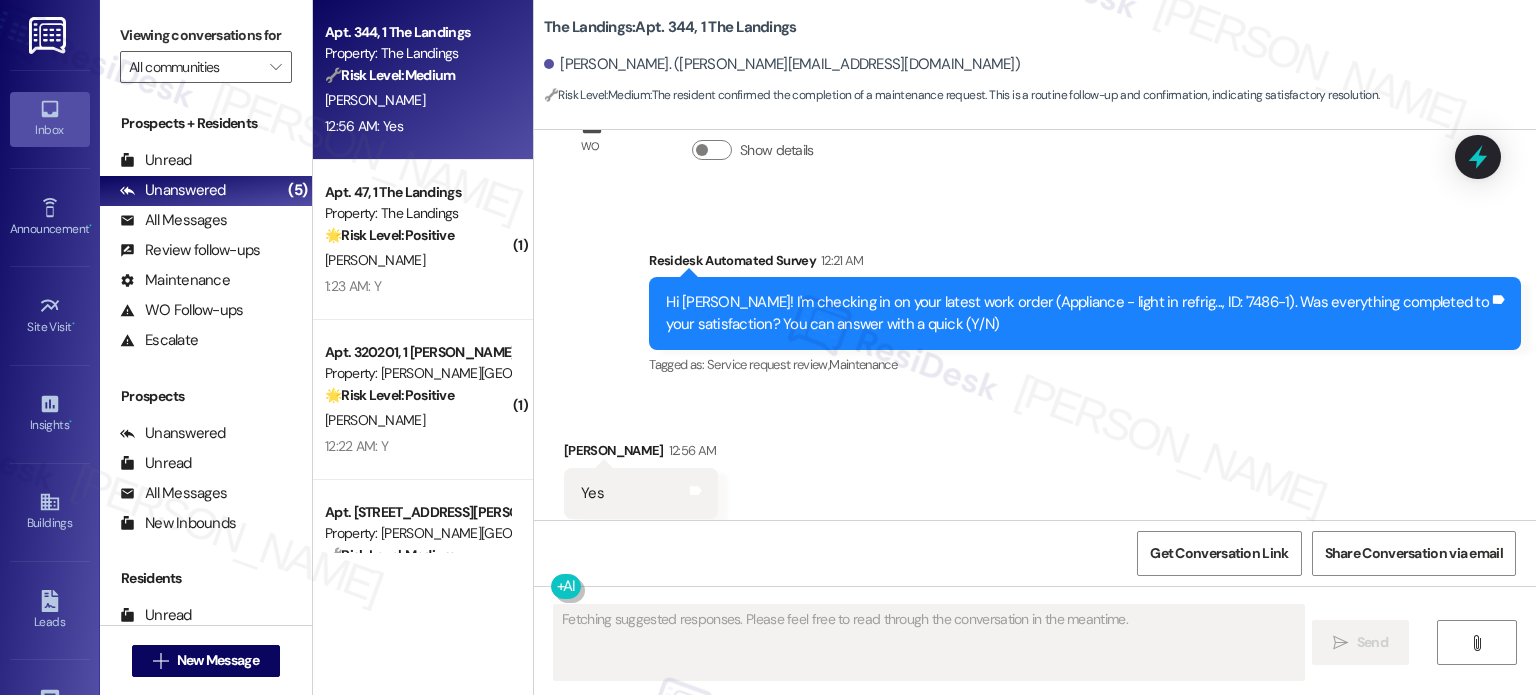 click on "Hi [PERSON_NAME]! I'm checking in on your latest work order (Appliance - light in refrig..., ID: '7486-1). Was everything completed to your satisfaction? You can answer with a quick (Y/N)" at bounding box center [1077, 313] 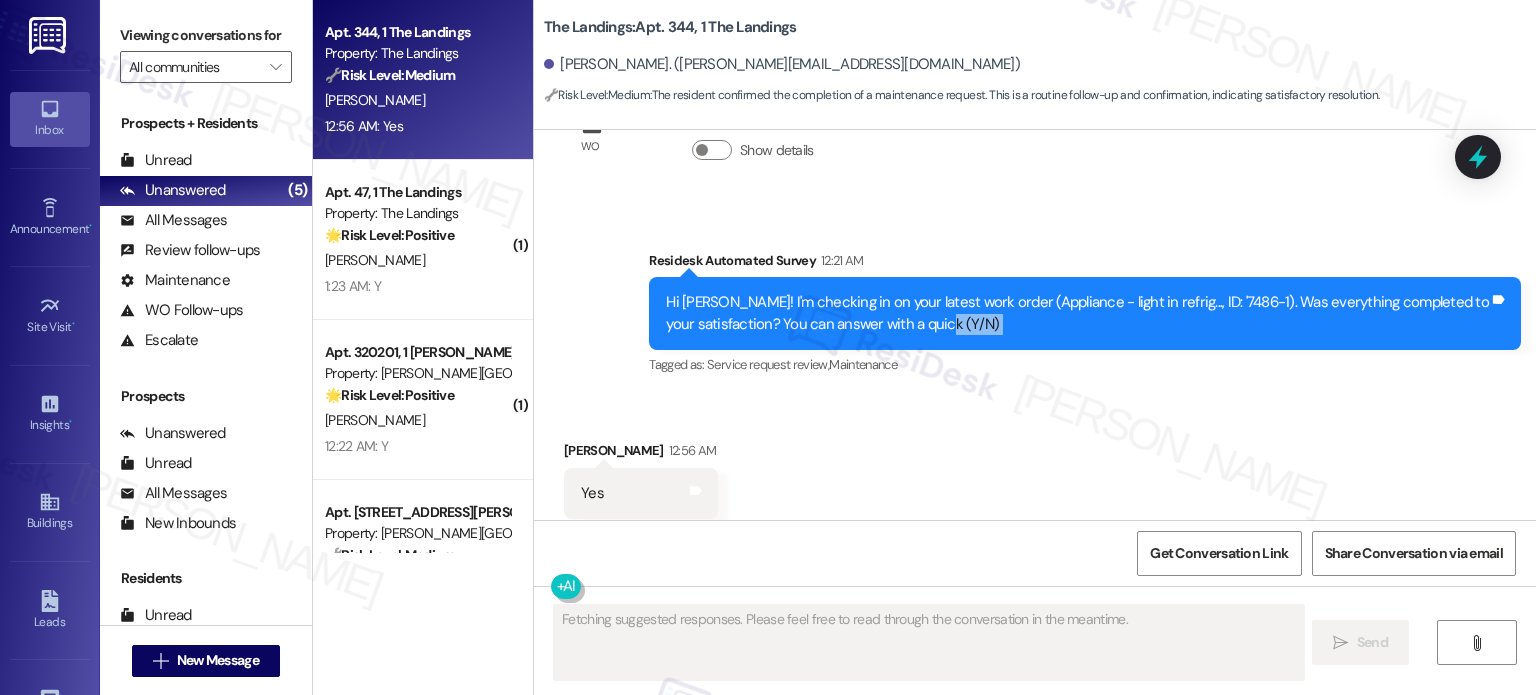 click on "Hi [PERSON_NAME]! I'm checking in on your latest work order (Appliance - light in refrig..., ID: '7486-1). Was everything completed to your satisfaction? You can answer with a quick (Y/N)" at bounding box center (1077, 313) 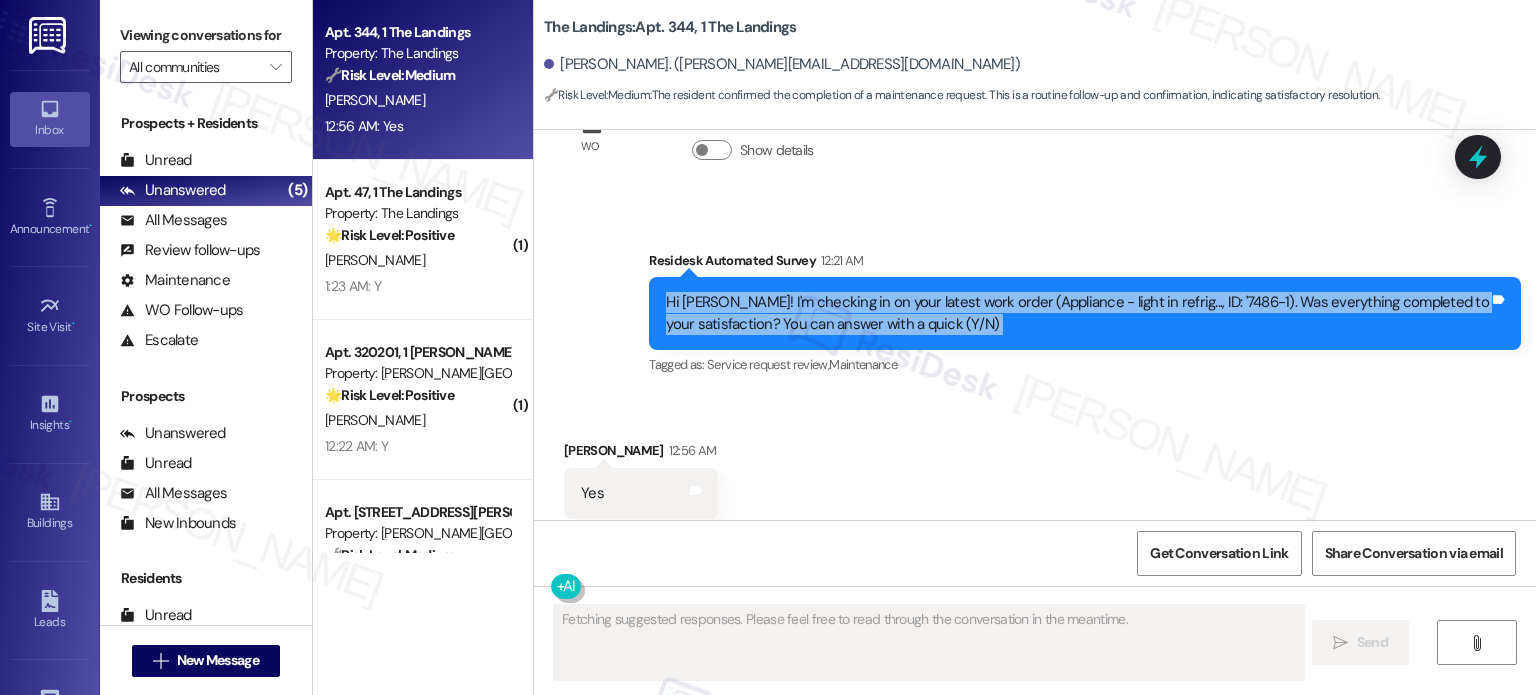click on "Hi [PERSON_NAME]! I'm checking in on your latest work order (Appliance - light in refrig..., ID: '7486-1). Was everything completed to your satisfaction? You can answer with a quick (Y/N)" at bounding box center (1077, 313) 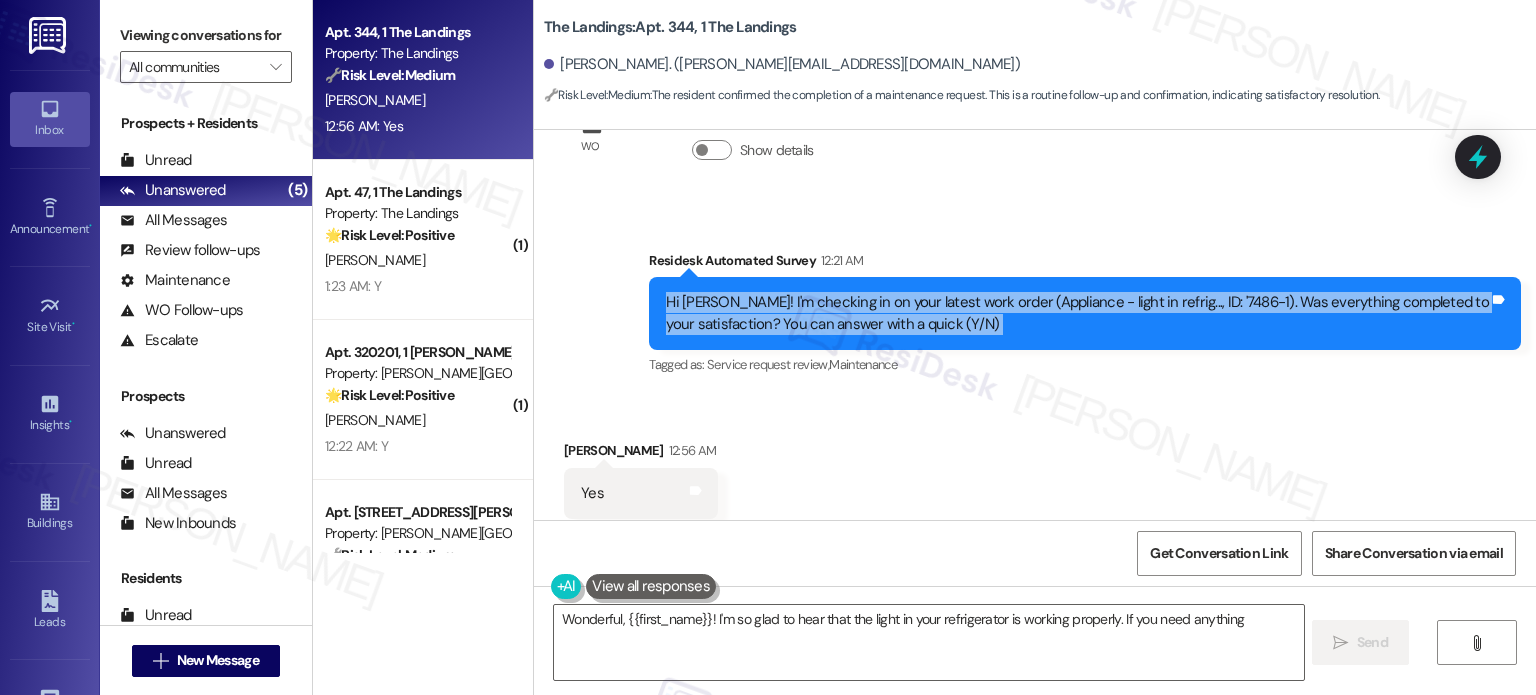 click on "Hi [PERSON_NAME]! I'm checking in on your latest work order (Appliance - light in refrig..., ID: '7486-1). Was everything completed to your satisfaction? You can answer with a quick (Y/N)" at bounding box center (1077, 313) 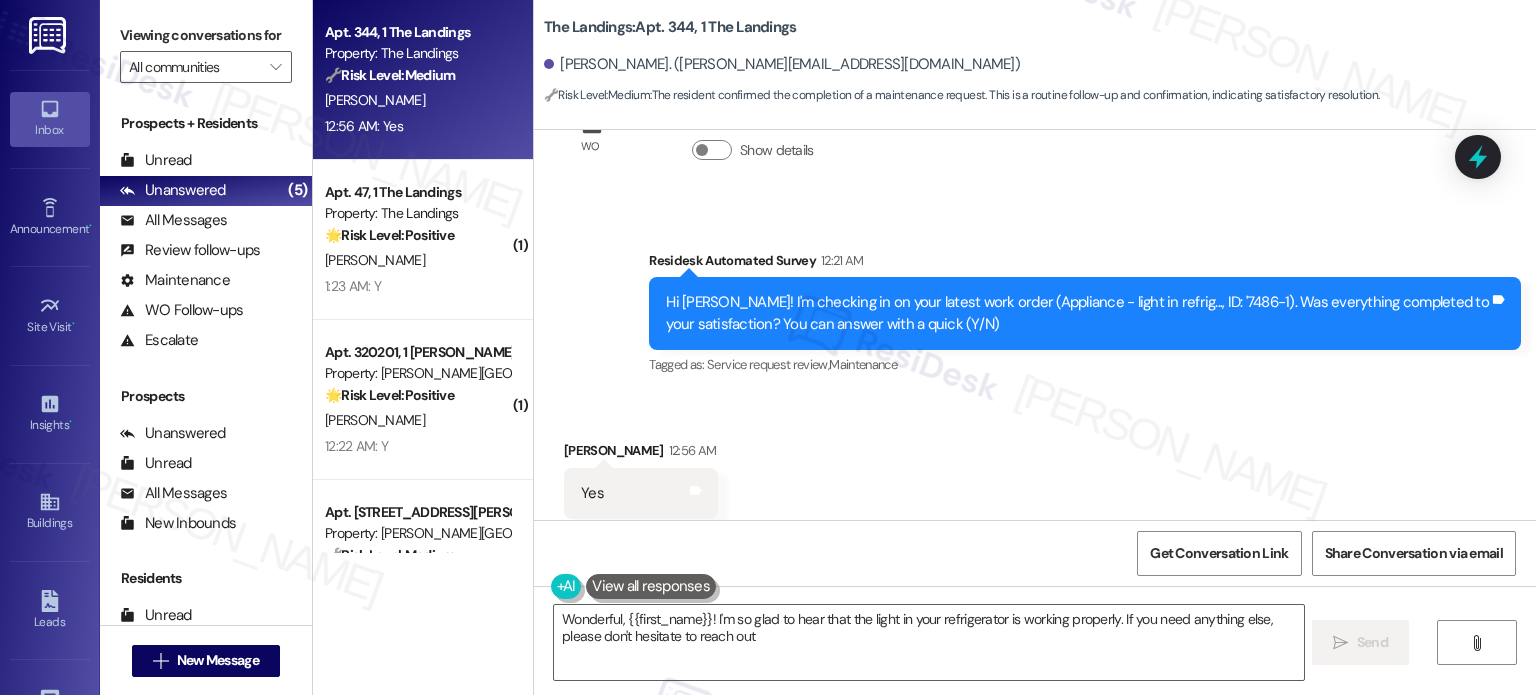 type on "Wonderful, {{first_name}}! I'm so glad to hear that the light in your refrigerator is working properly. If you need anything else, please don't hesitate to reach out!" 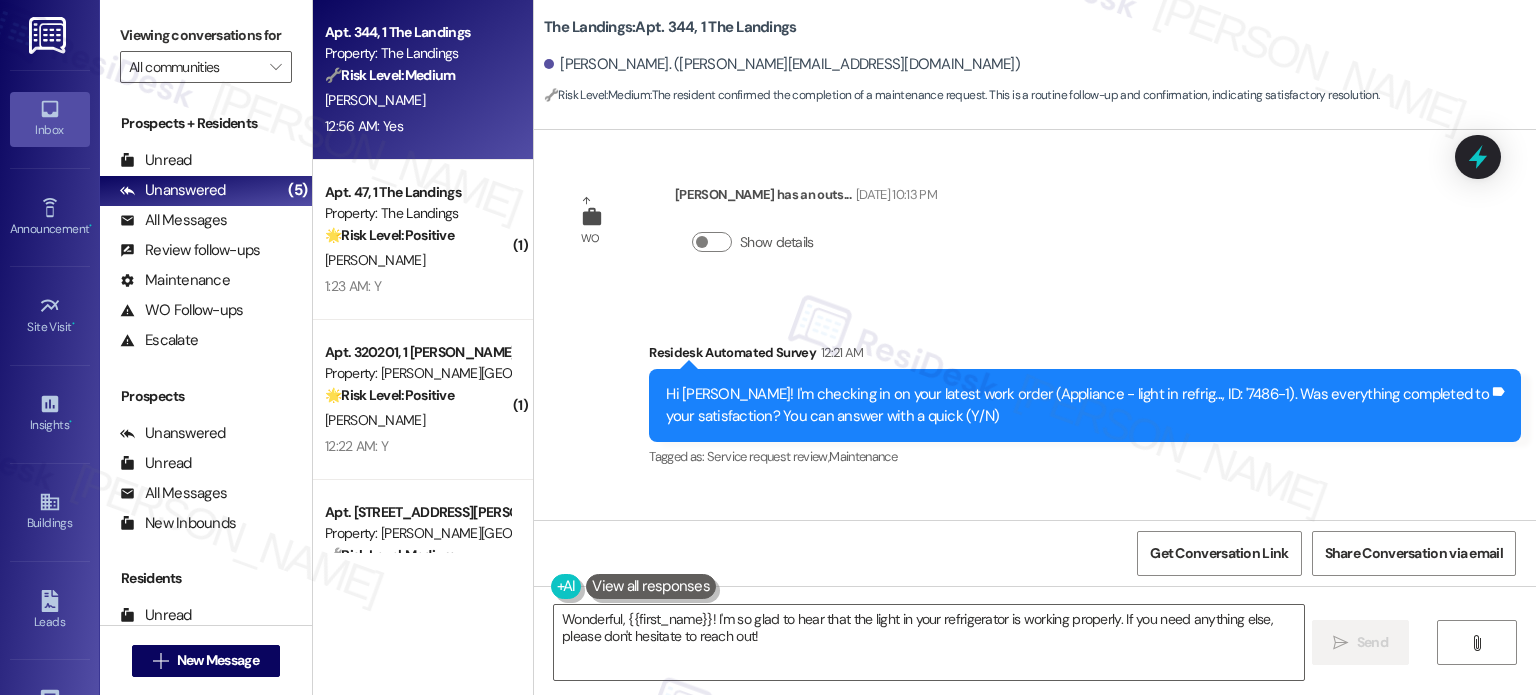 scroll, scrollTop: 4270, scrollLeft: 0, axis: vertical 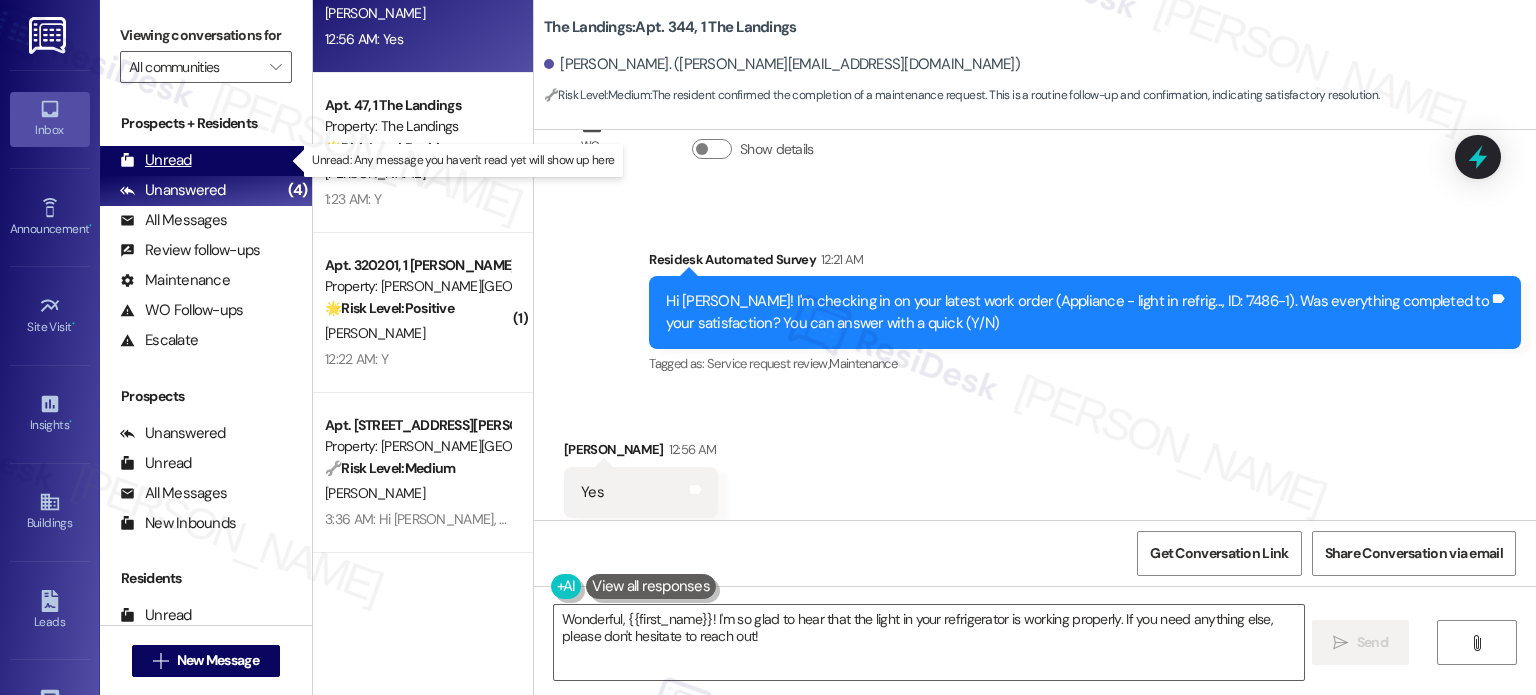 click on "Unread (0)" at bounding box center (206, 161) 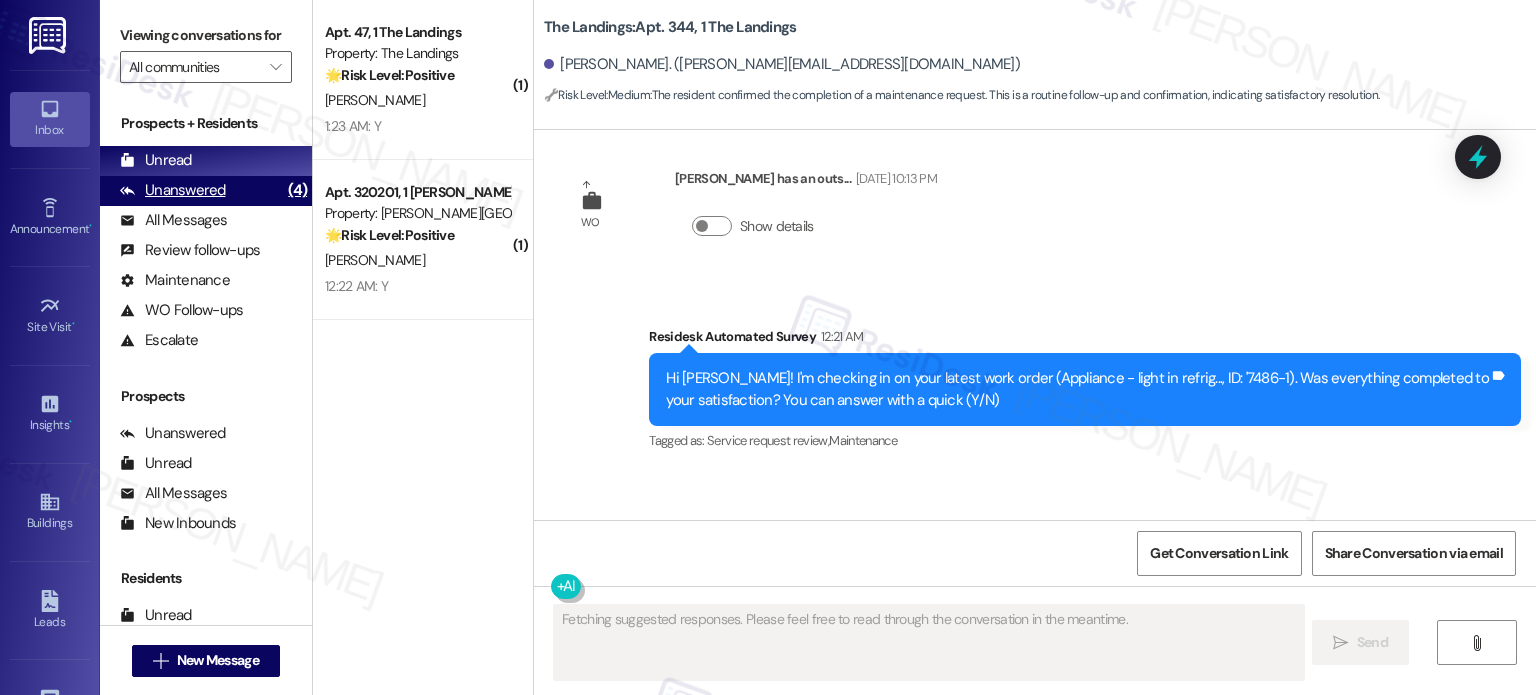 scroll, scrollTop: 4269, scrollLeft: 0, axis: vertical 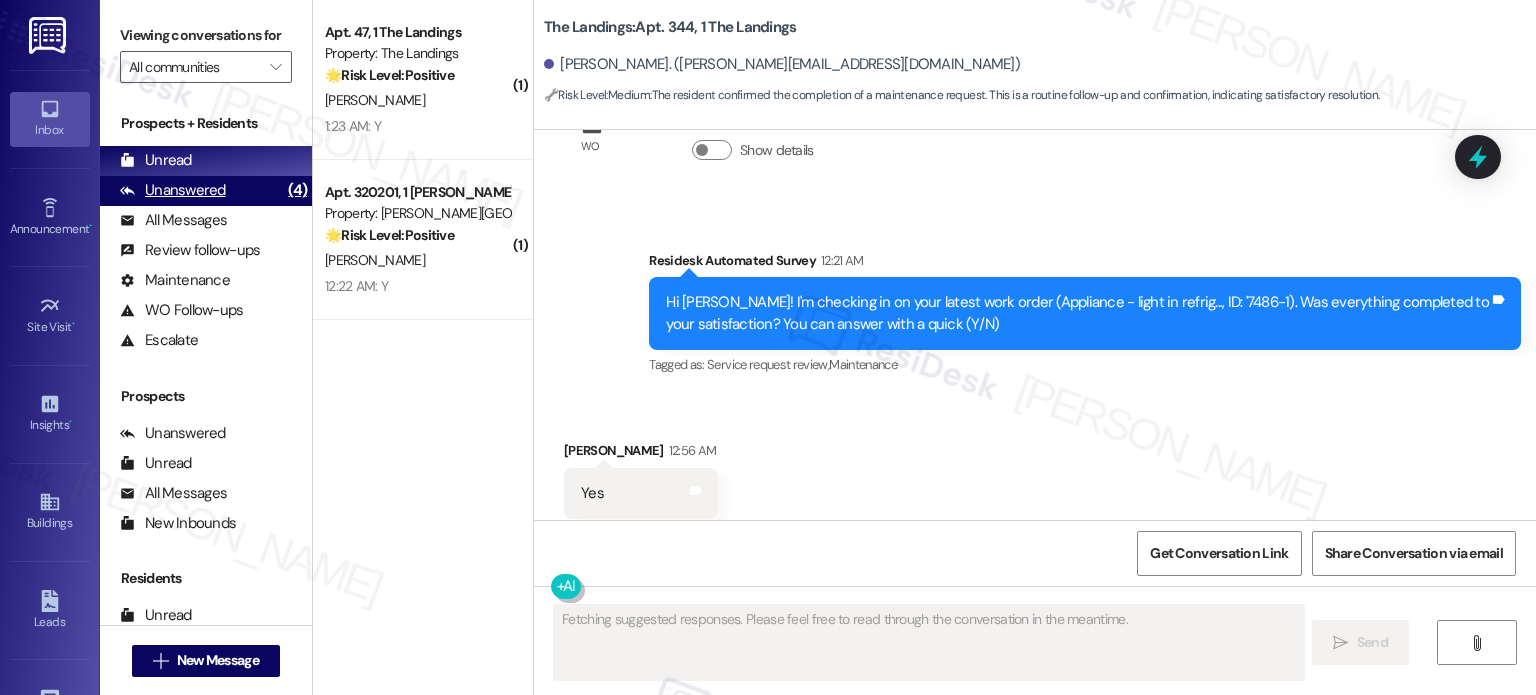 click on "Unanswered (4)" at bounding box center [206, 191] 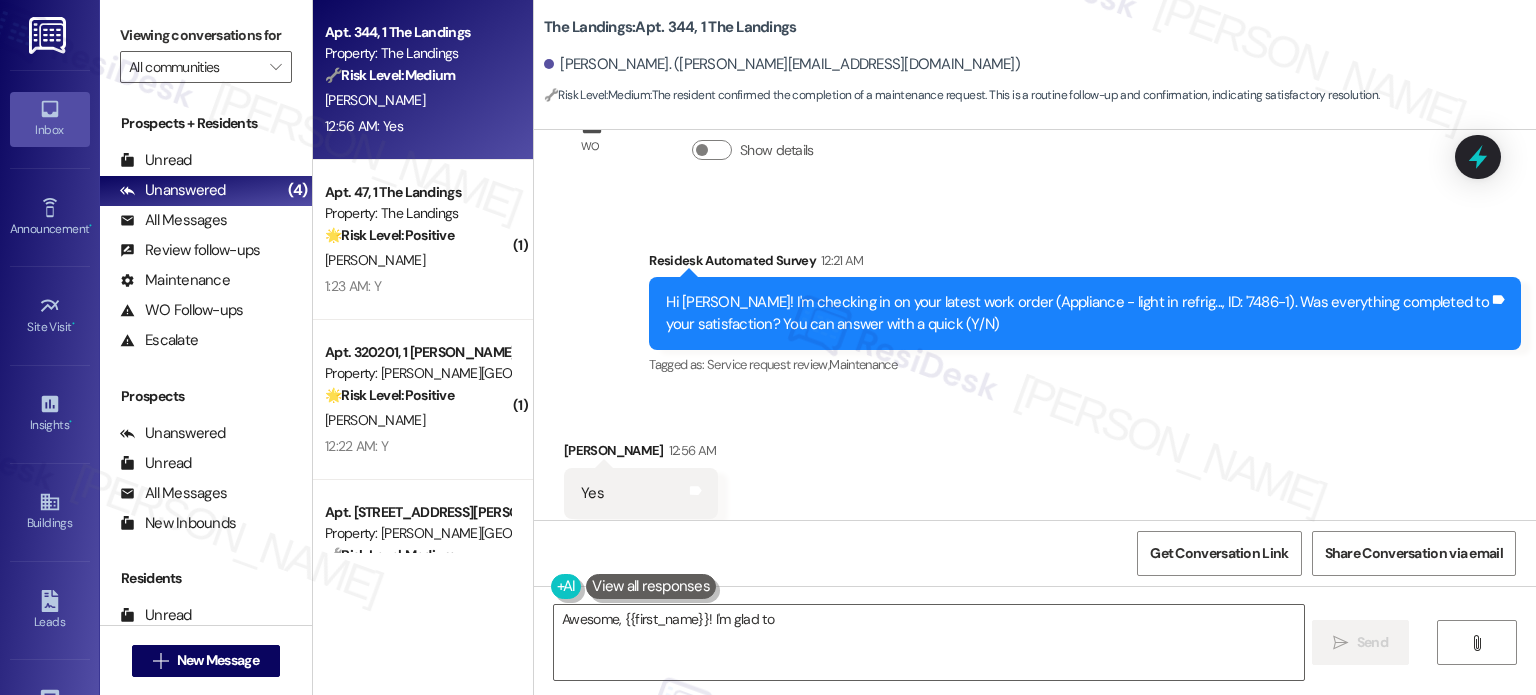 type on "Awesome, {{first_name}}! I'm glad to" 